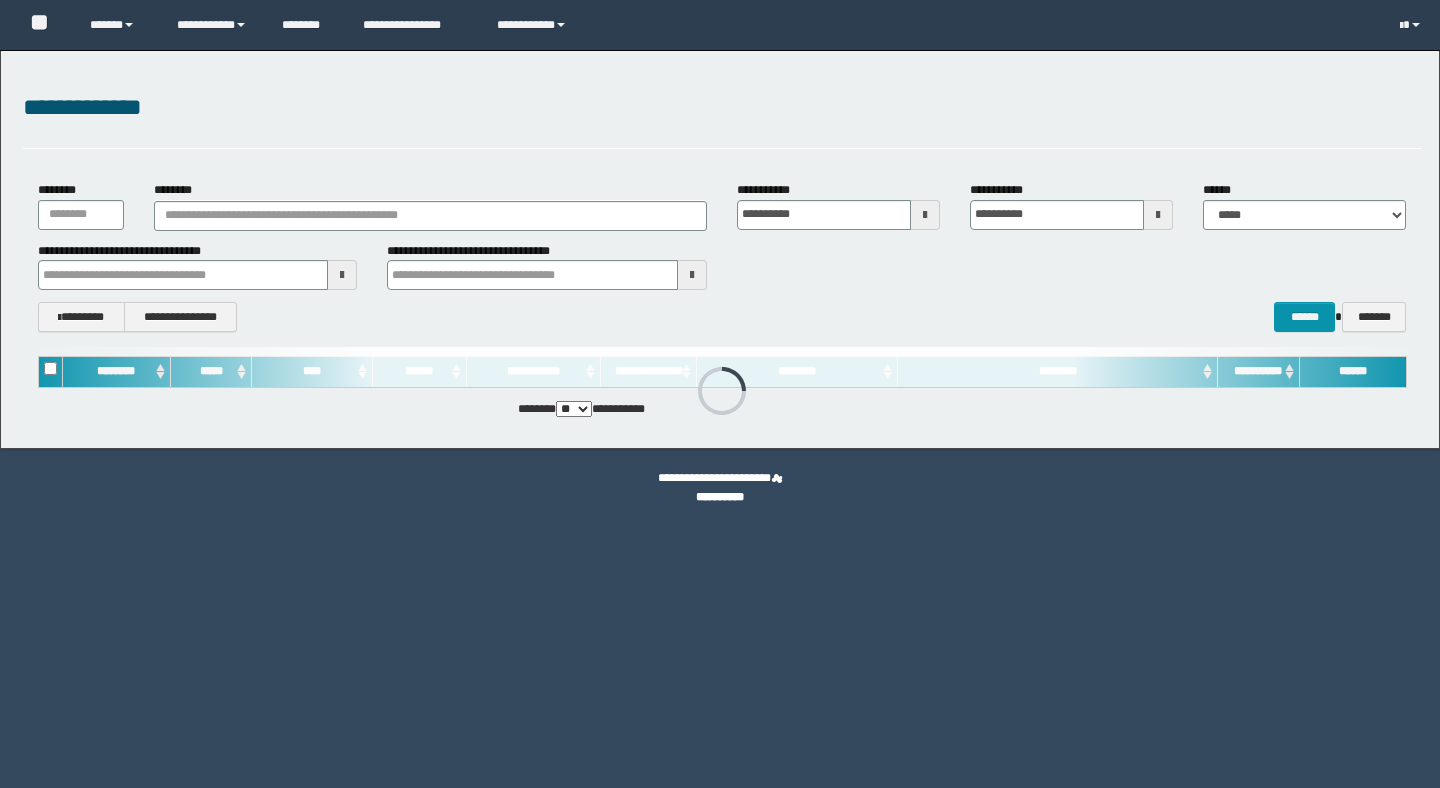 scroll, scrollTop: 0, scrollLeft: 0, axis: both 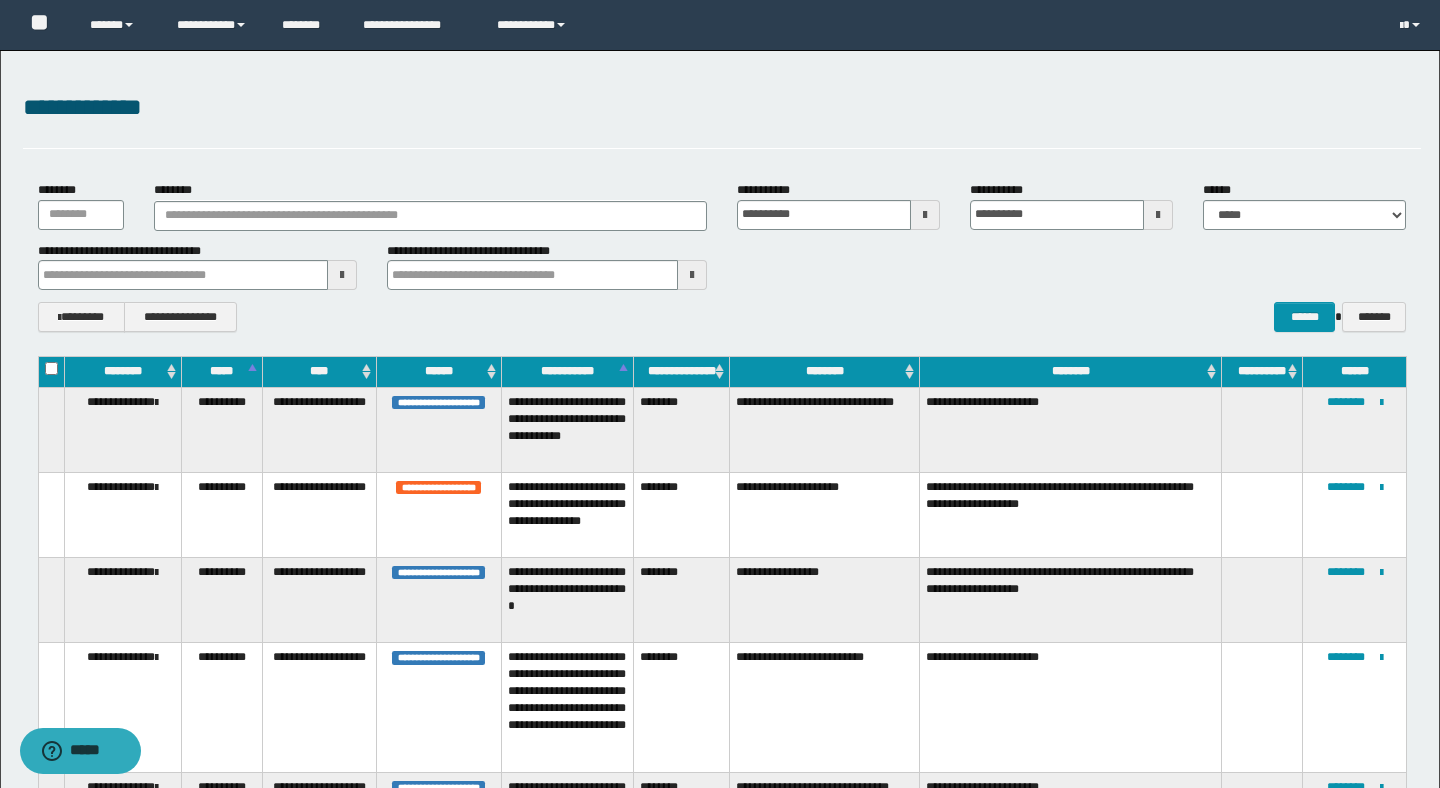 click at bounding box center (925, 215) 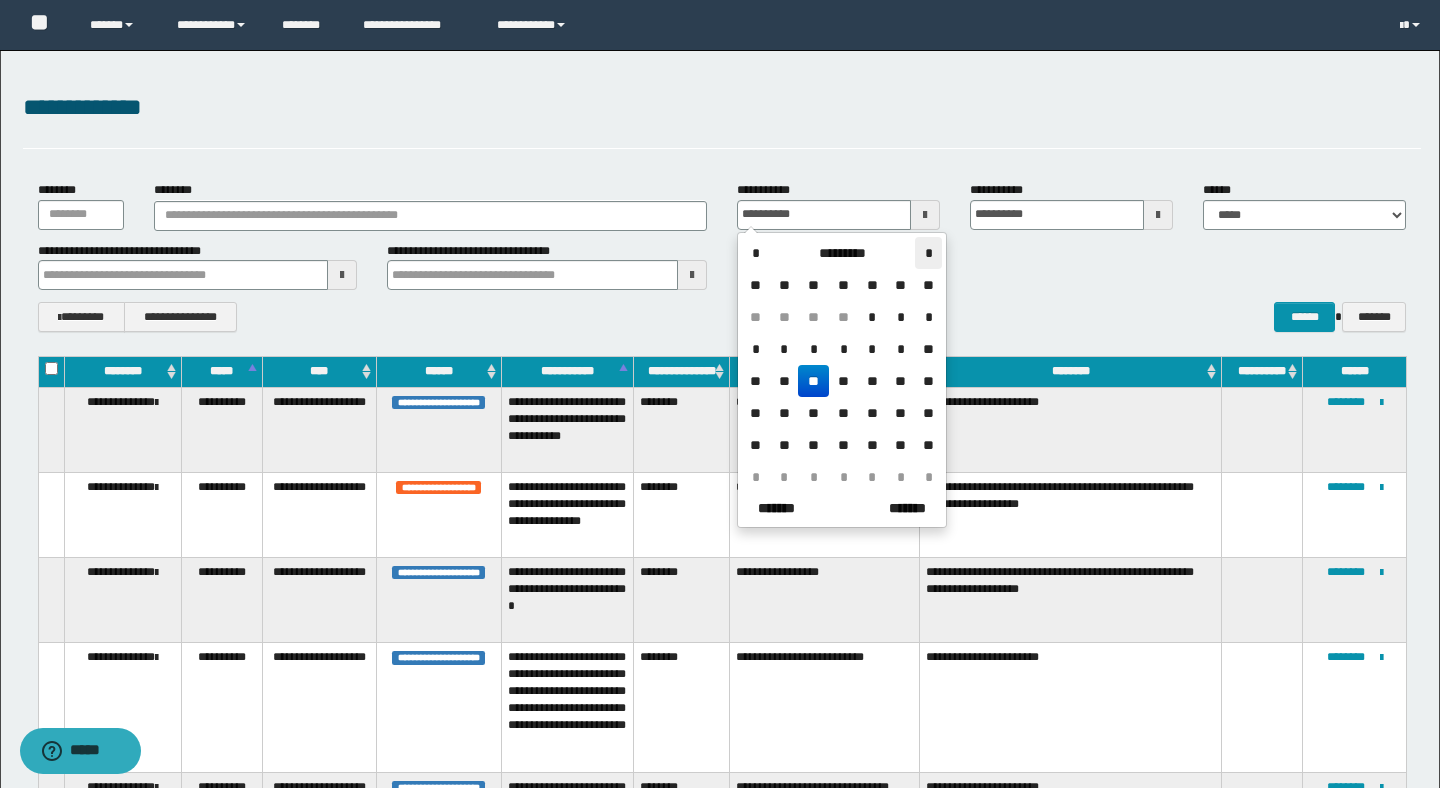 click on "*" at bounding box center [928, 253] 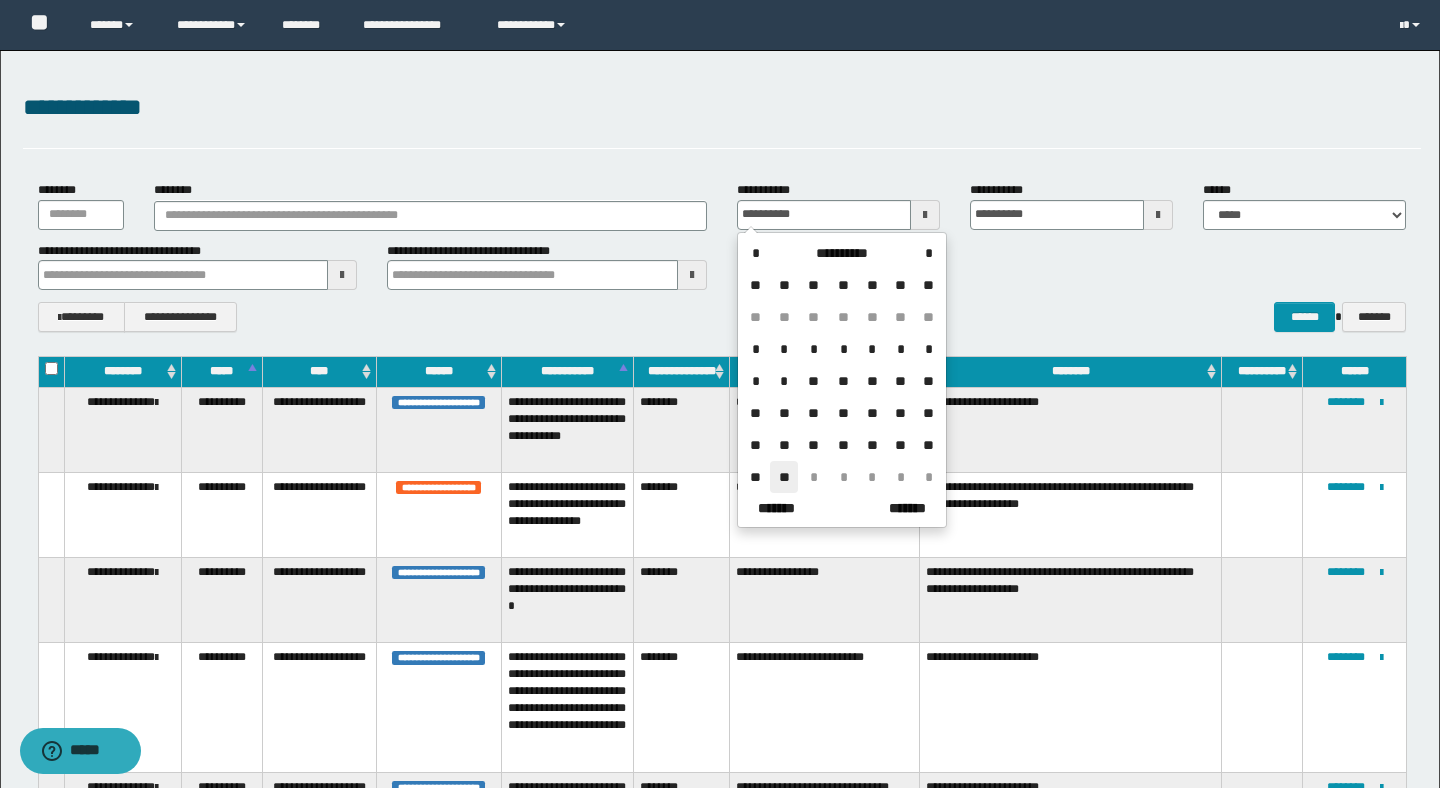 click on "**" at bounding box center [784, 477] 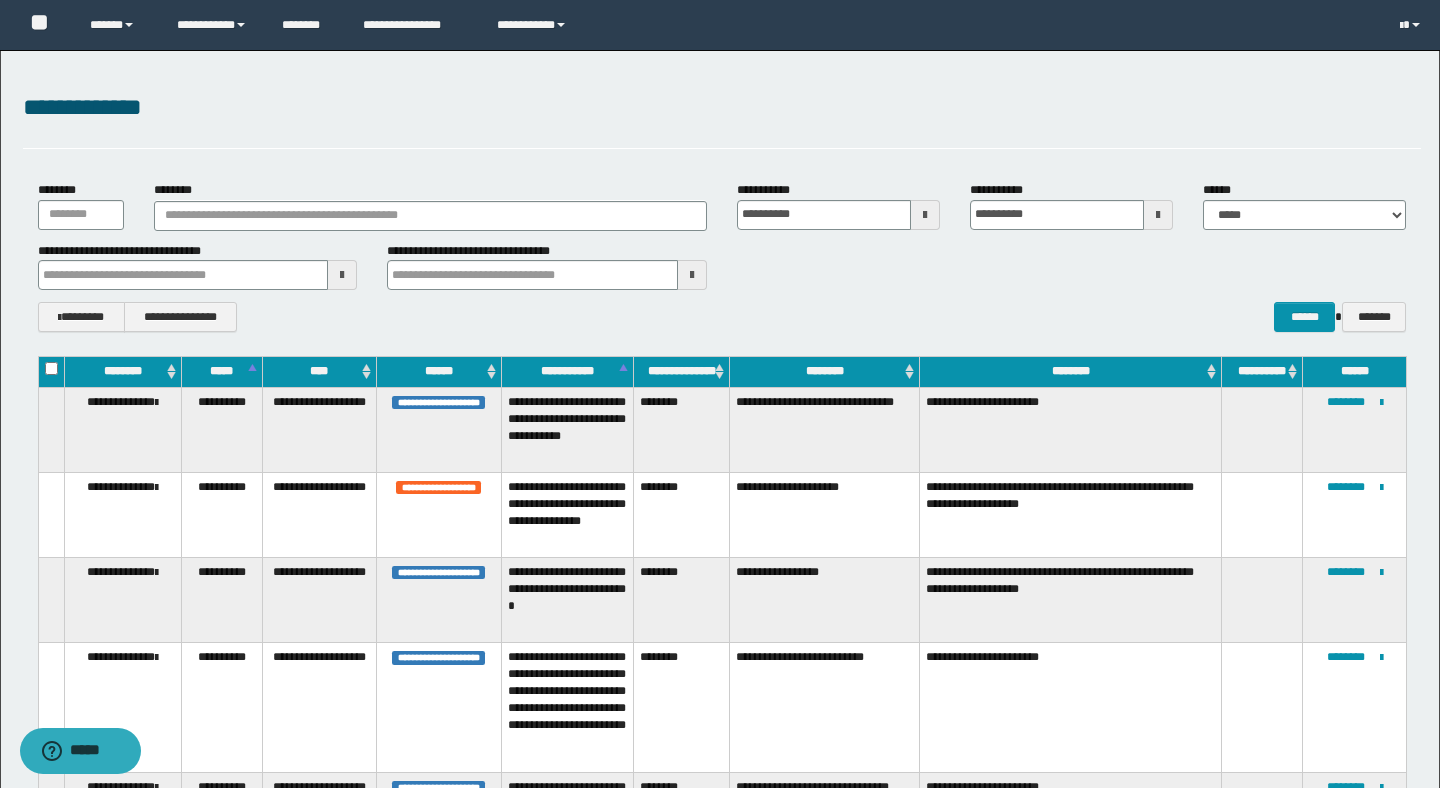 click at bounding box center (1158, 215) 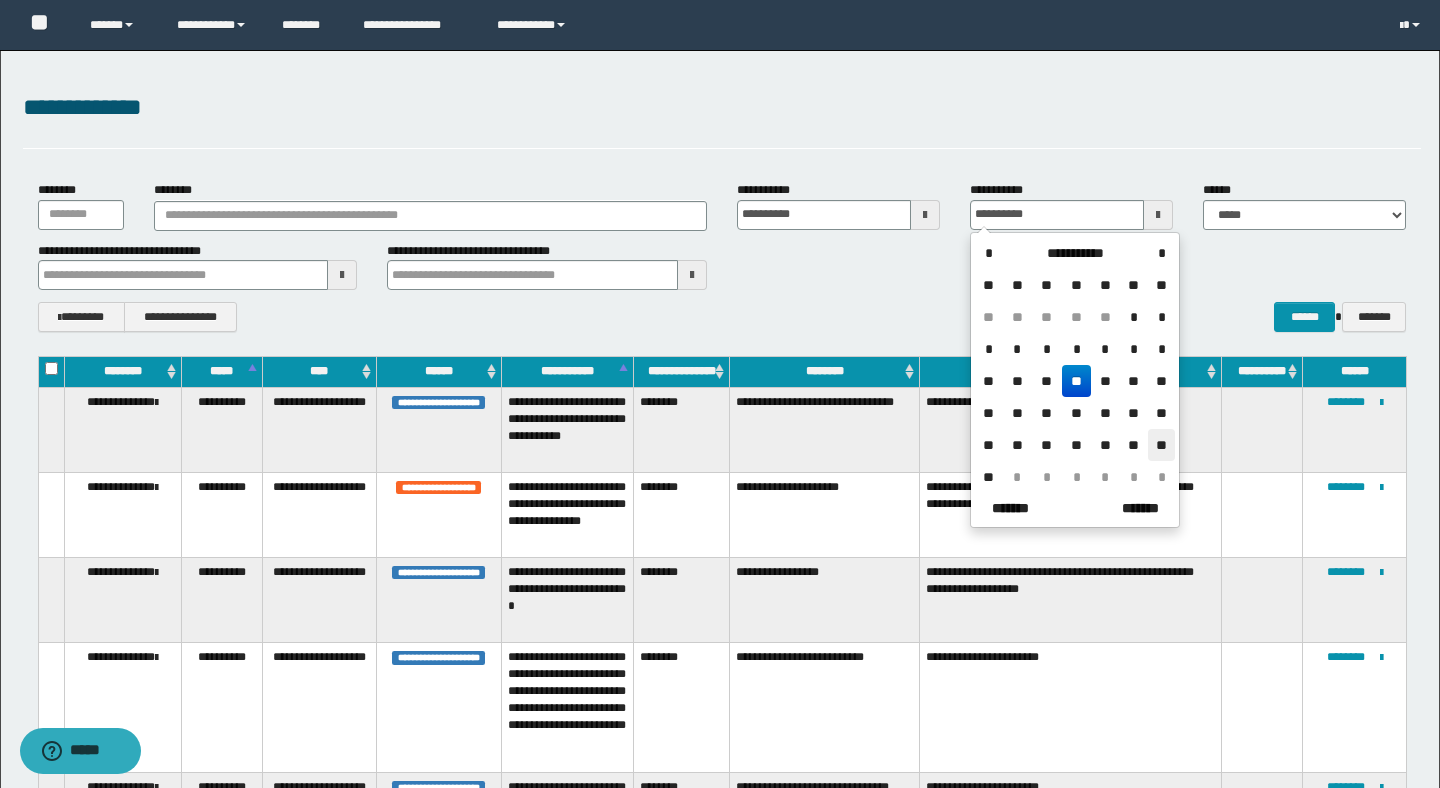 click on "**" at bounding box center (1161, 445) 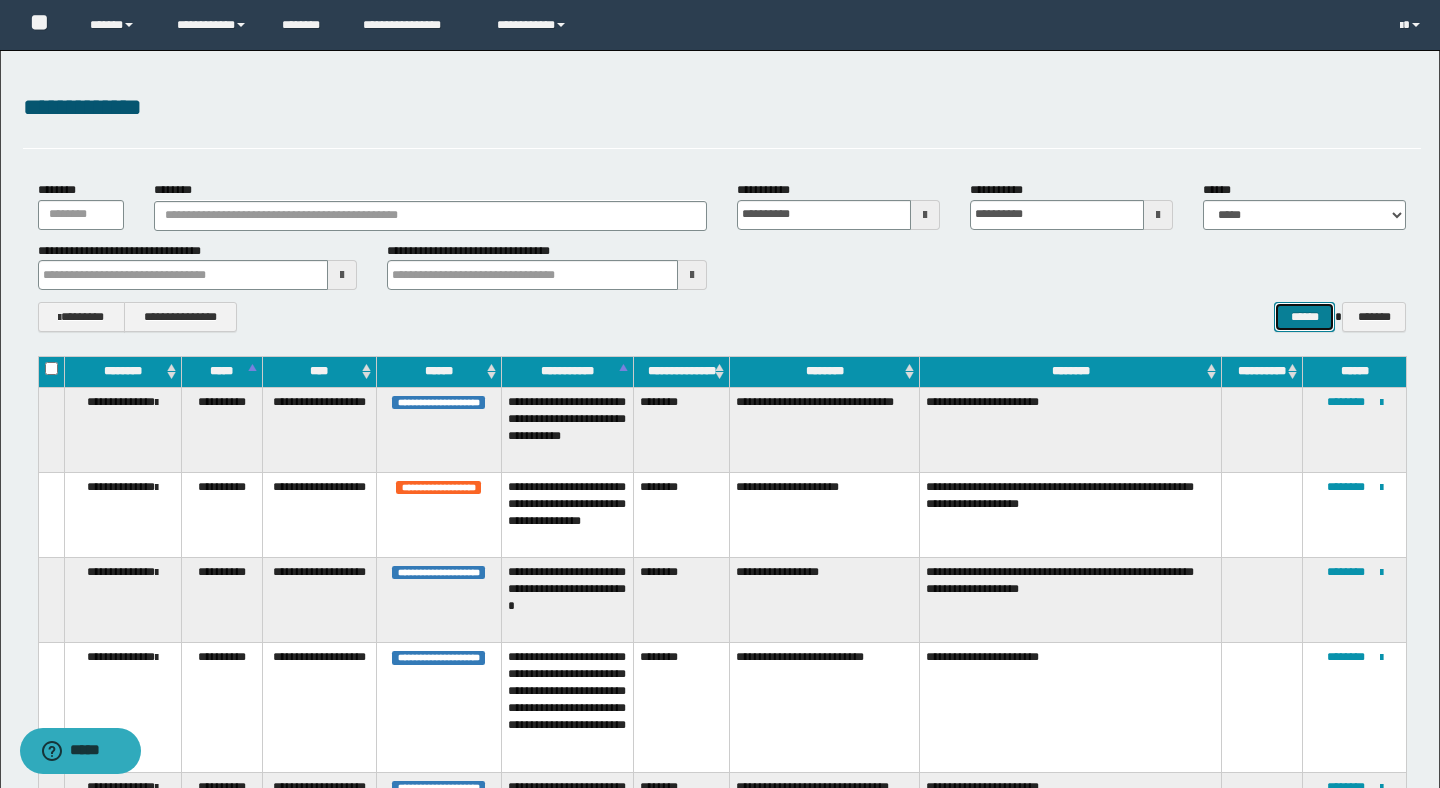 click on "******" at bounding box center [1304, 317] 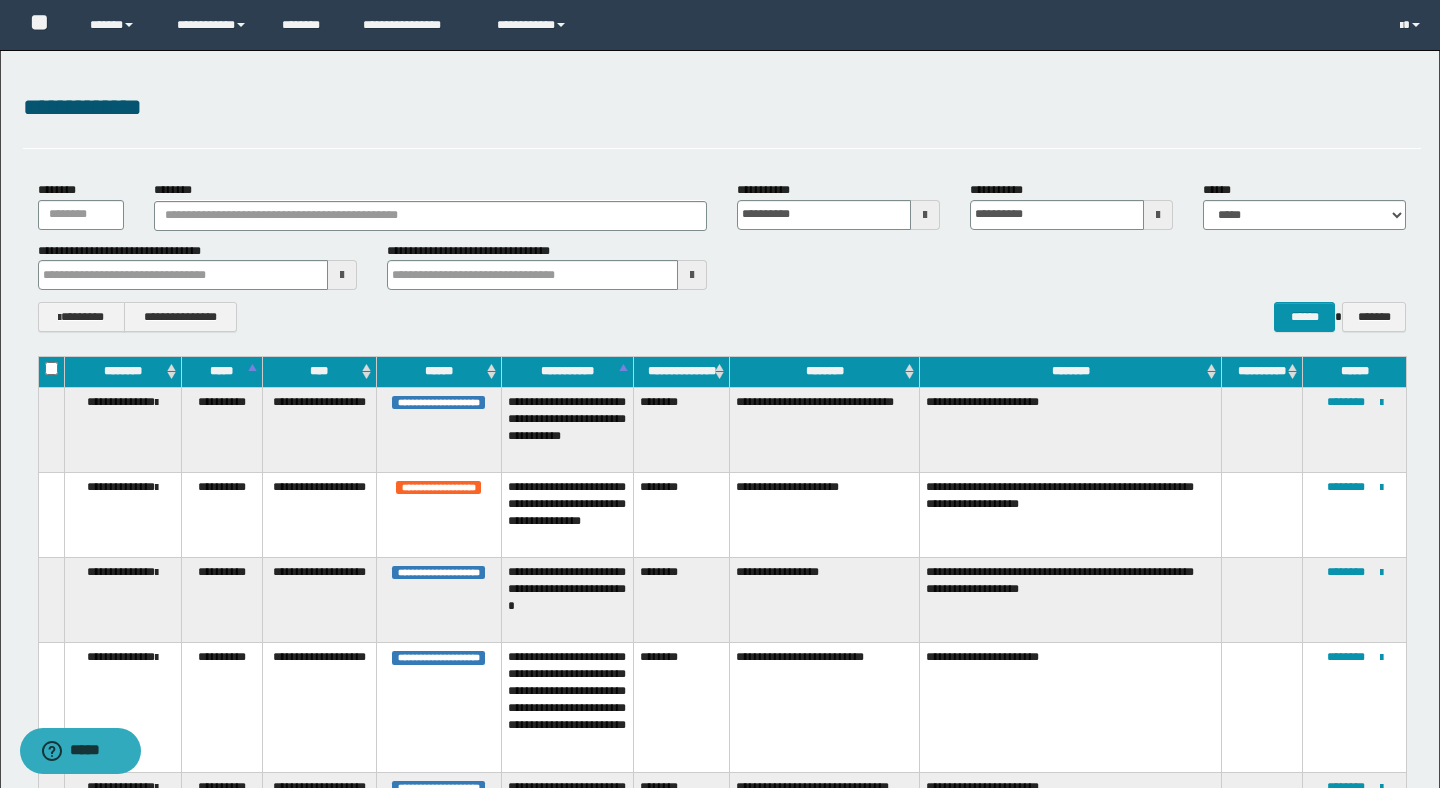 click at bounding box center [1158, 215] 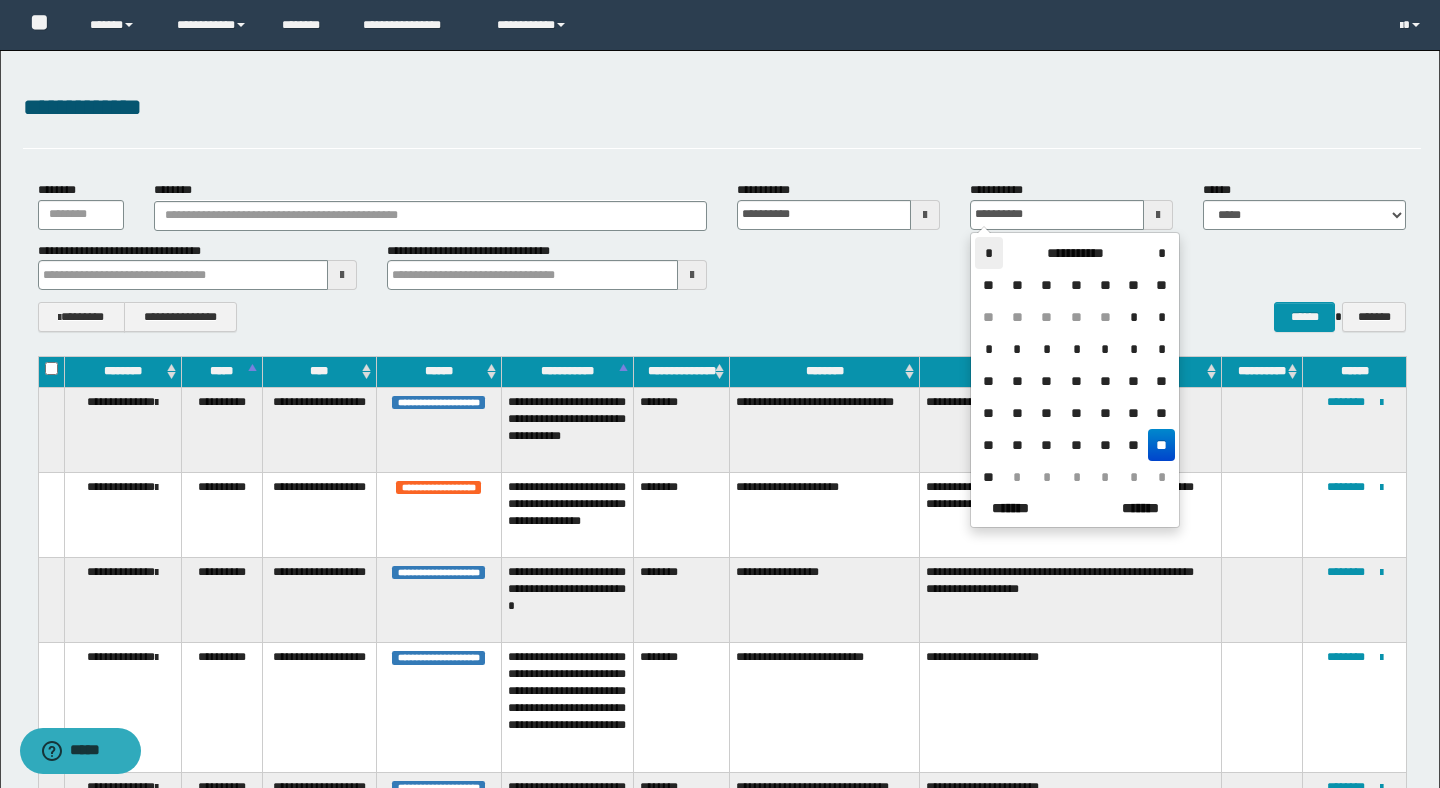 click on "*" at bounding box center [989, 253] 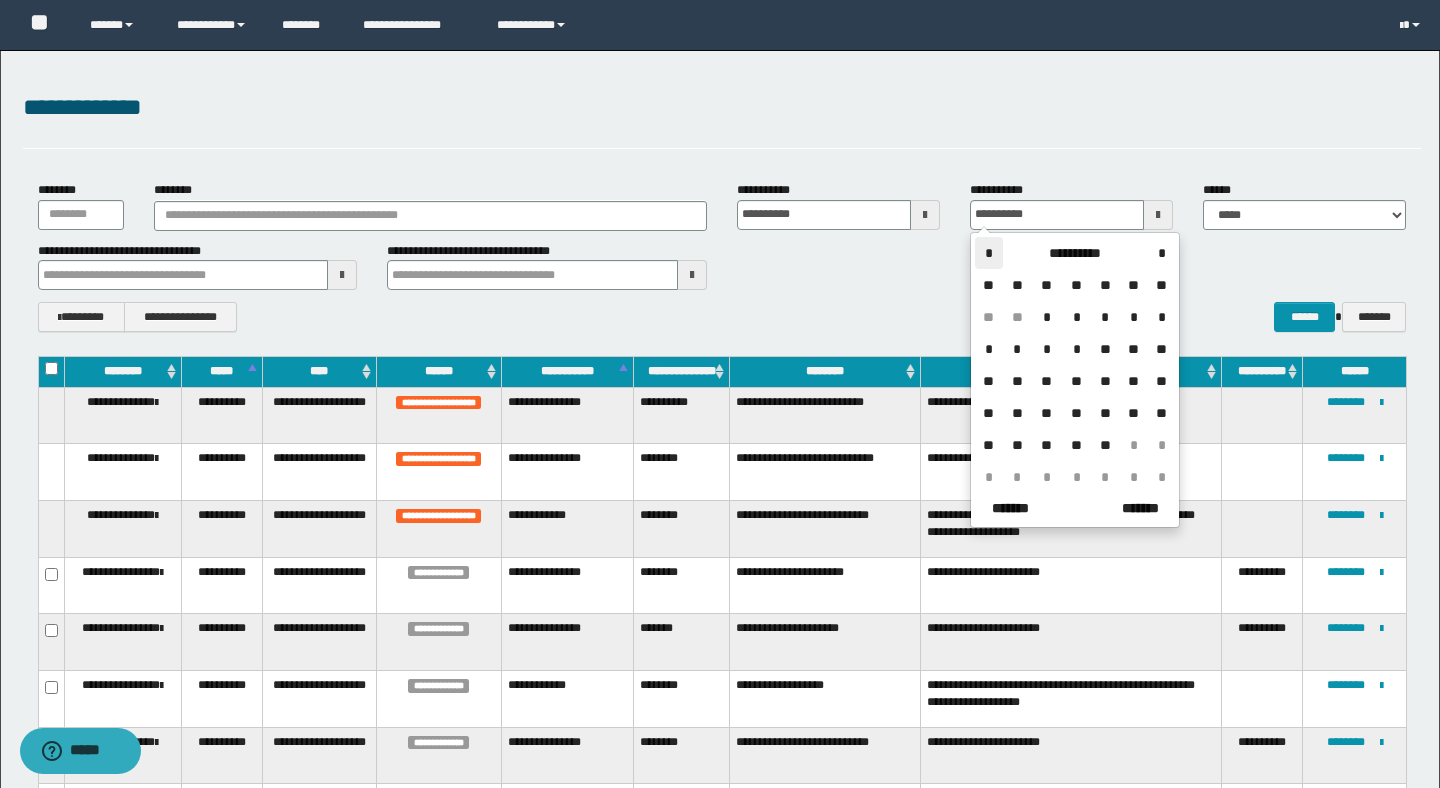 click on "*" at bounding box center [989, 253] 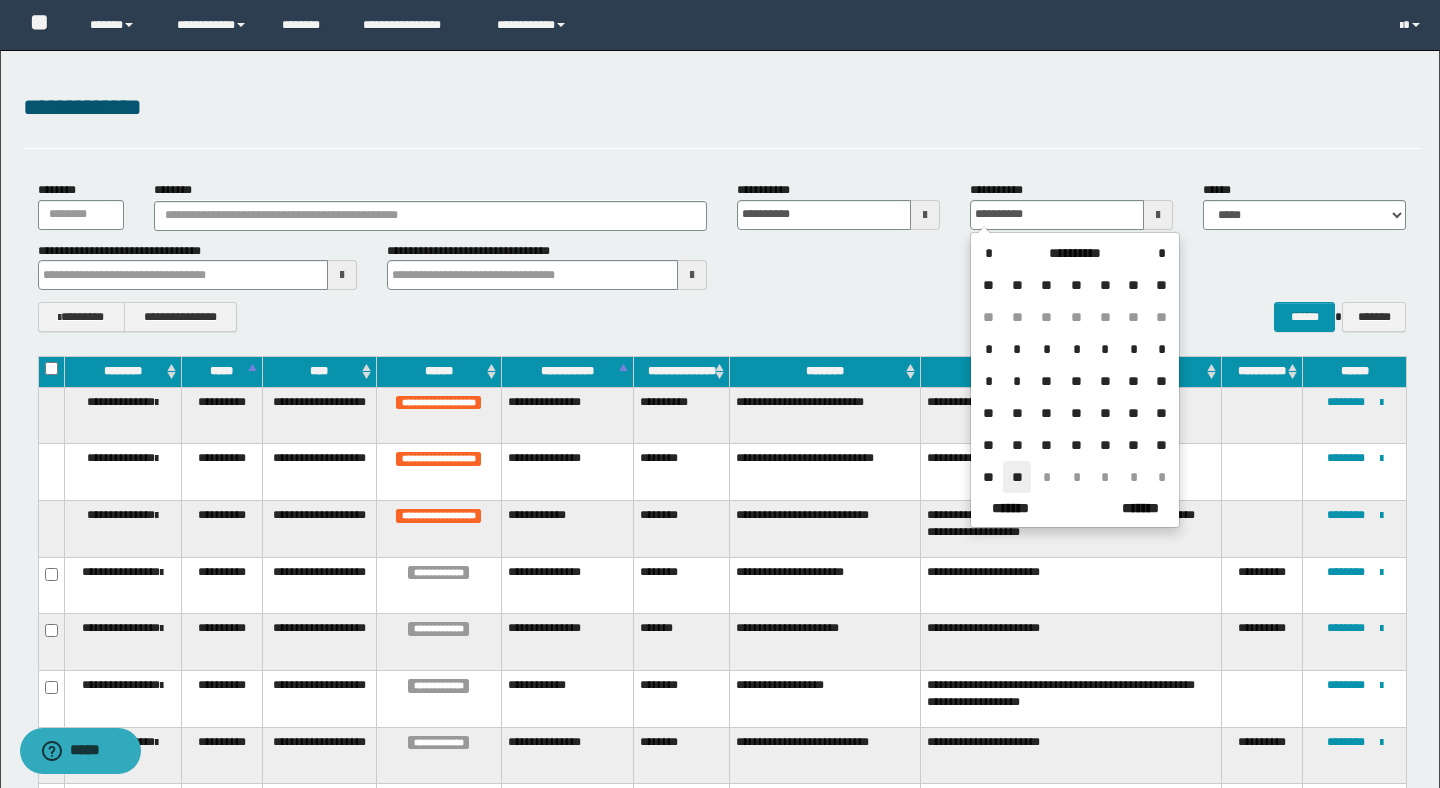 click on "**" at bounding box center [1017, 477] 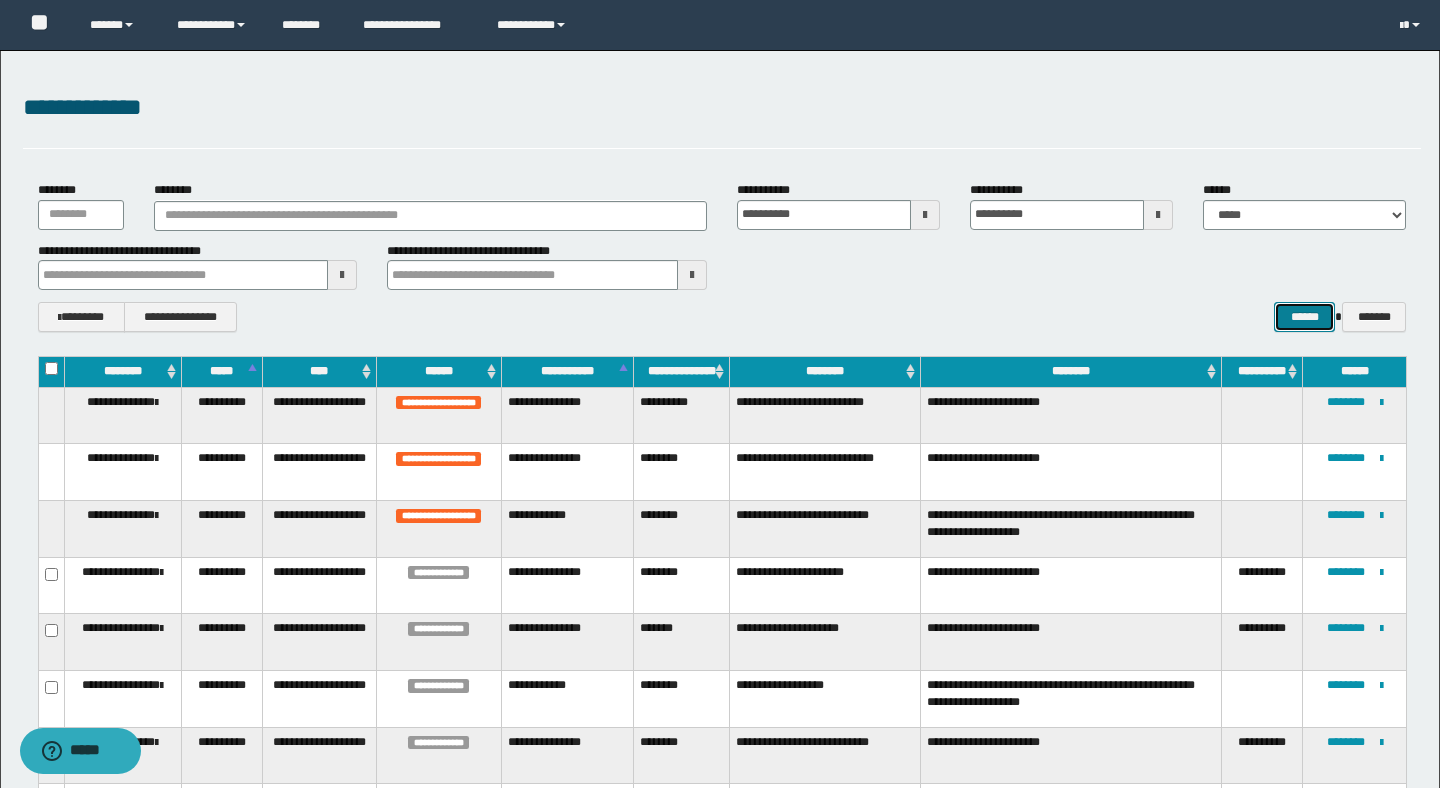 click on "******" at bounding box center (1304, 317) 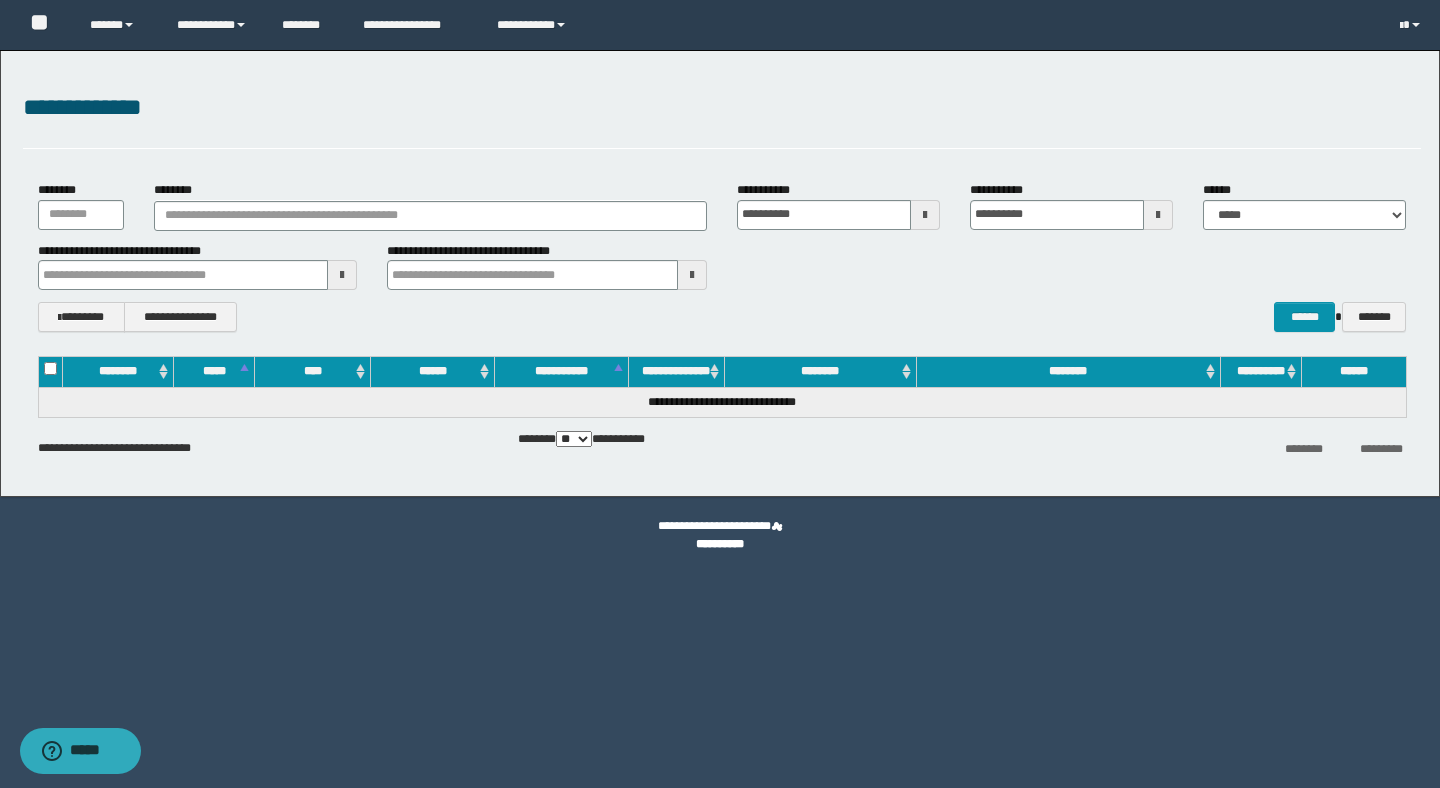 click on "**********" at bounding box center (722, 317) 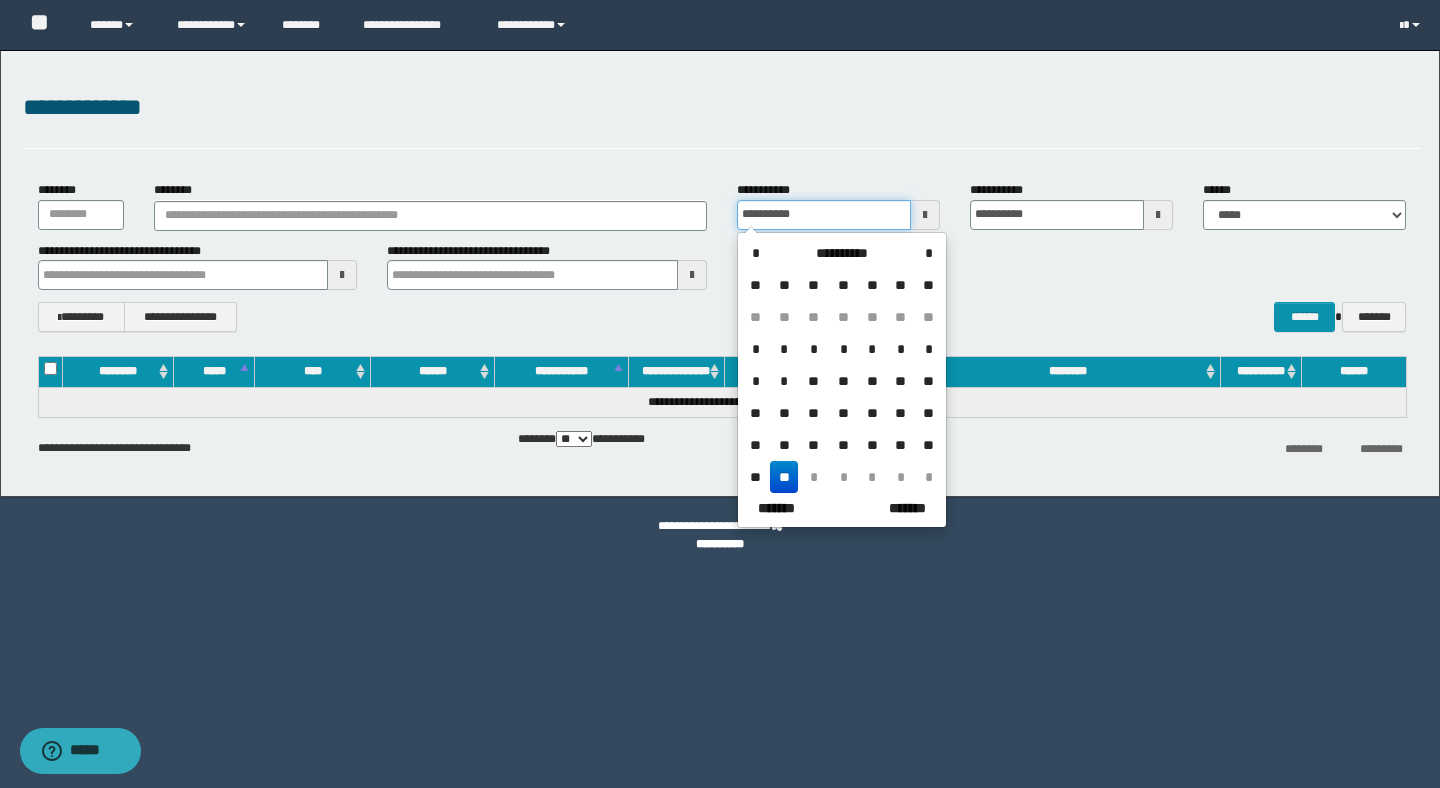 drag, startPoint x: 823, startPoint y: 219, endPoint x: 692, endPoint y: 199, distance: 132.51793 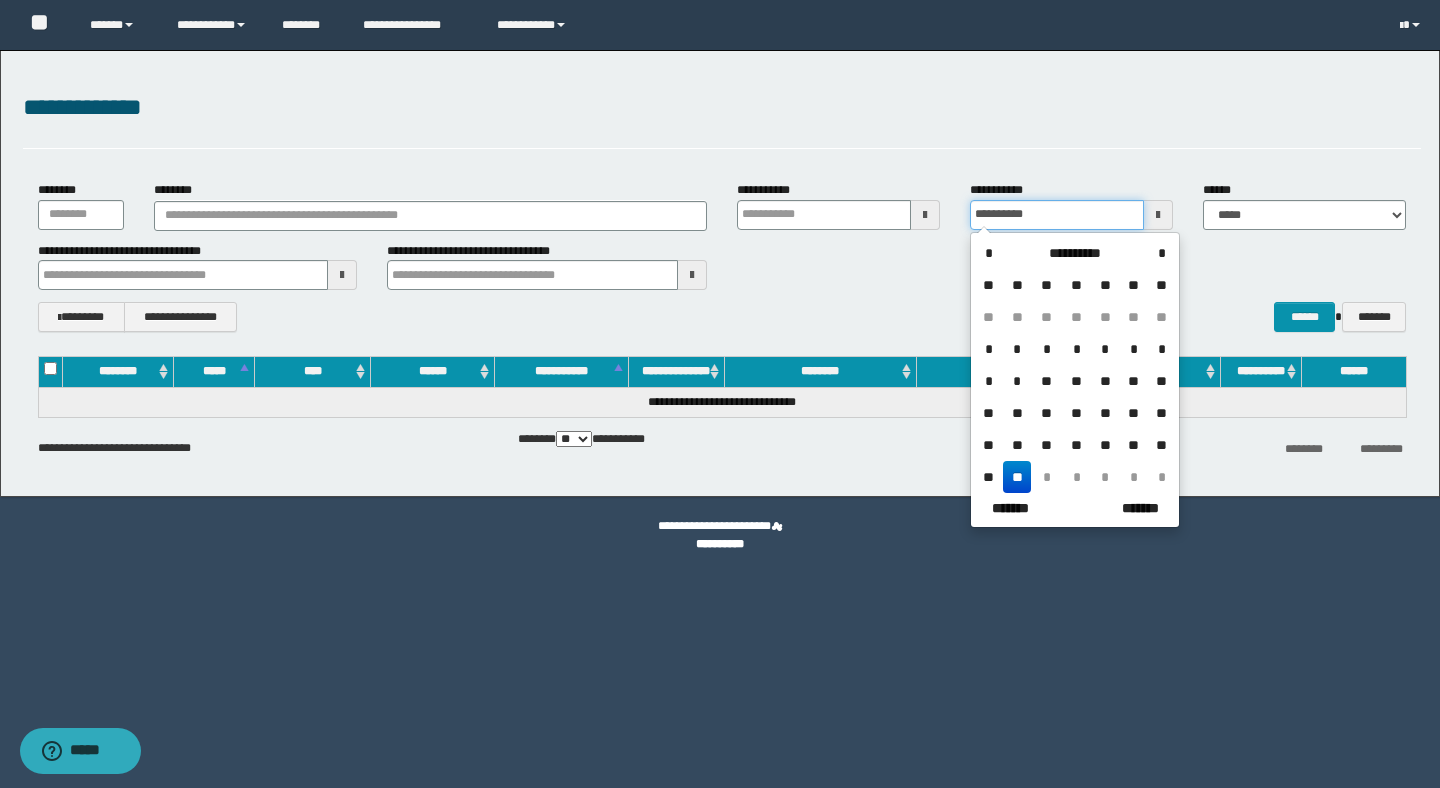 drag, startPoint x: 1056, startPoint y: 218, endPoint x: 967, endPoint y: 202, distance: 90.426765 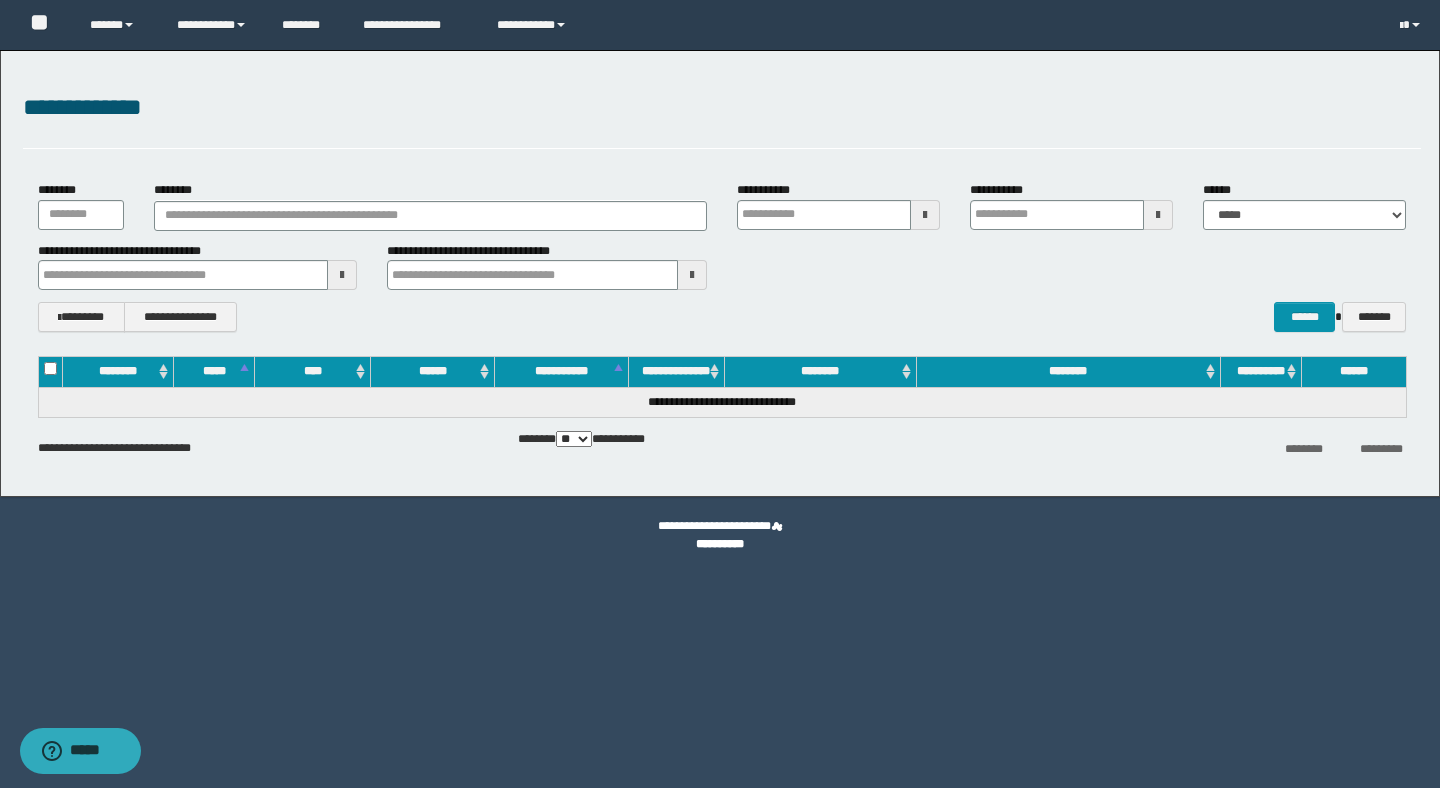 click at bounding box center [342, 275] 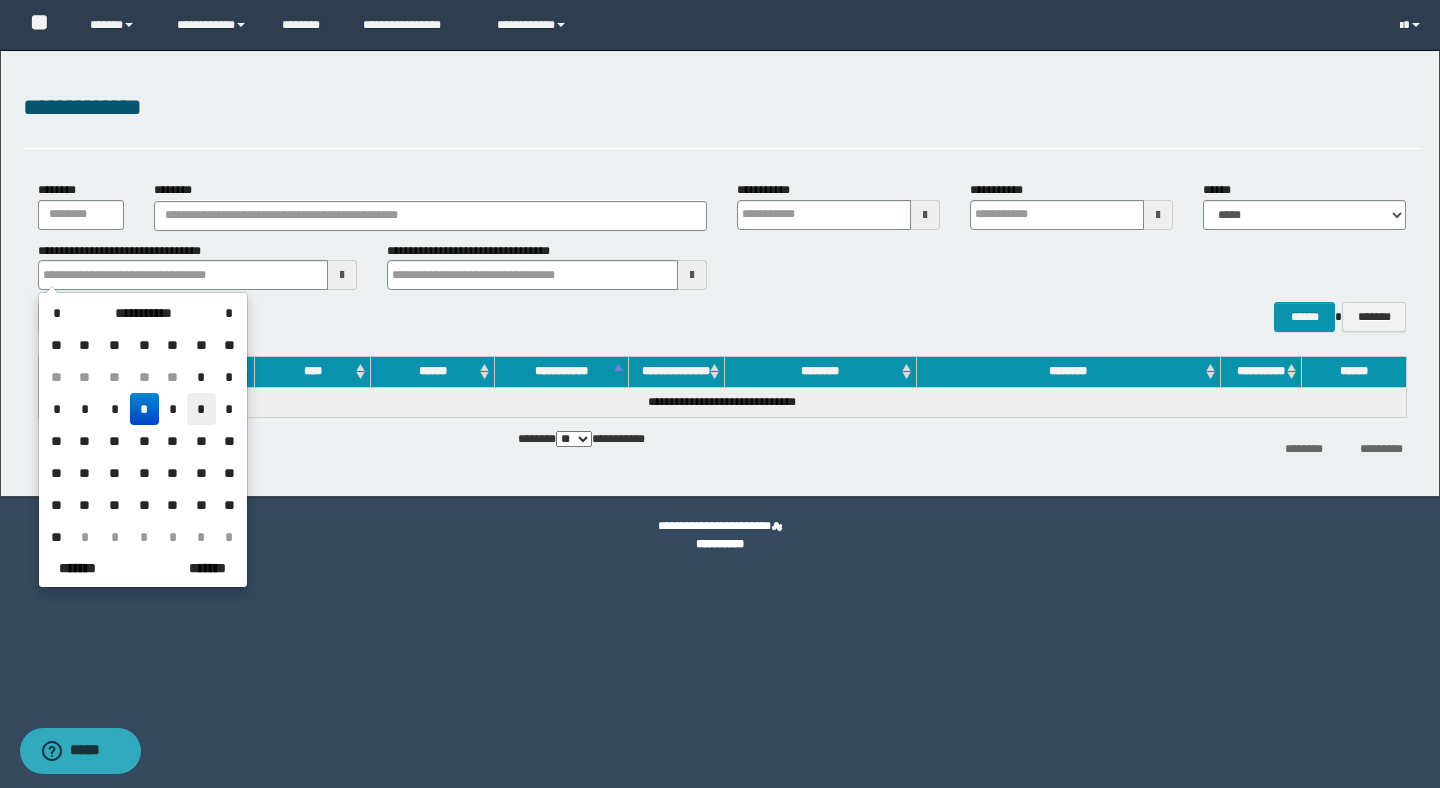 click on "*" at bounding box center (201, 409) 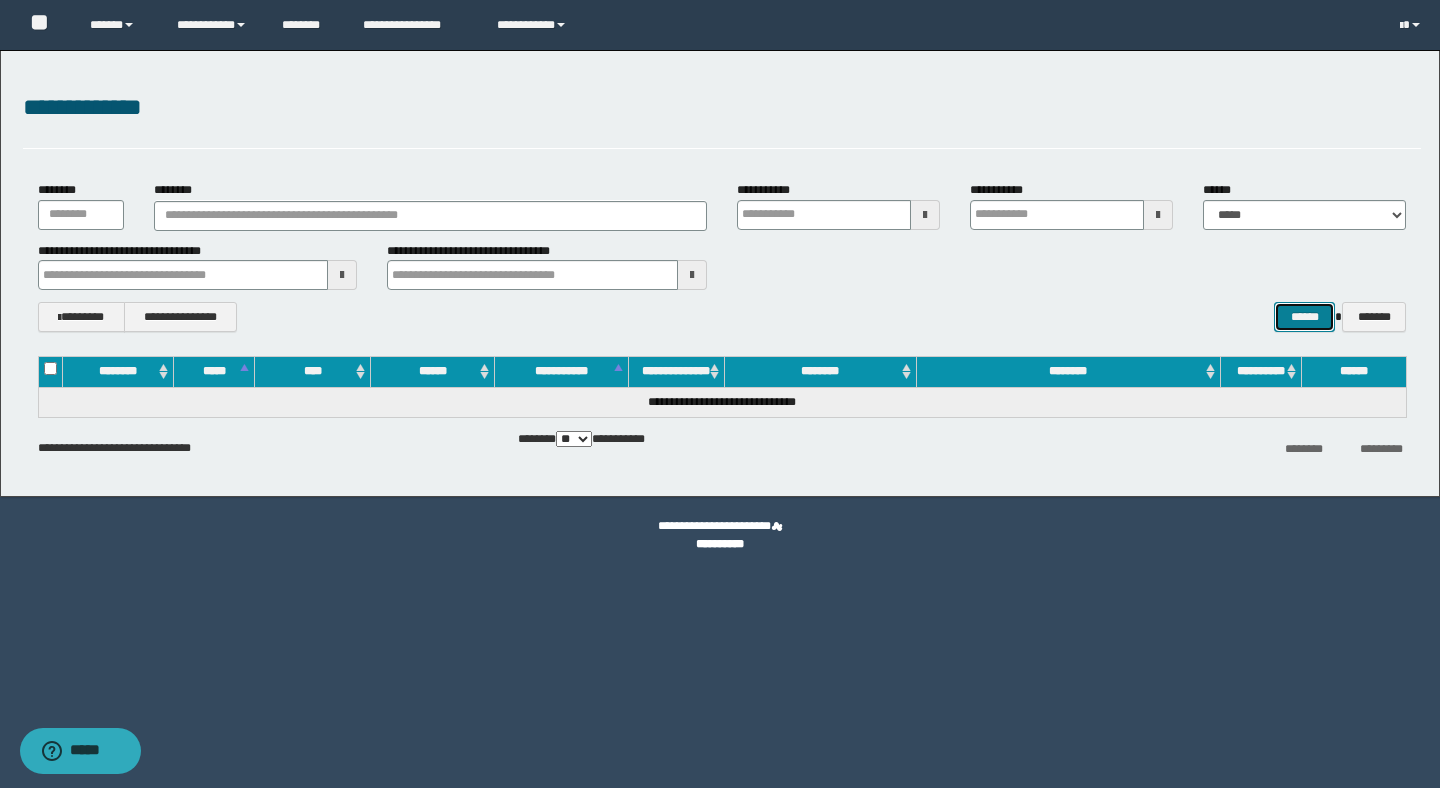 click on "******" at bounding box center (1304, 317) 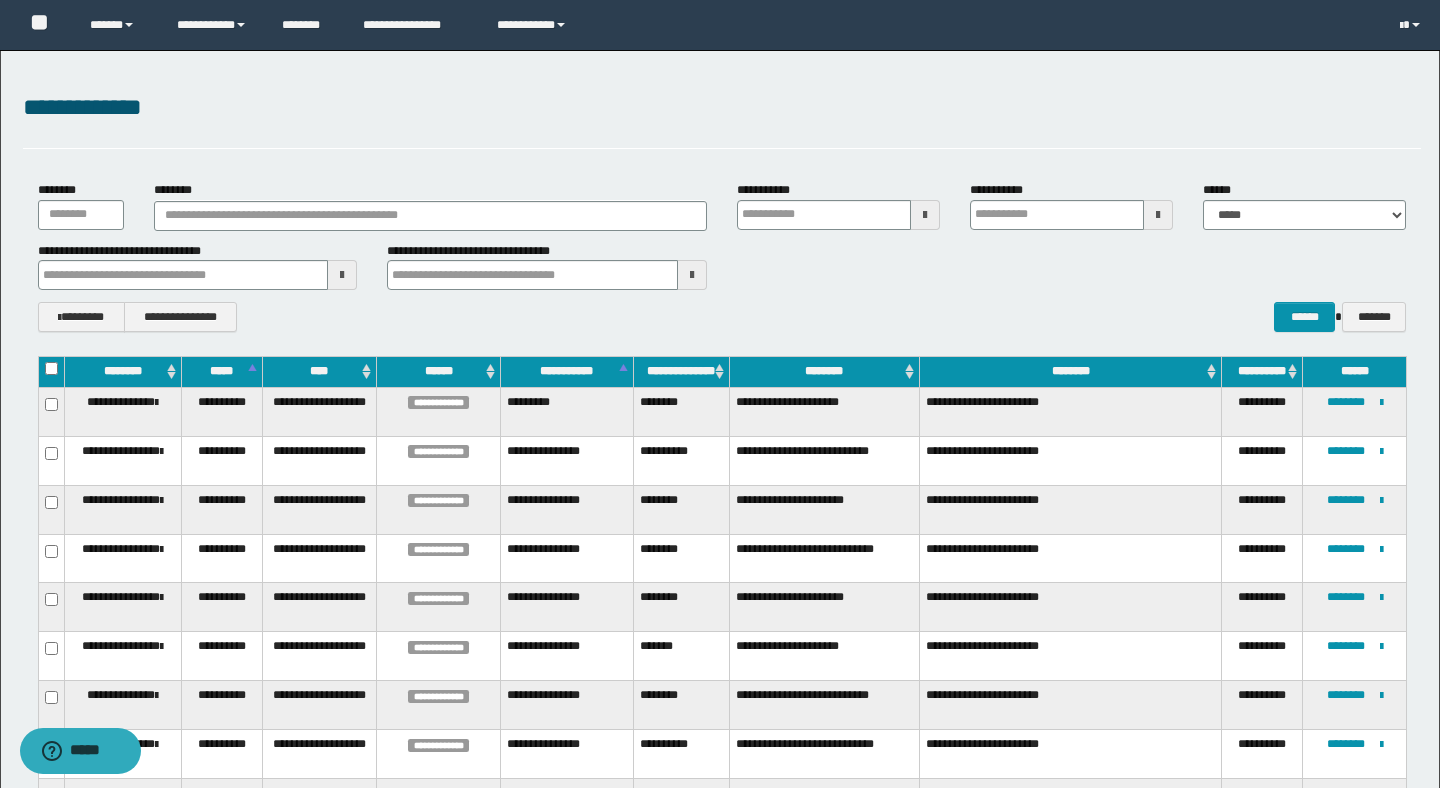 click on "******
*******" at bounding box center [1304, 317] 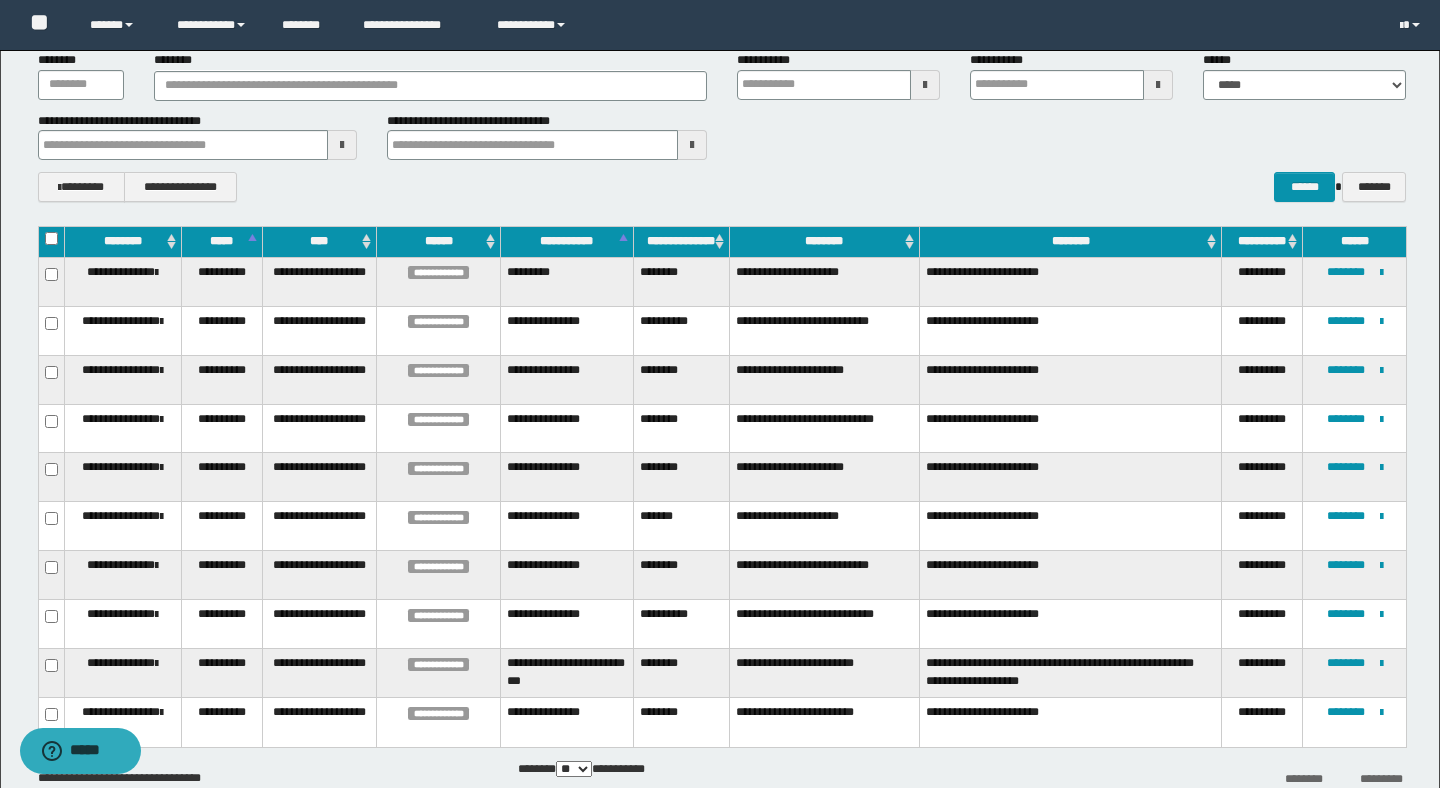 scroll, scrollTop: 160, scrollLeft: 0, axis: vertical 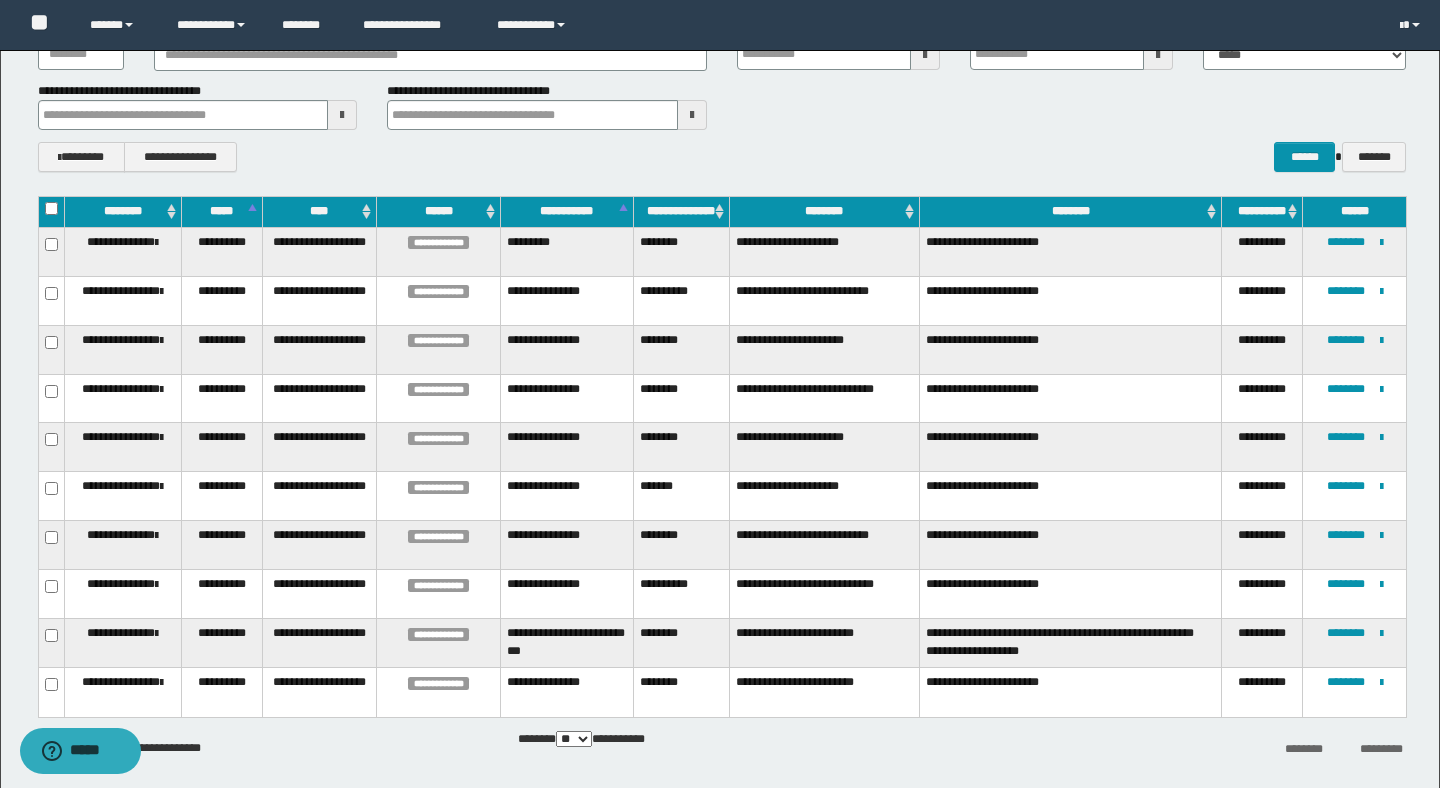 click on "**********" at bounding box center (722, 106) 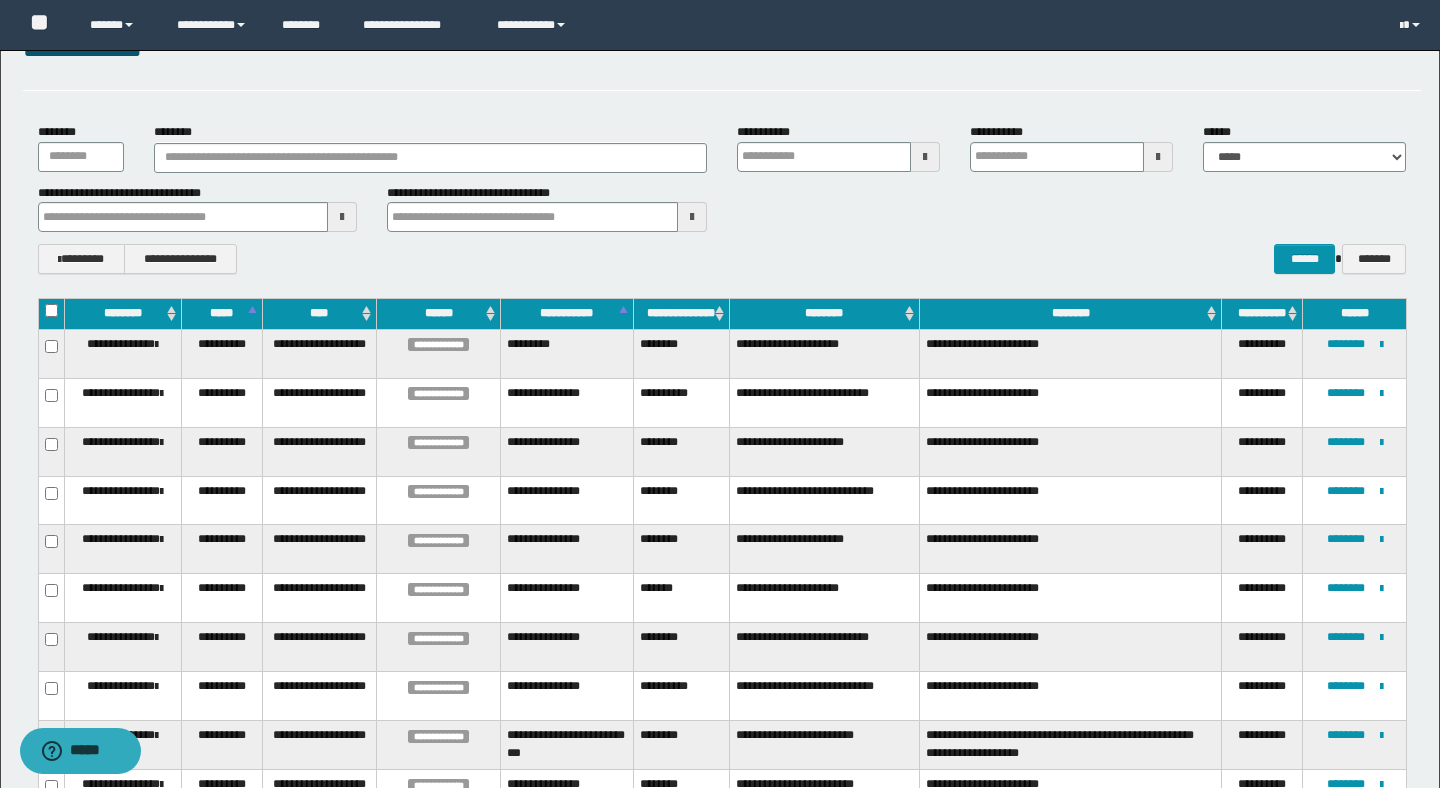 scroll, scrollTop: 40, scrollLeft: 0, axis: vertical 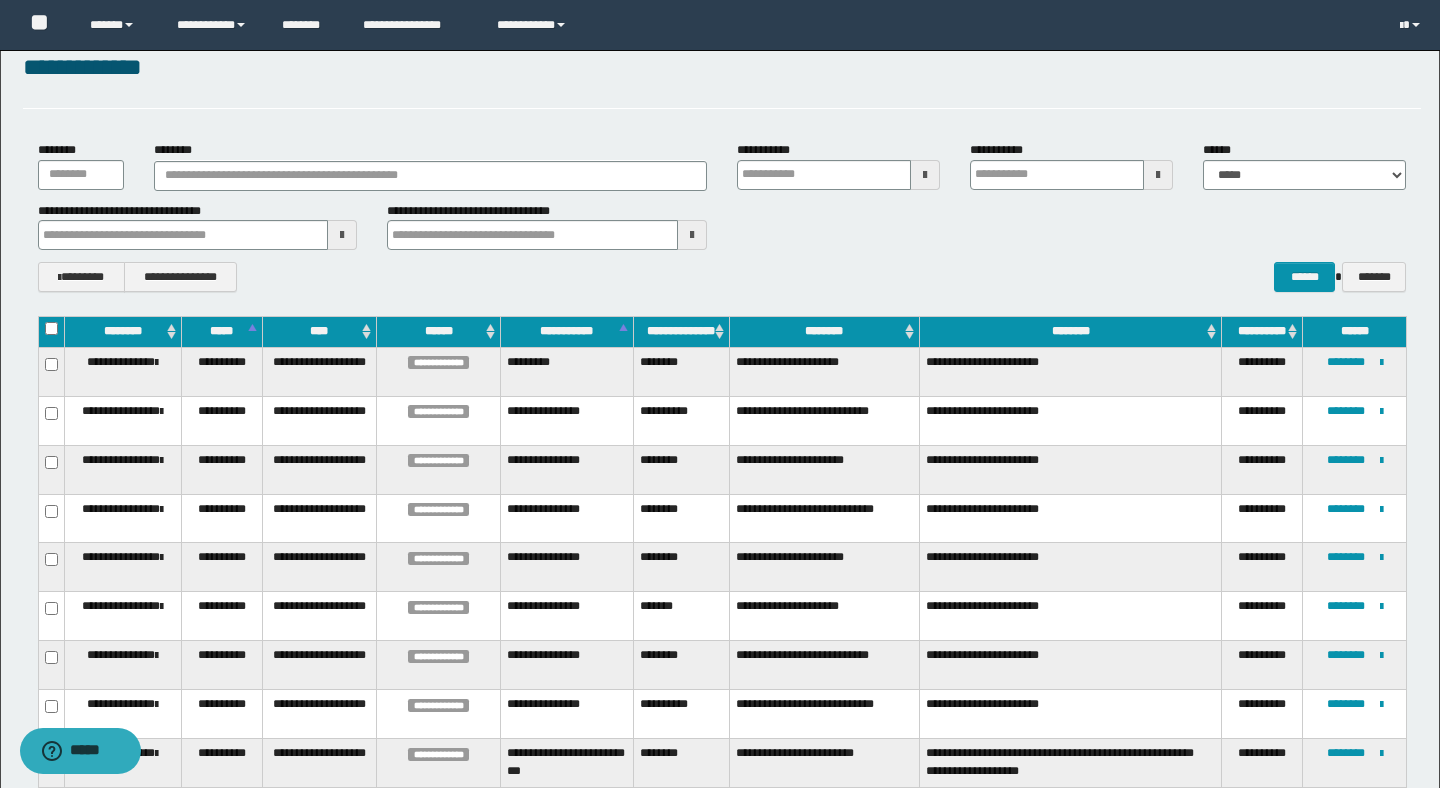 click at bounding box center [925, 175] 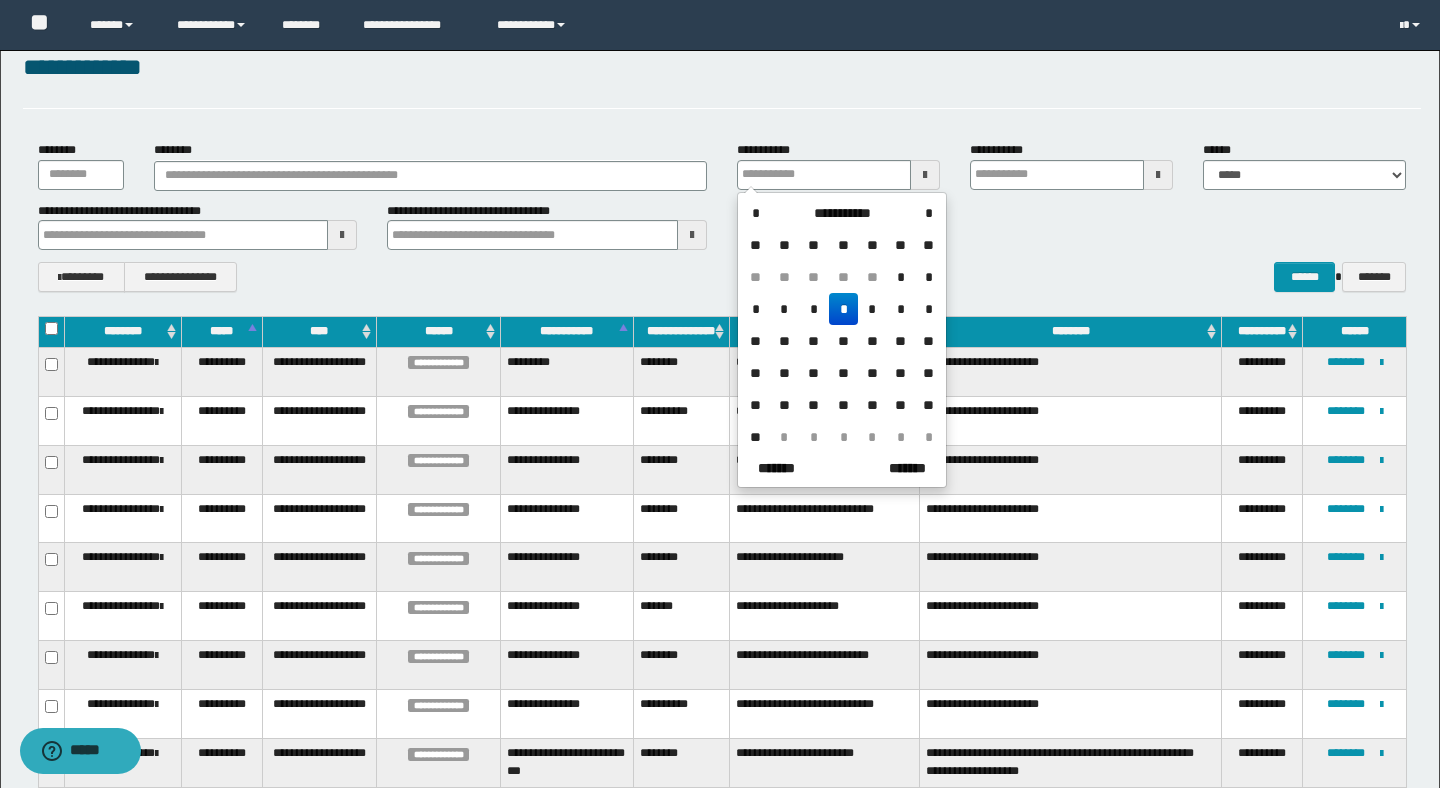 click on "**********" at bounding box center [842, 340] 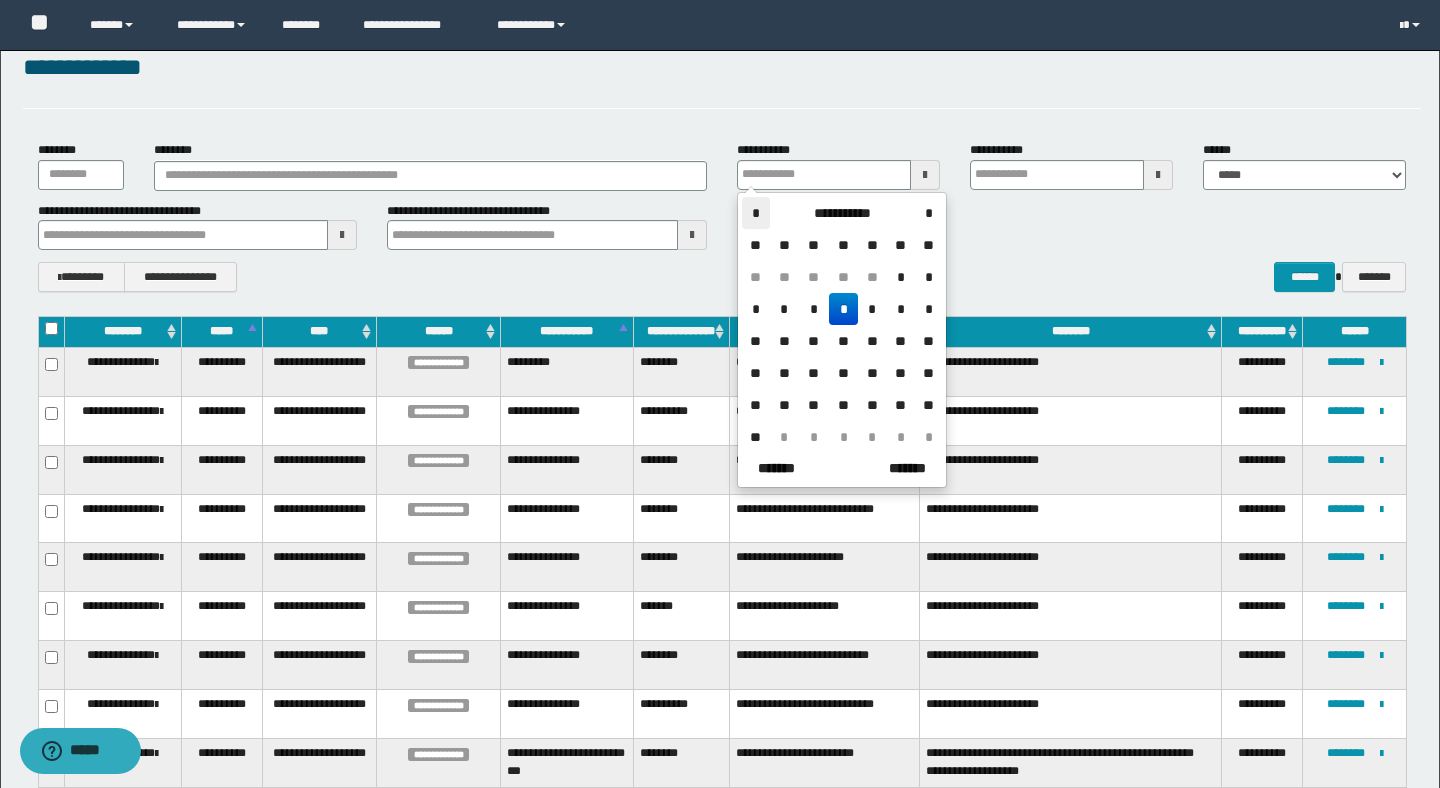 click on "*" at bounding box center (756, 213) 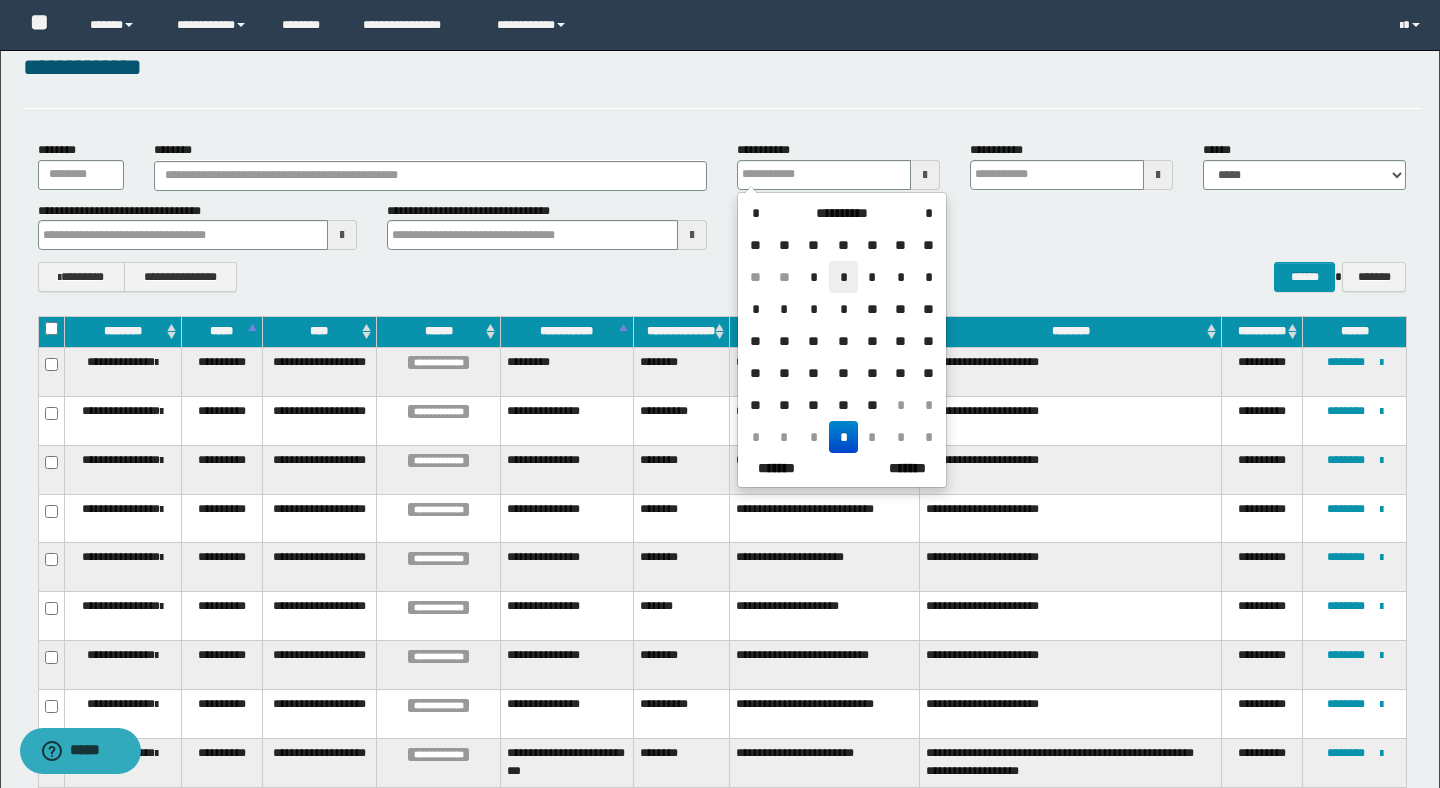 click on "*" at bounding box center (843, 277) 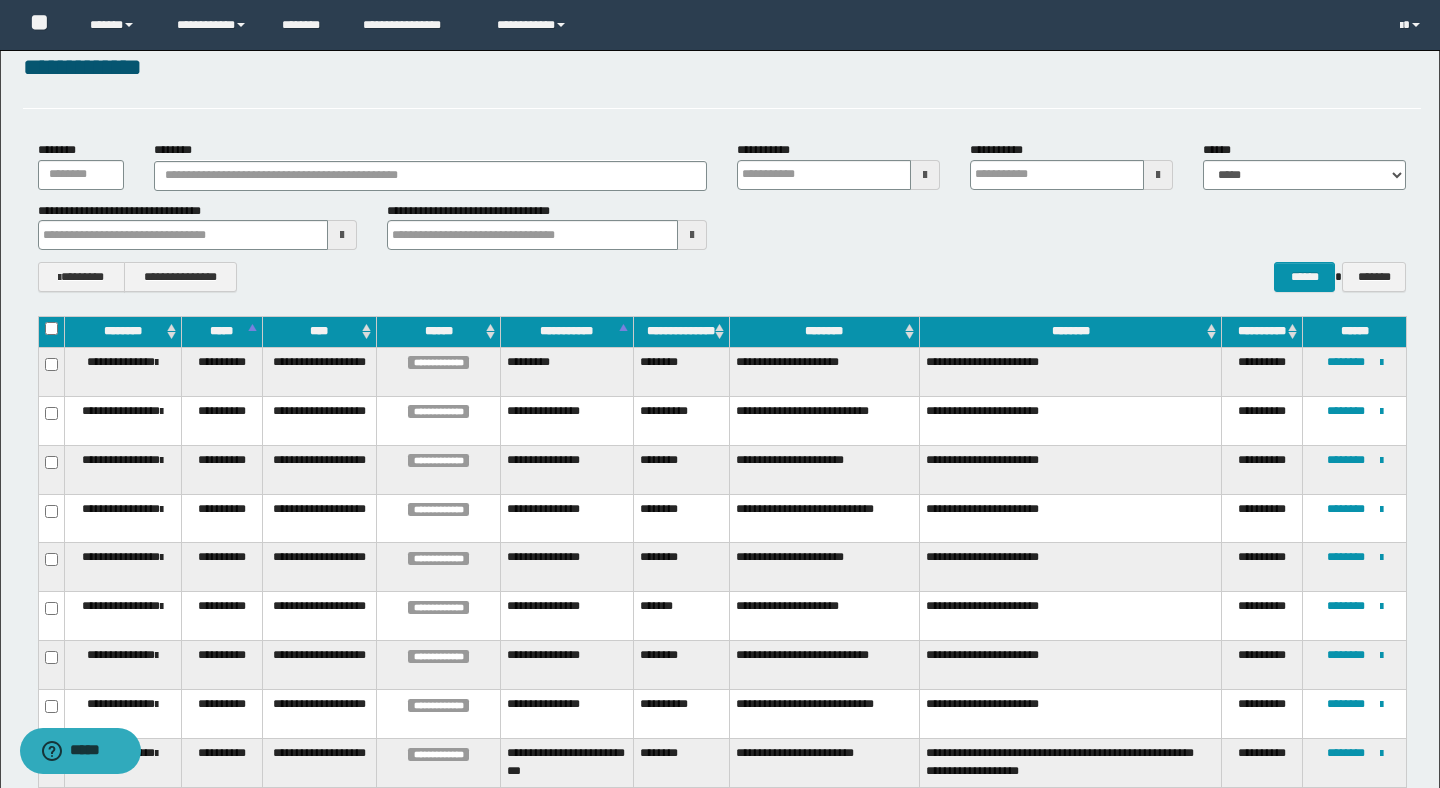 click at bounding box center [1158, 175] 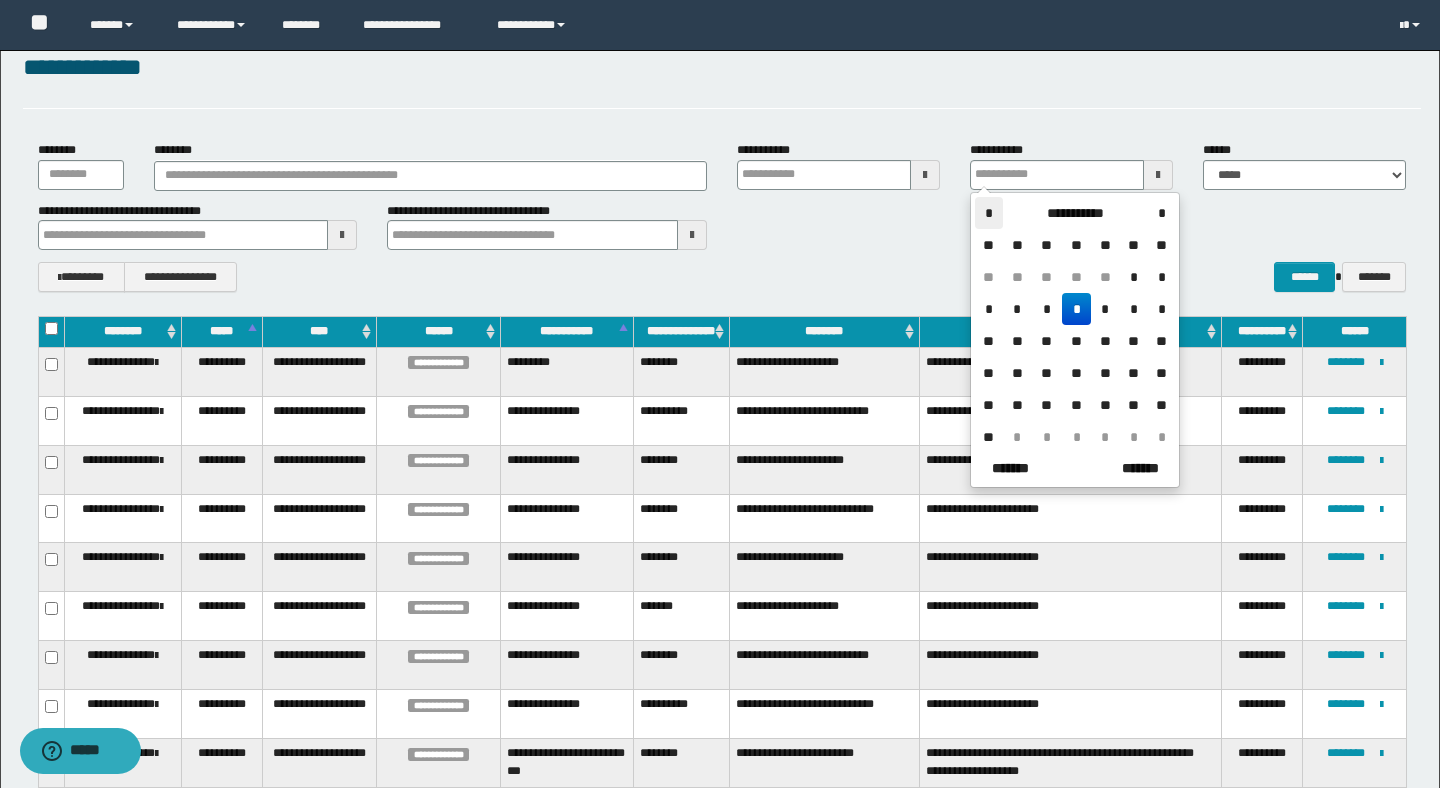click on "*" at bounding box center [989, 213] 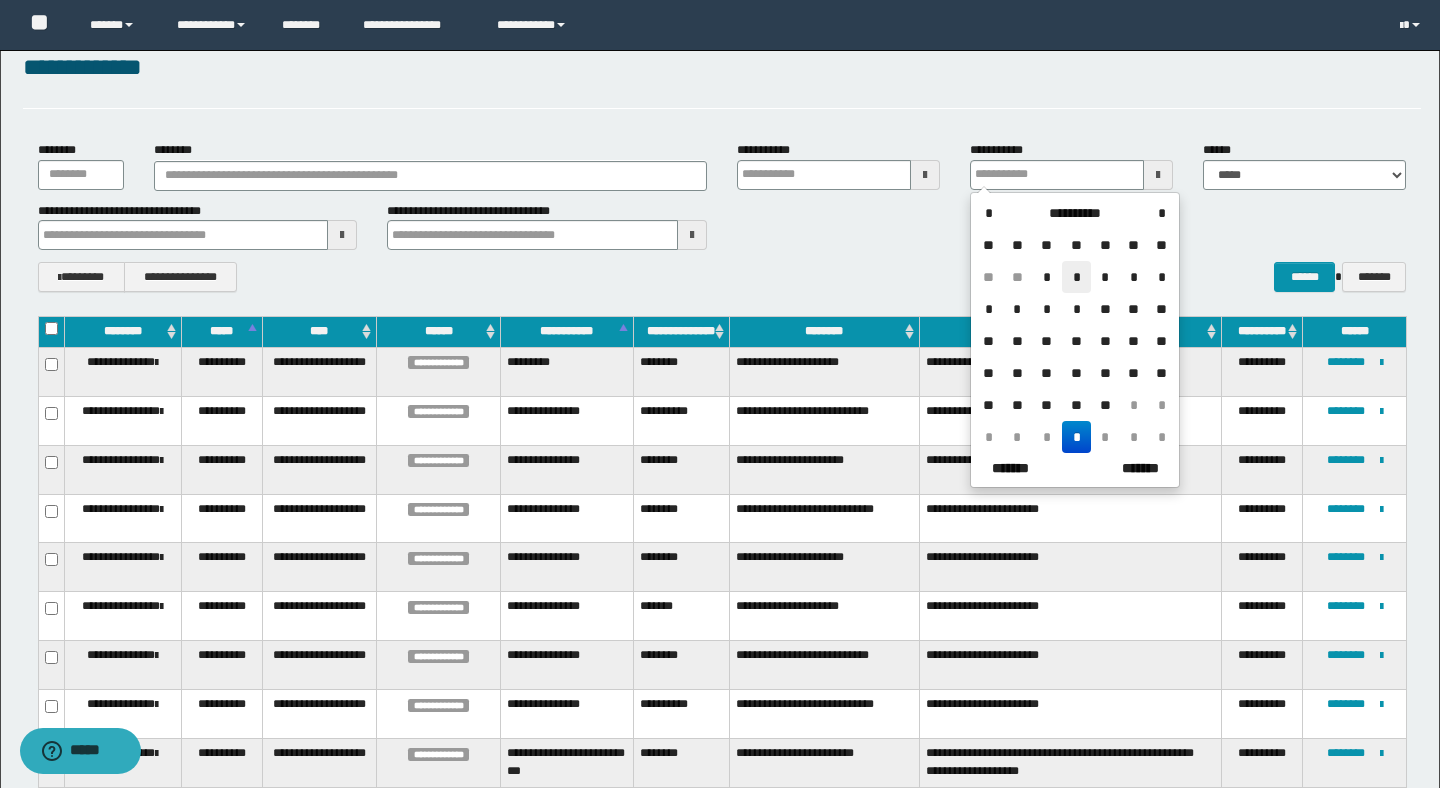 click on "*" at bounding box center (1076, 277) 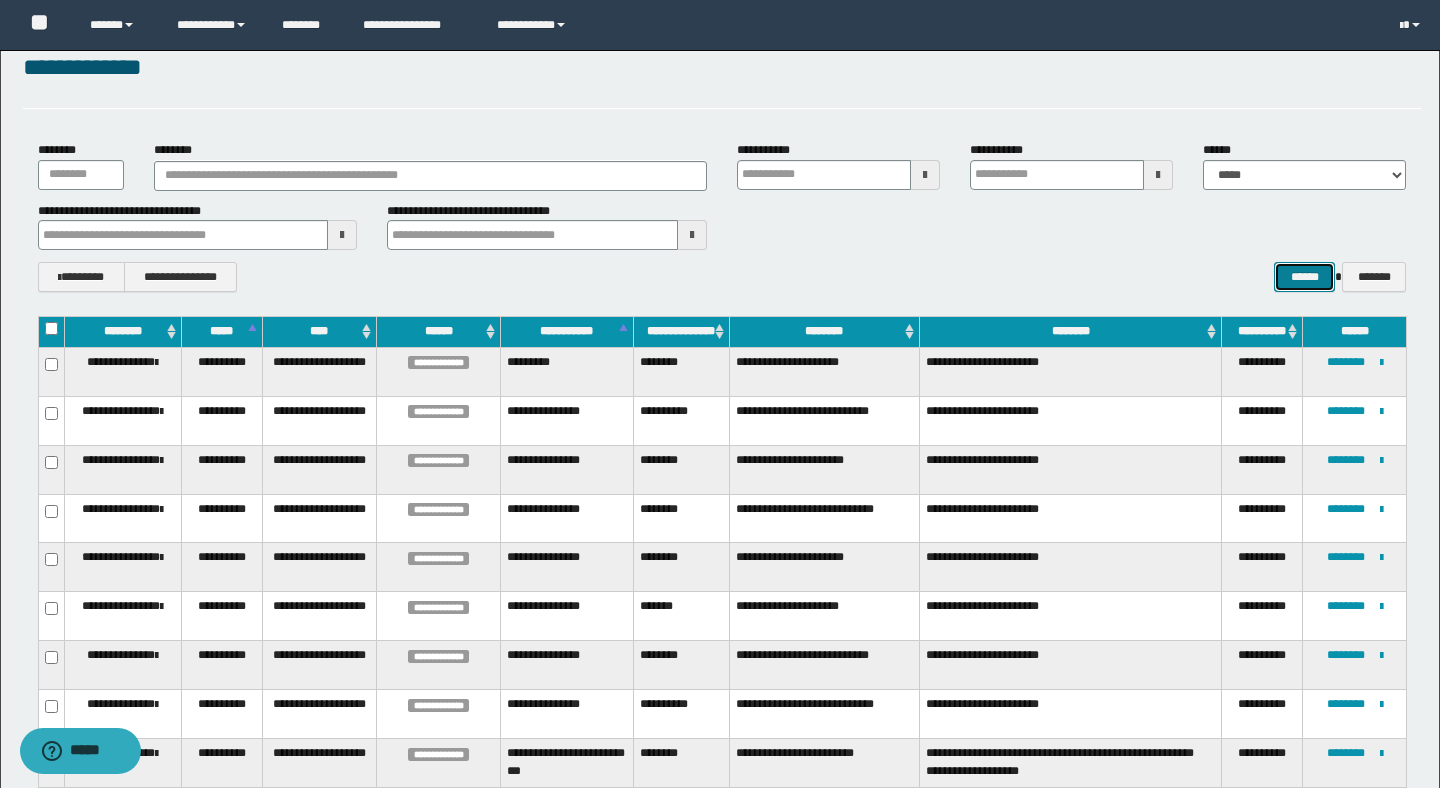 click on "******" at bounding box center [1304, 277] 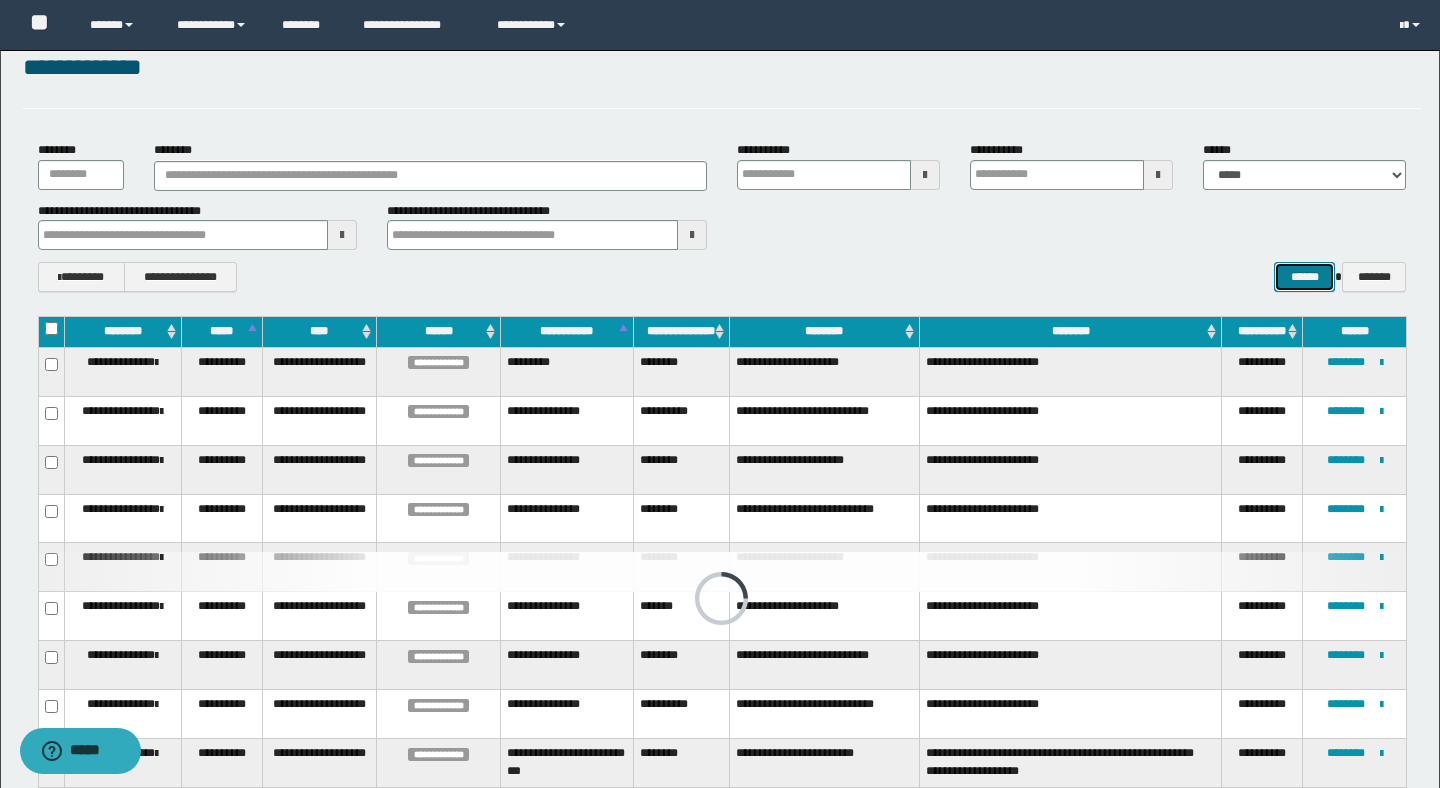 scroll, scrollTop: 0, scrollLeft: 0, axis: both 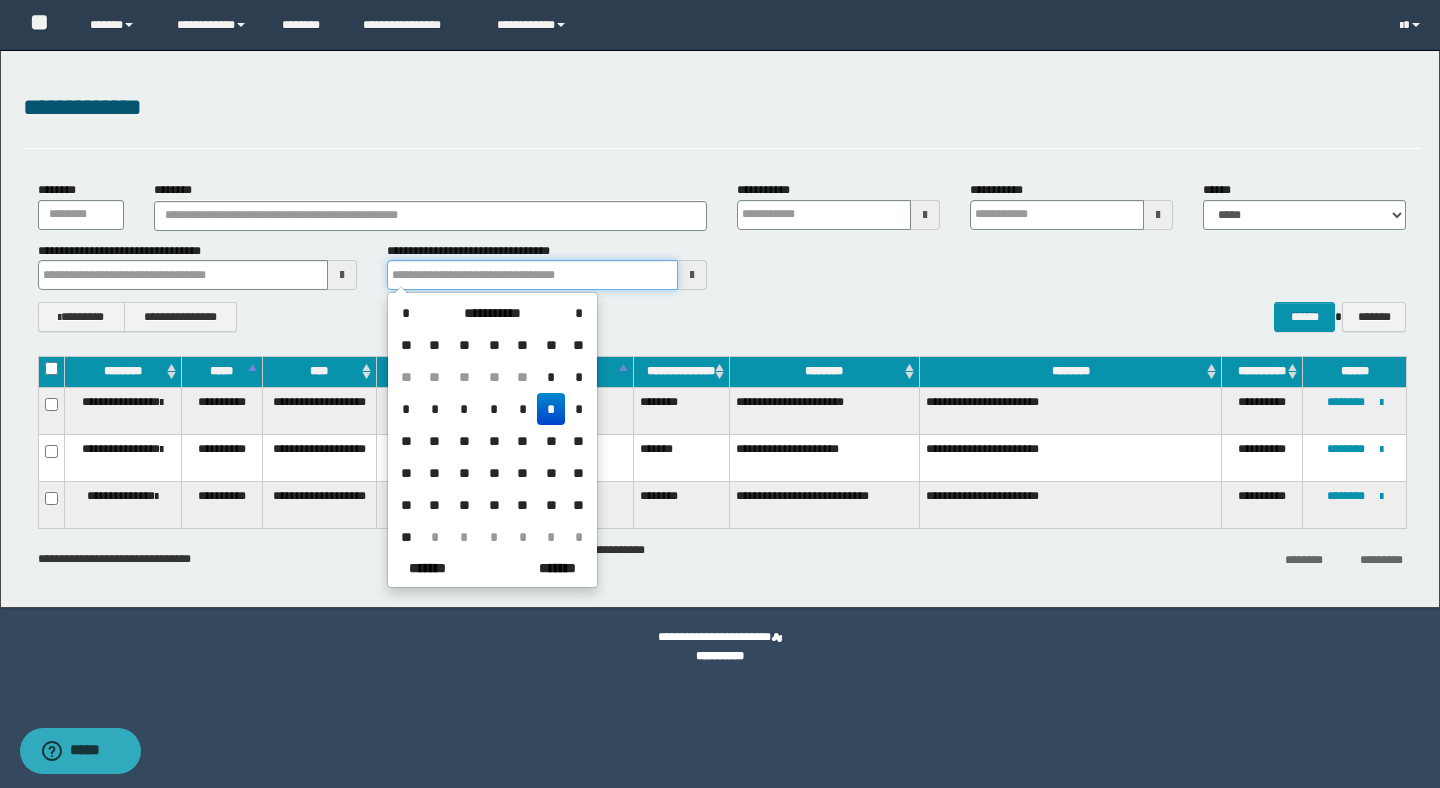 drag, startPoint x: 493, startPoint y: 278, endPoint x: 361, endPoint y: 274, distance: 132.0606 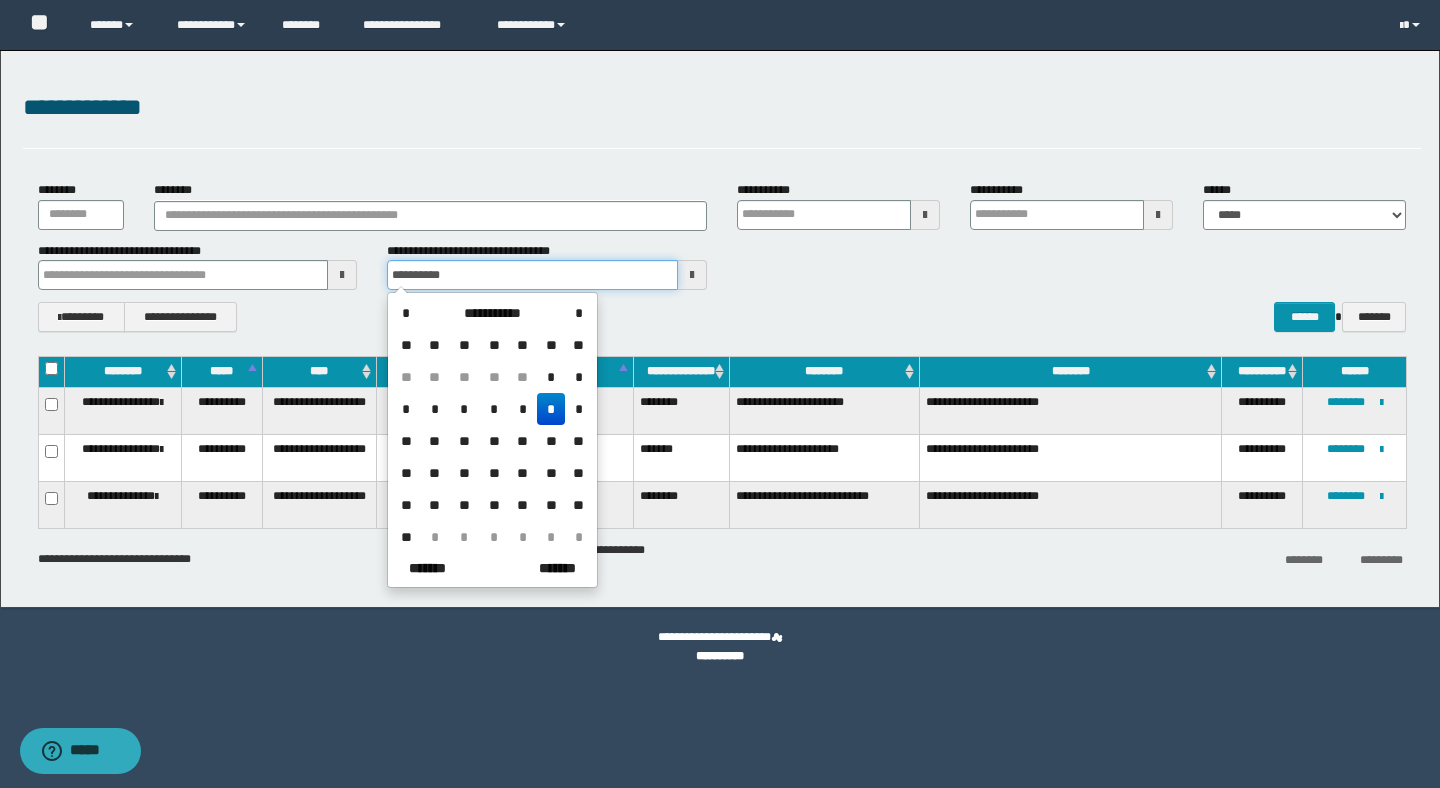 type 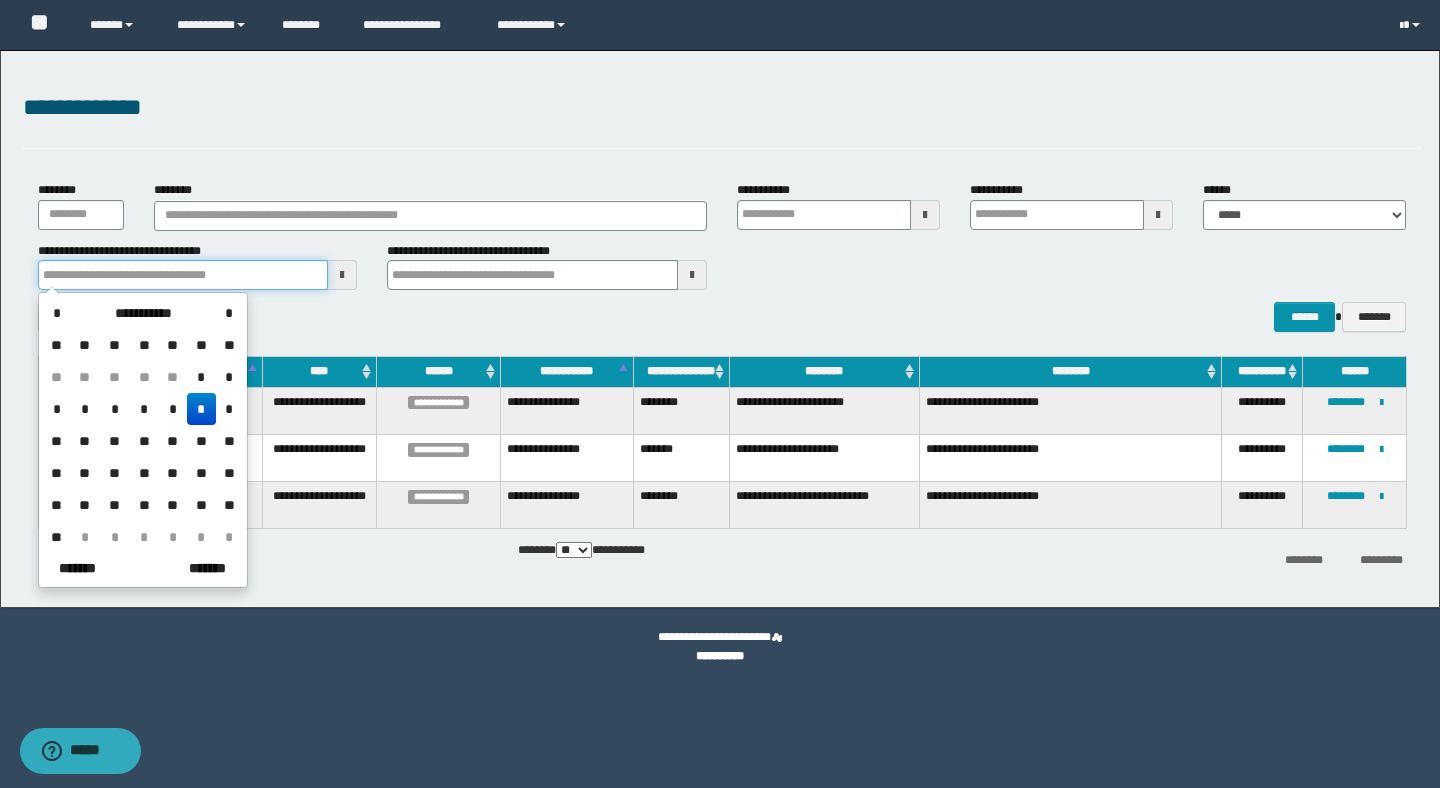 drag, startPoint x: 120, startPoint y: 271, endPoint x: 0, endPoint y: 276, distance: 120.10412 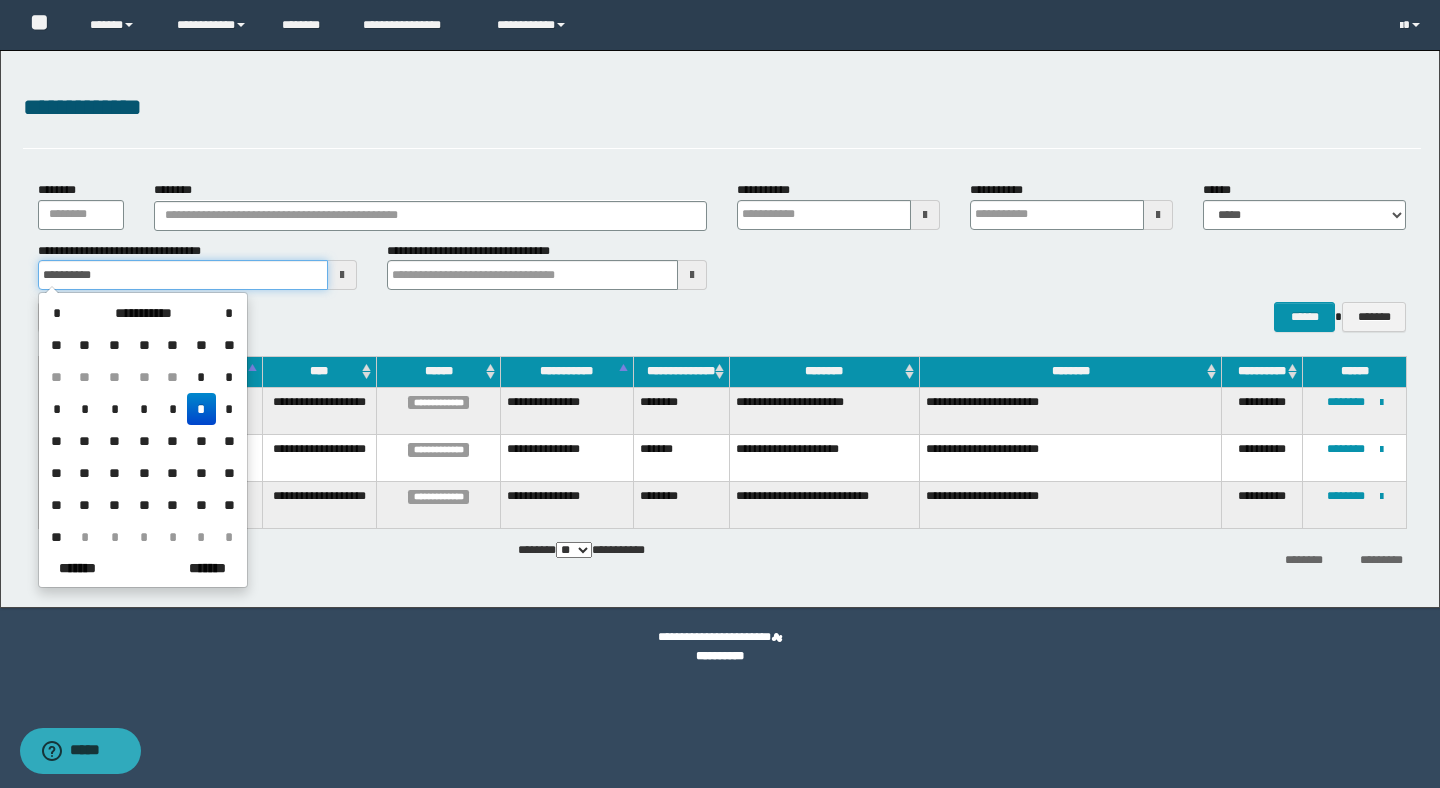 type 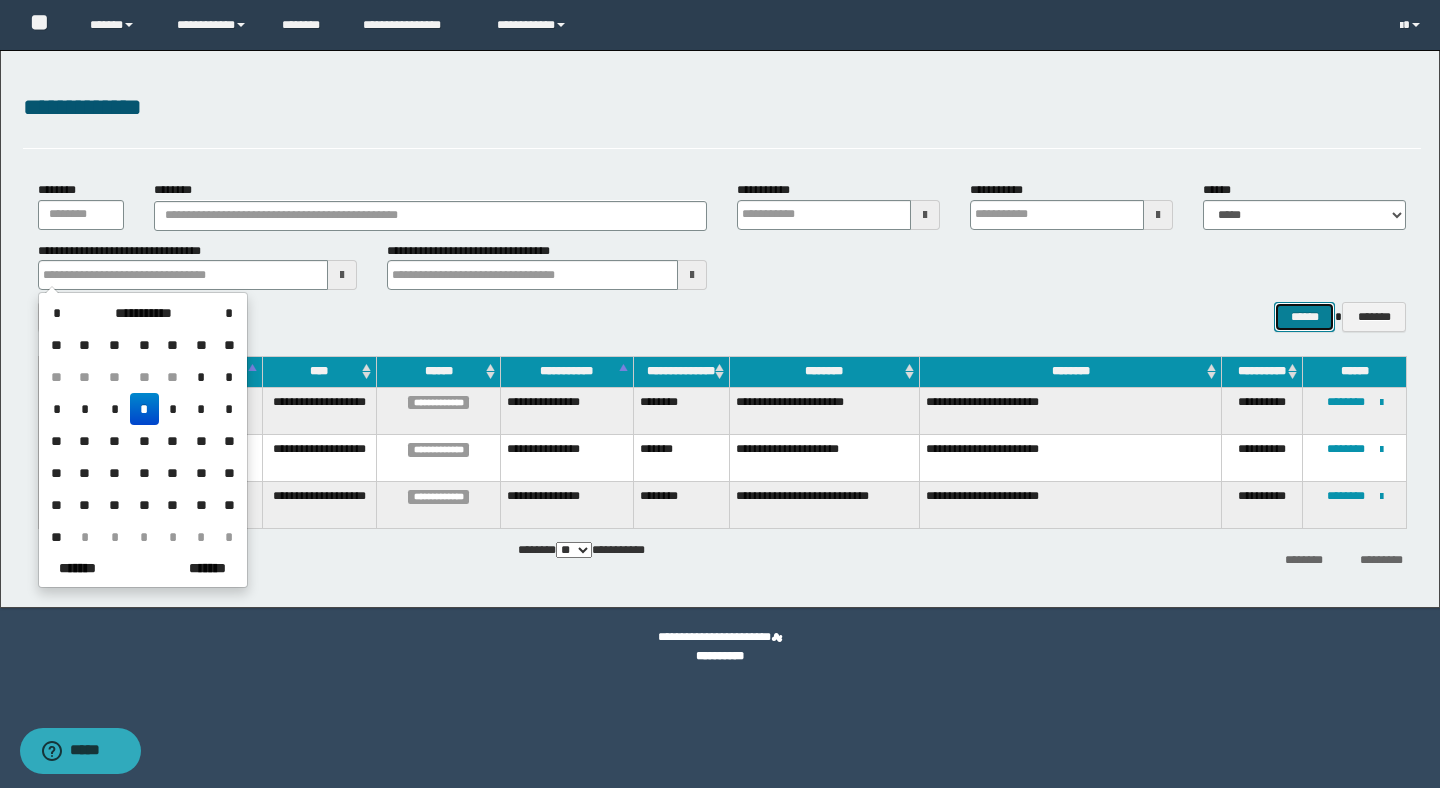 click on "******" at bounding box center [1304, 317] 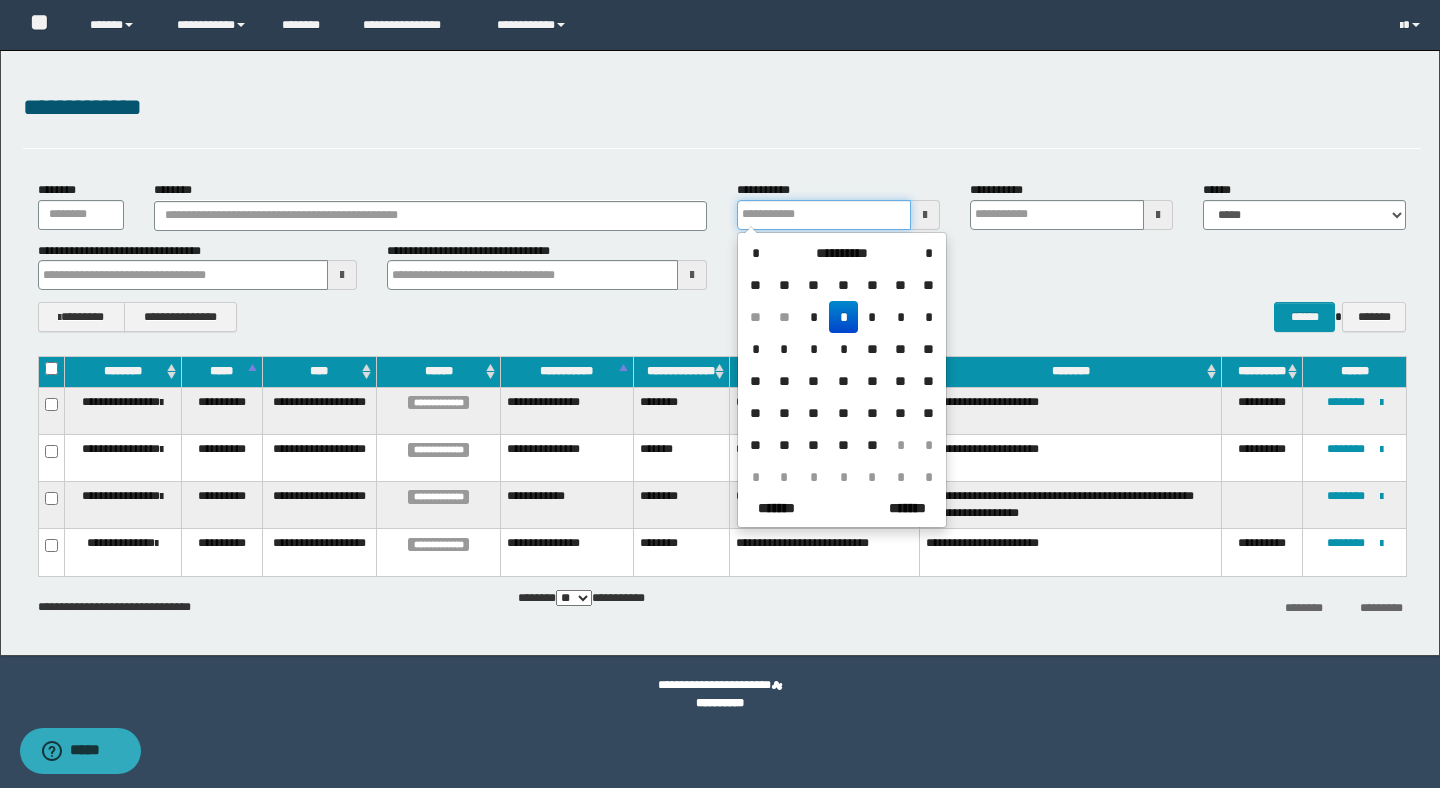 drag, startPoint x: 833, startPoint y: 216, endPoint x: 729, endPoint y: 210, distance: 104.172935 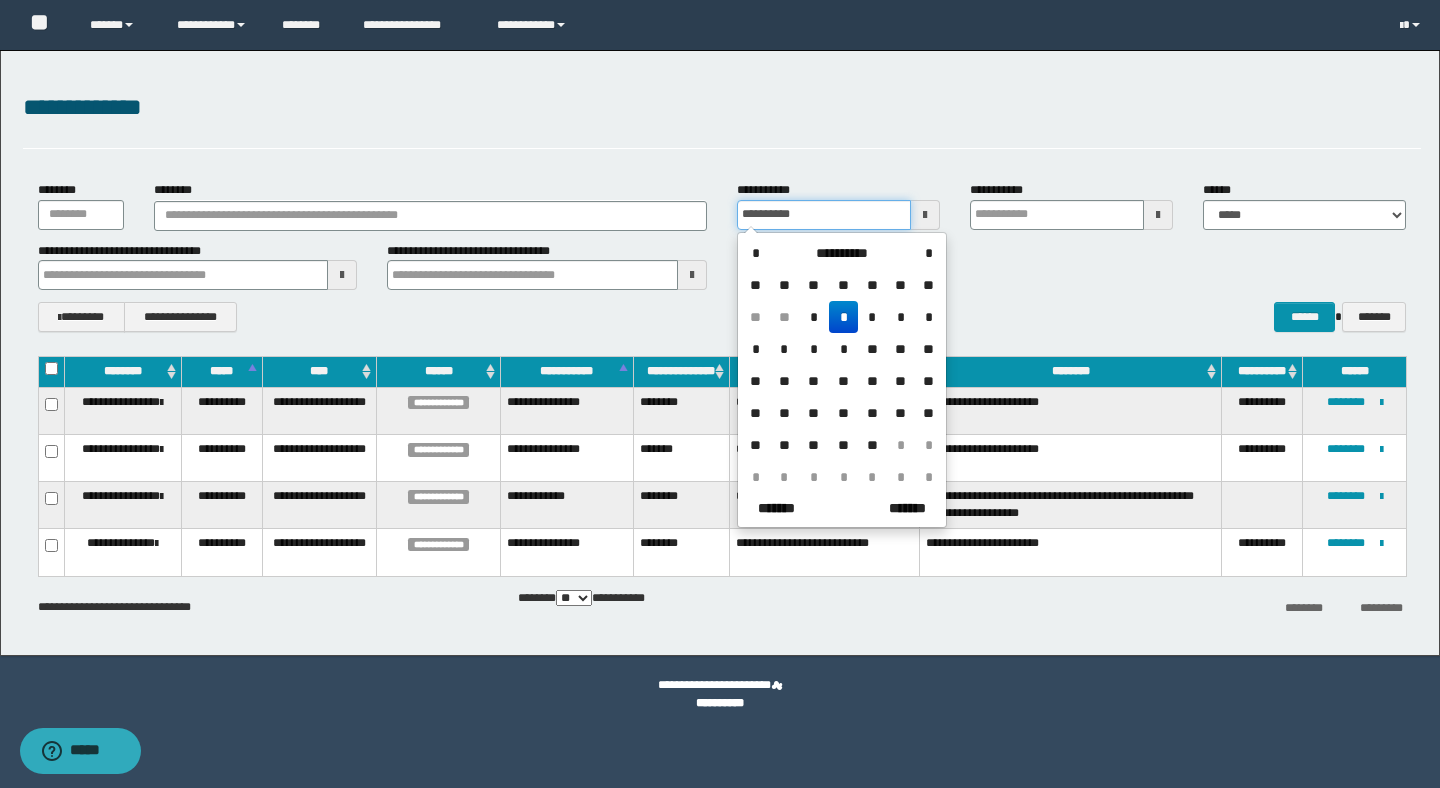 type 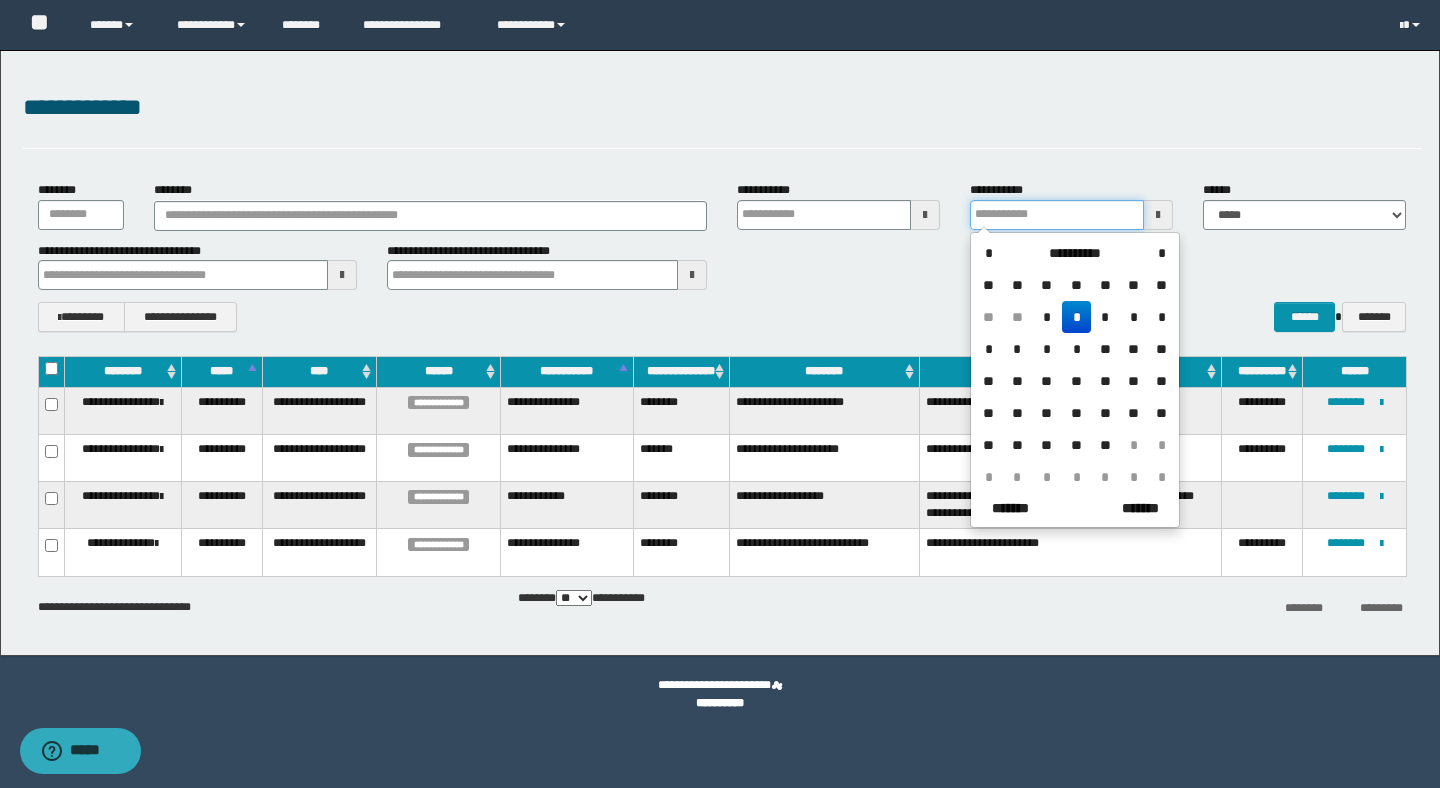 drag, startPoint x: 1044, startPoint y: 217, endPoint x: 950, endPoint y: 205, distance: 94.76286 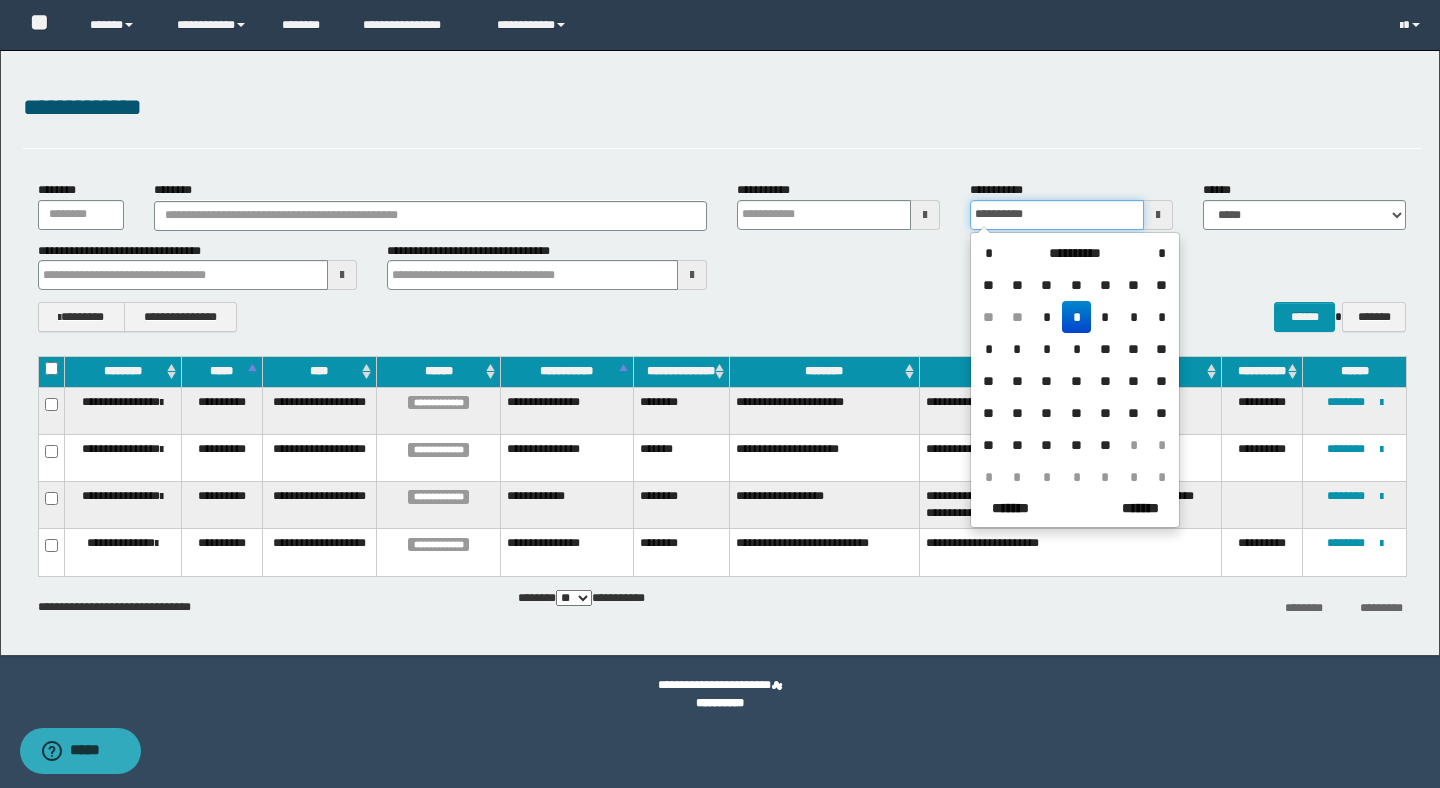 type 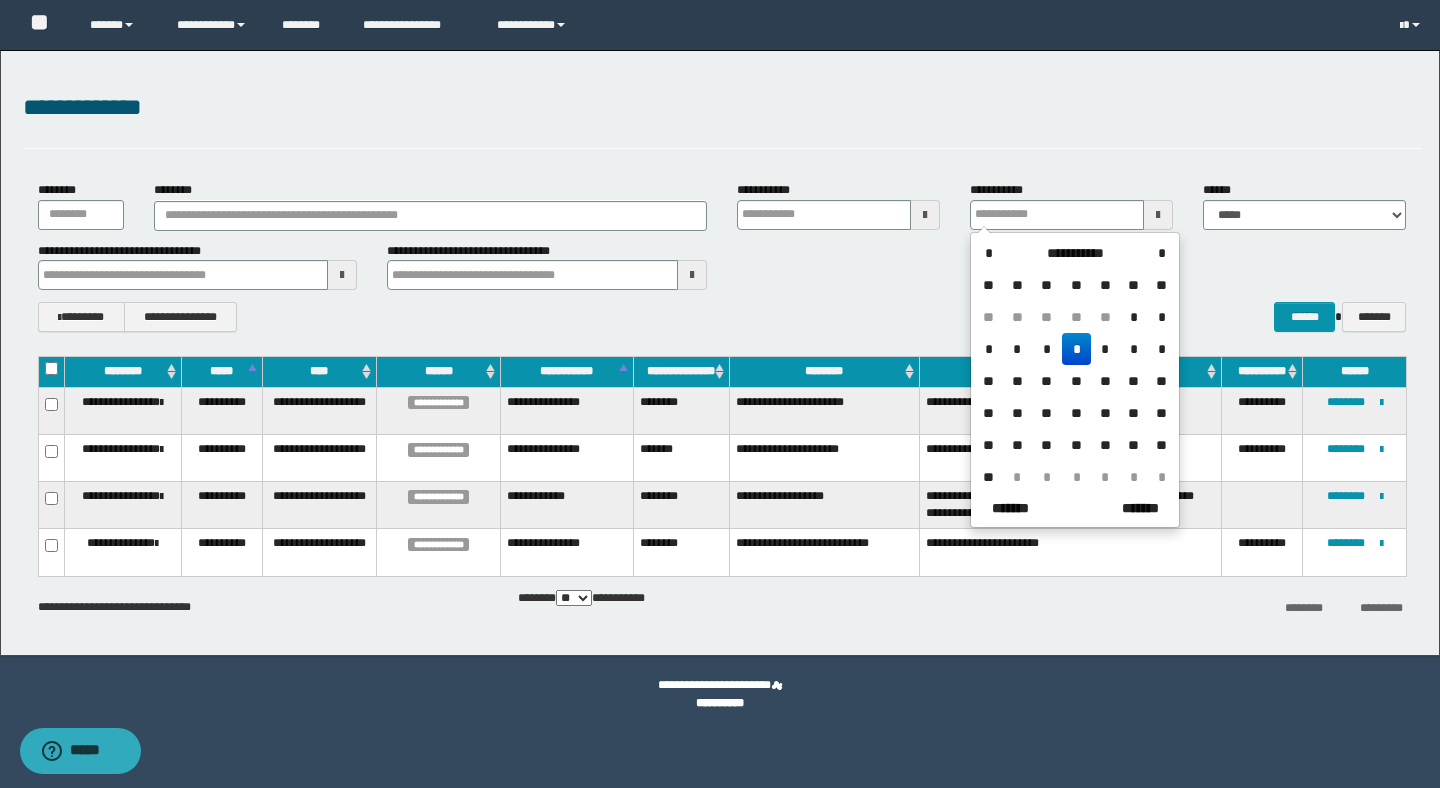 click on "**********" at bounding box center (722, 266) 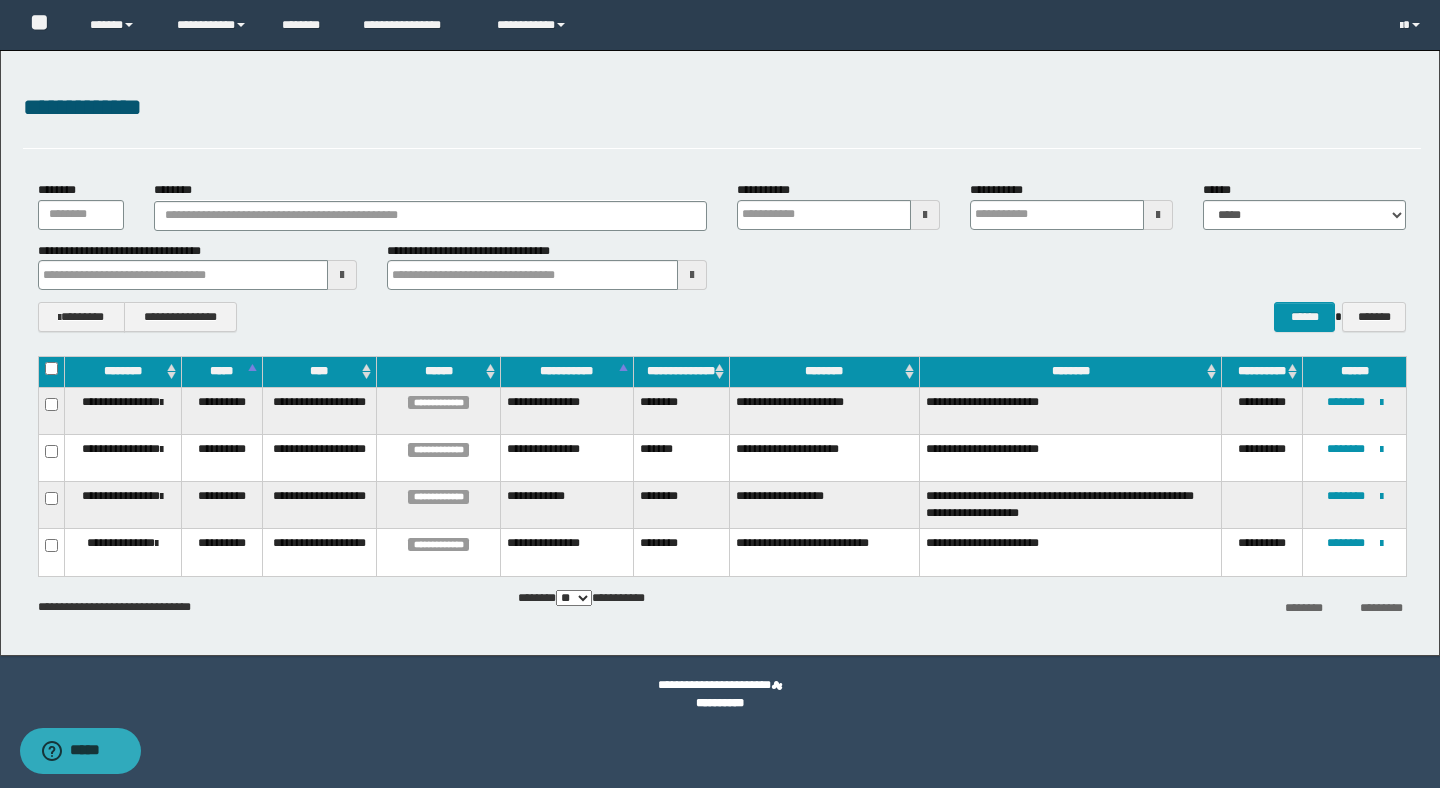 click at bounding box center (925, 215) 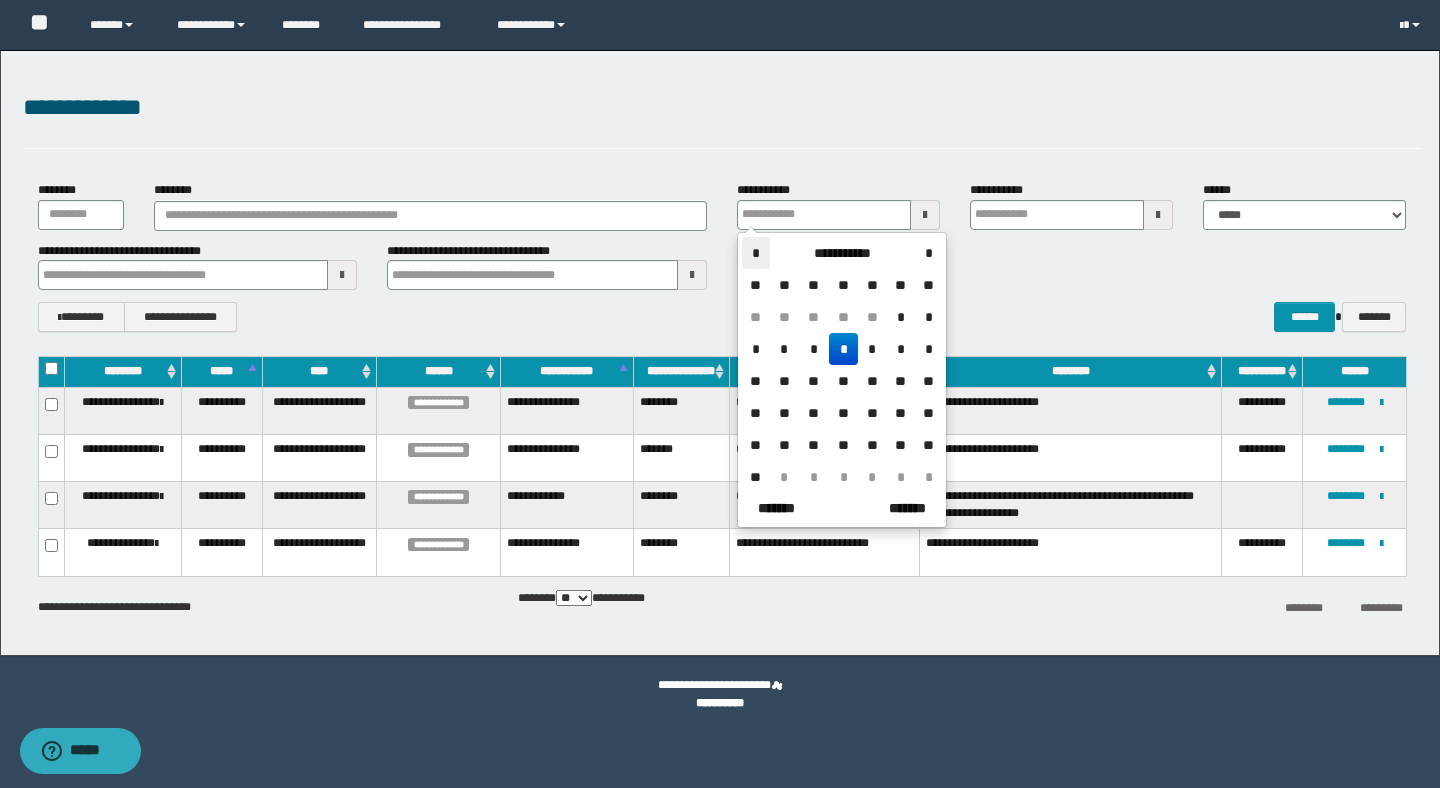 click on "*" at bounding box center [756, 253] 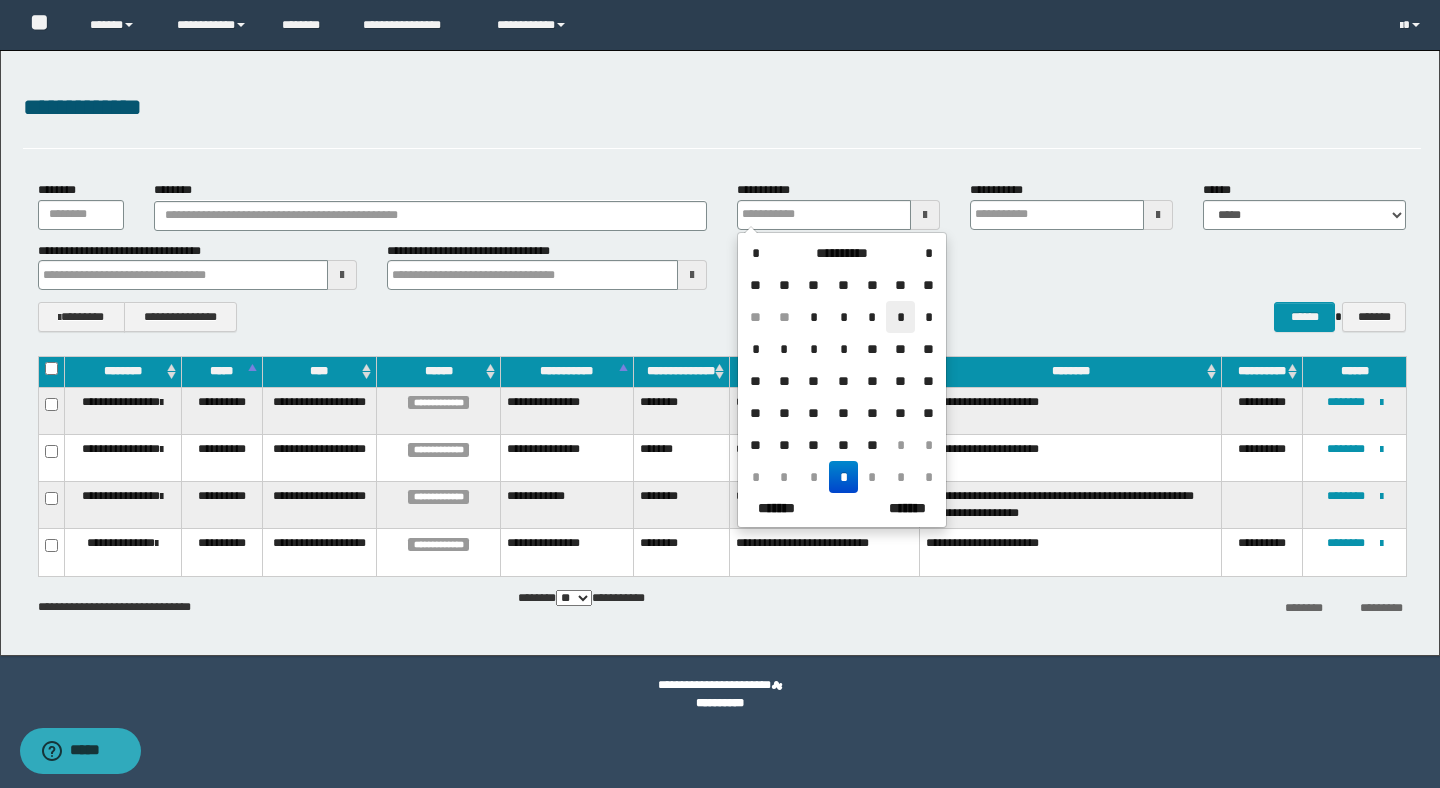 click on "*" at bounding box center [900, 317] 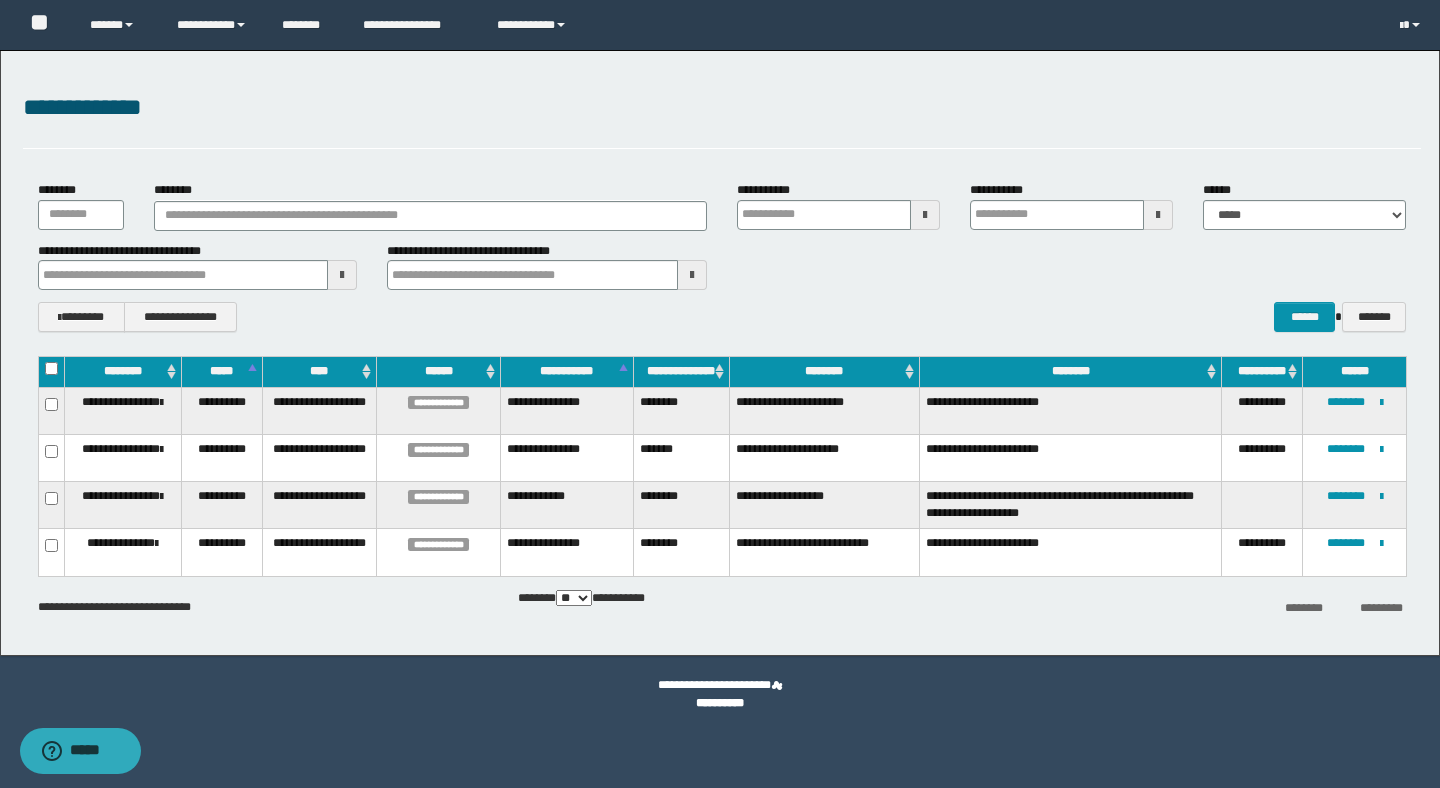 click at bounding box center [1158, 215] 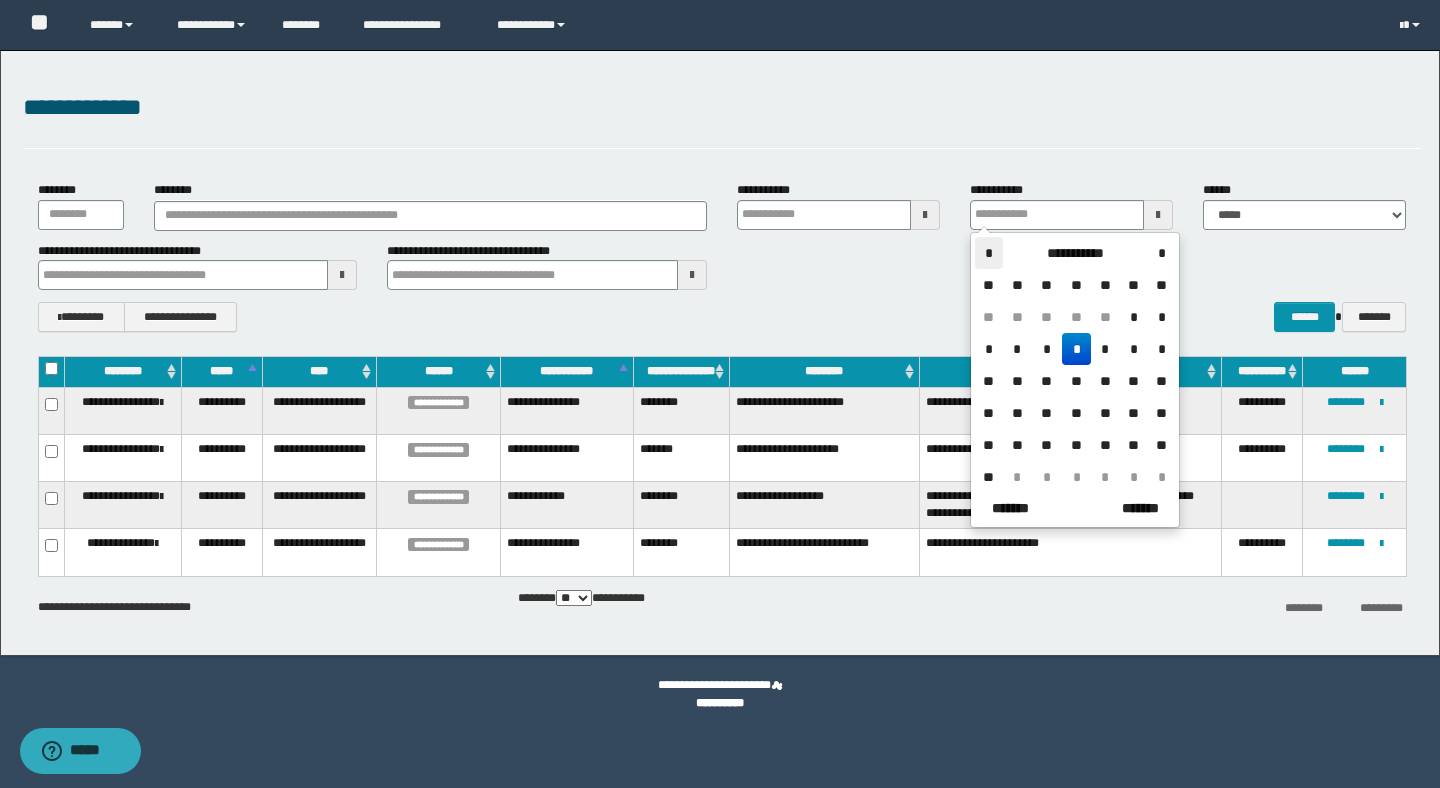 click on "*" at bounding box center (989, 253) 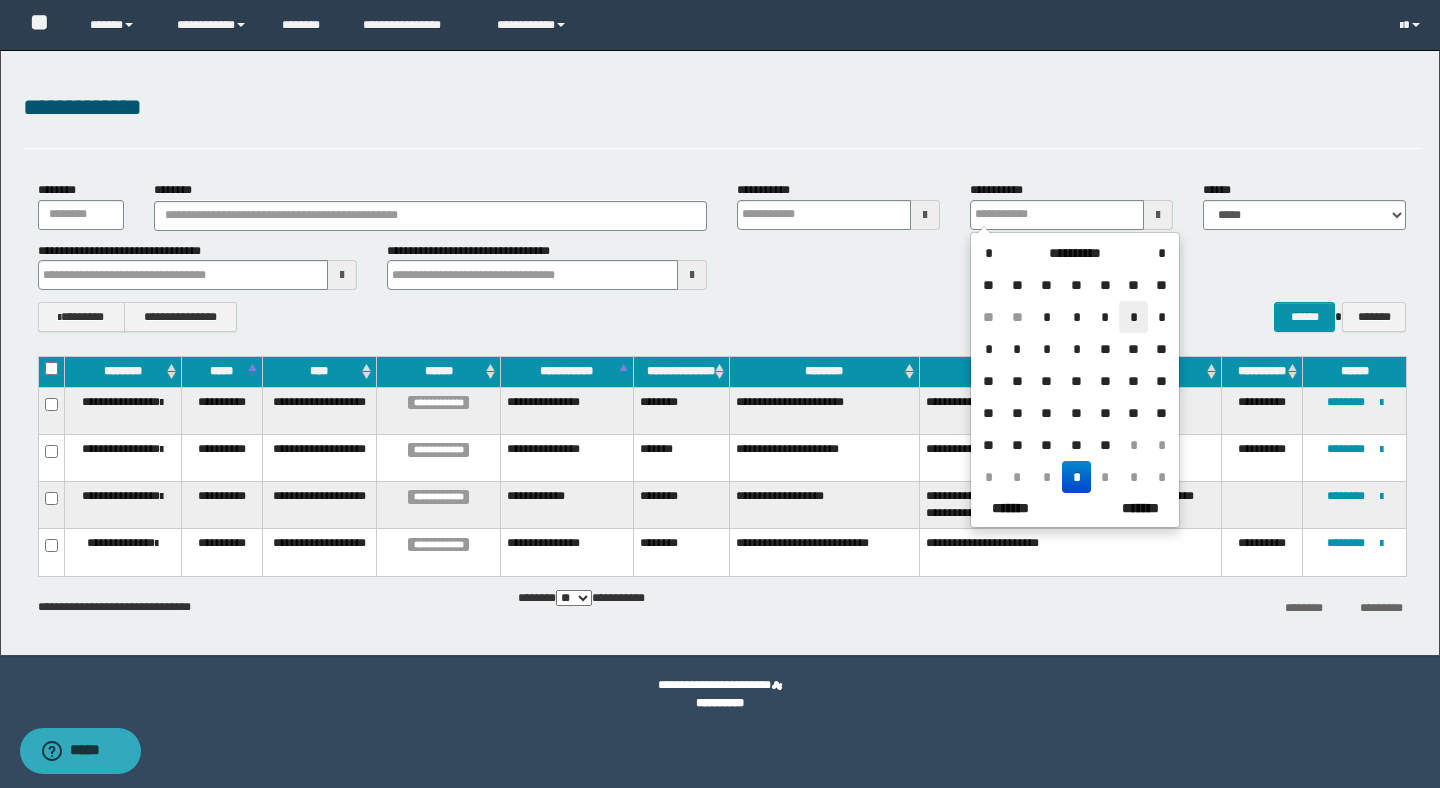 click on "*" at bounding box center [1133, 317] 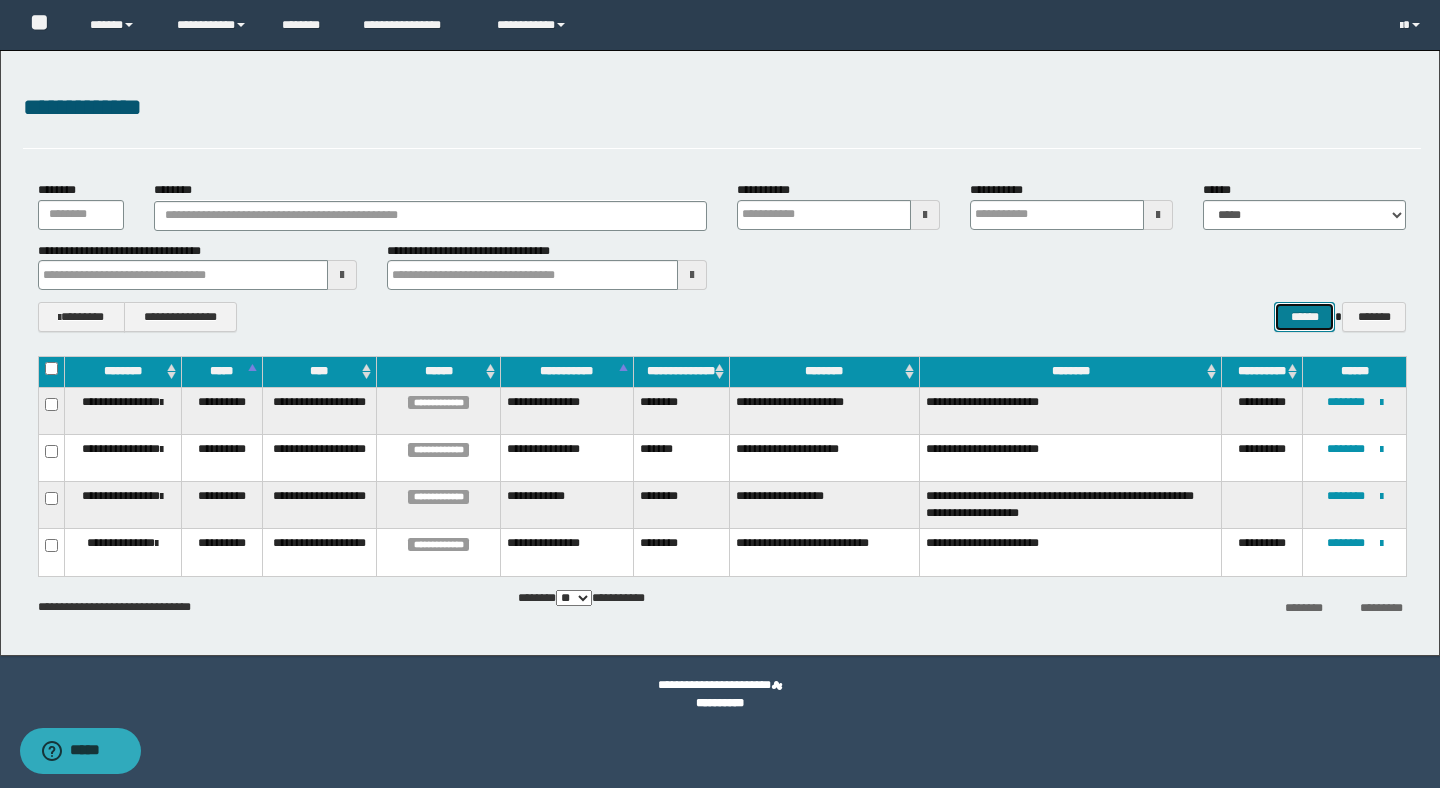 click on "******" at bounding box center [1304, 317] 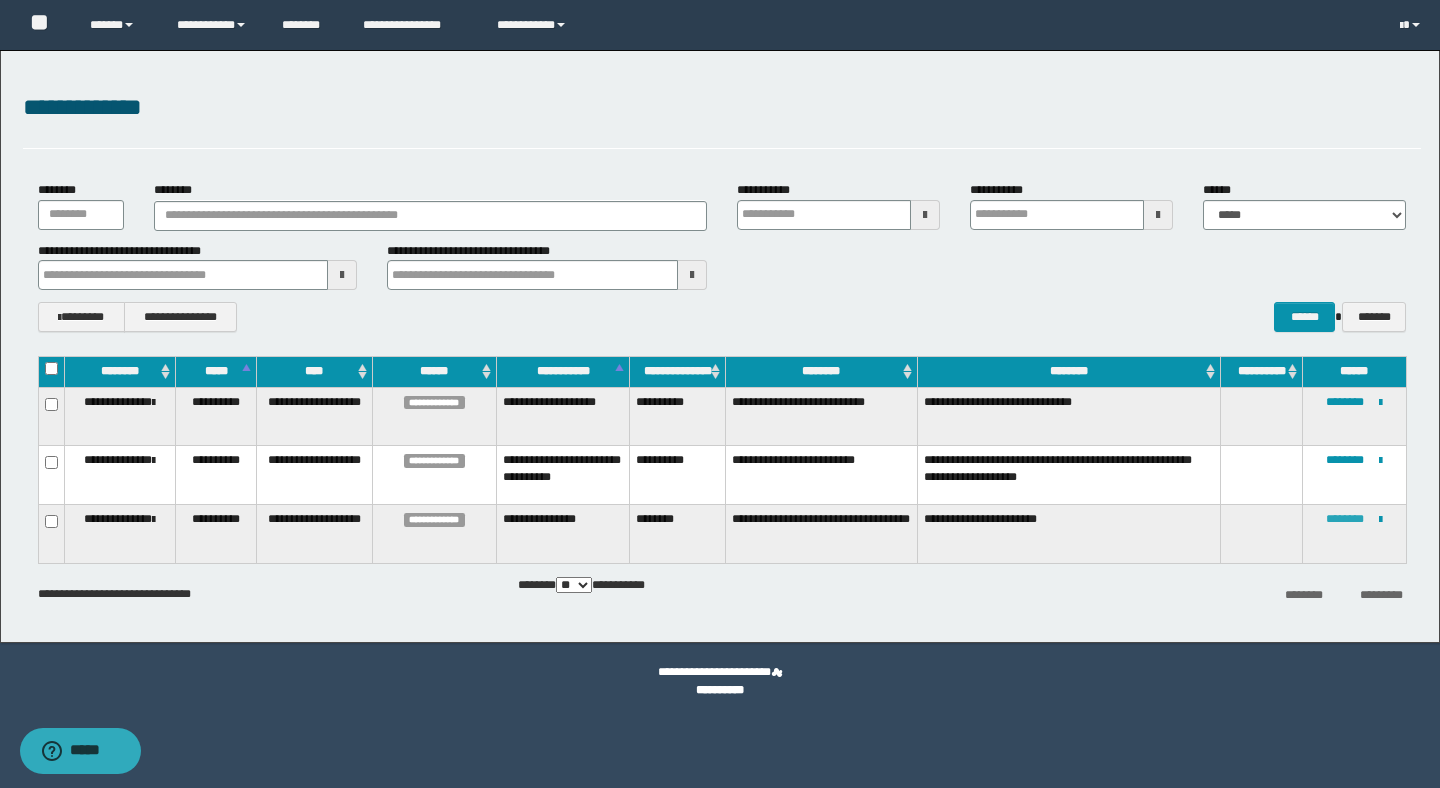 click on "********" at bounding box center (1345, 519) 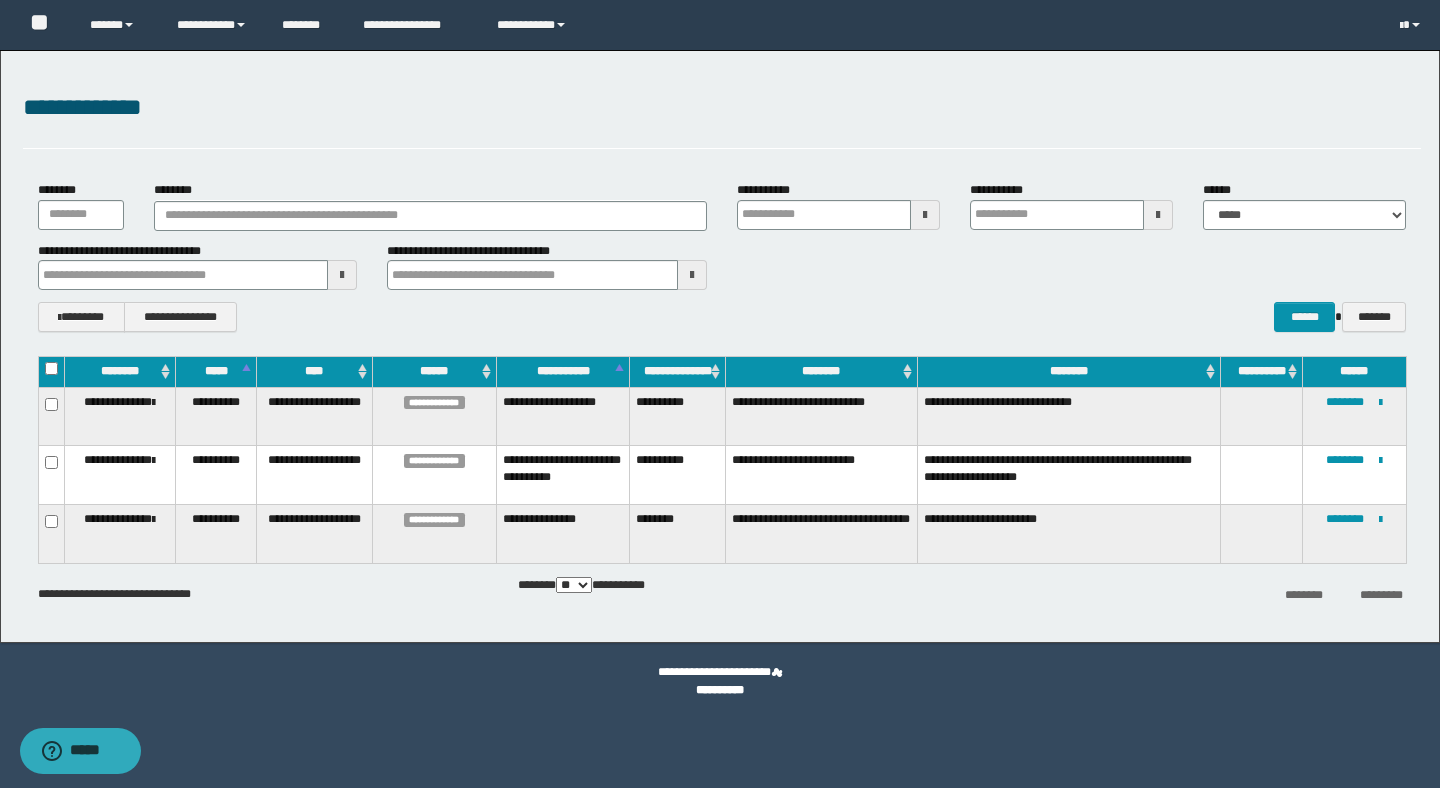 click at bounding box center (925, 215) 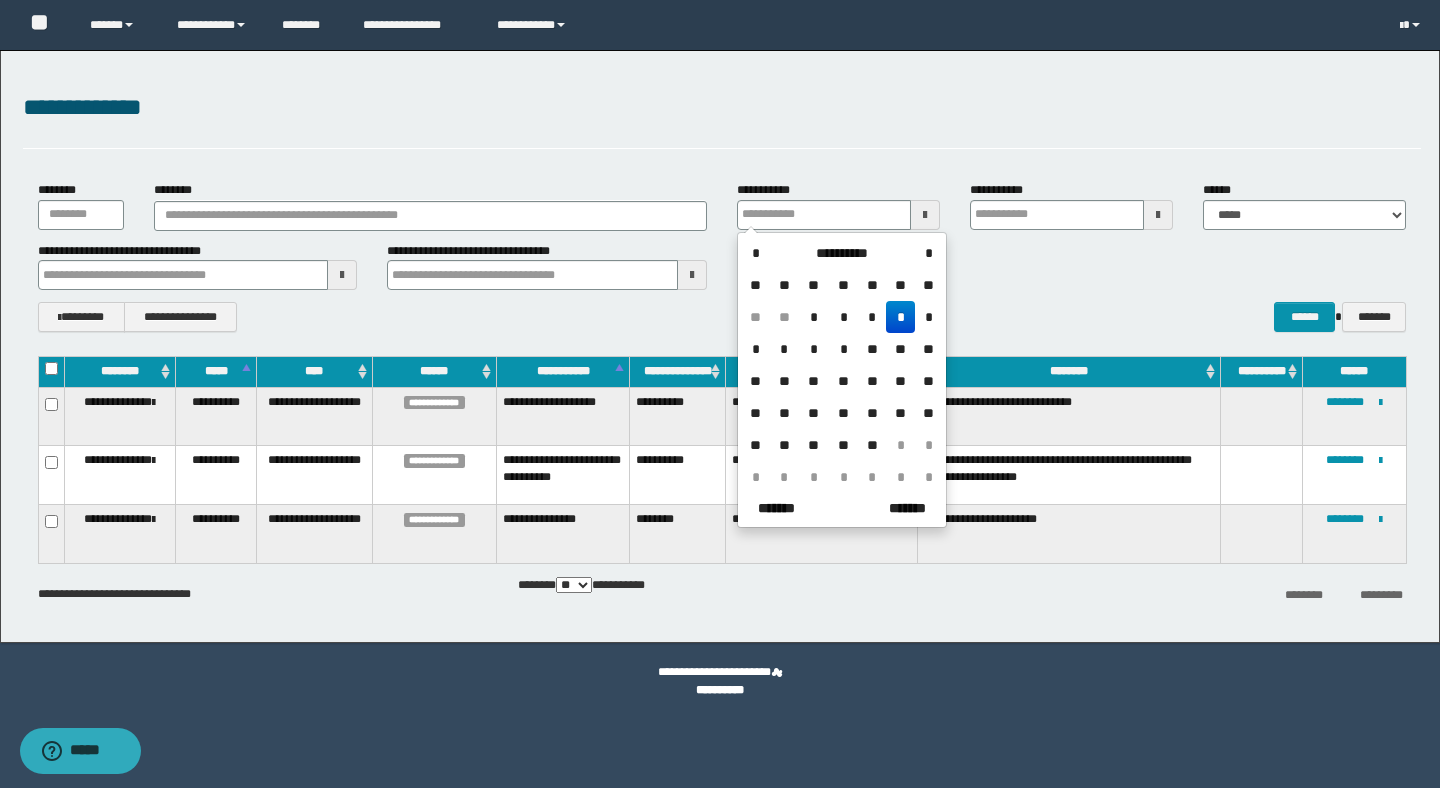 click on "*" at bounding box center (784, 349) 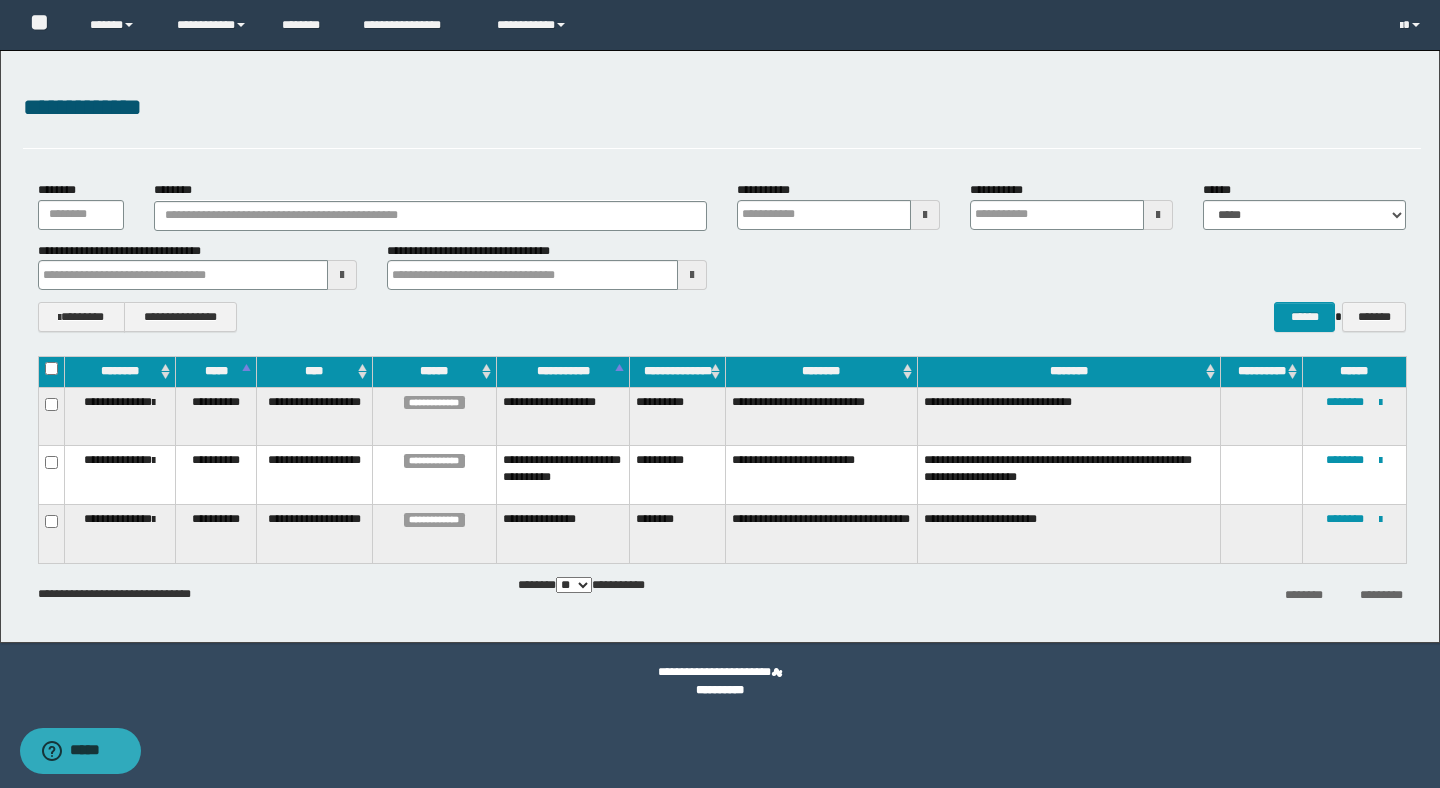 click at bounding box center [1158, 215] 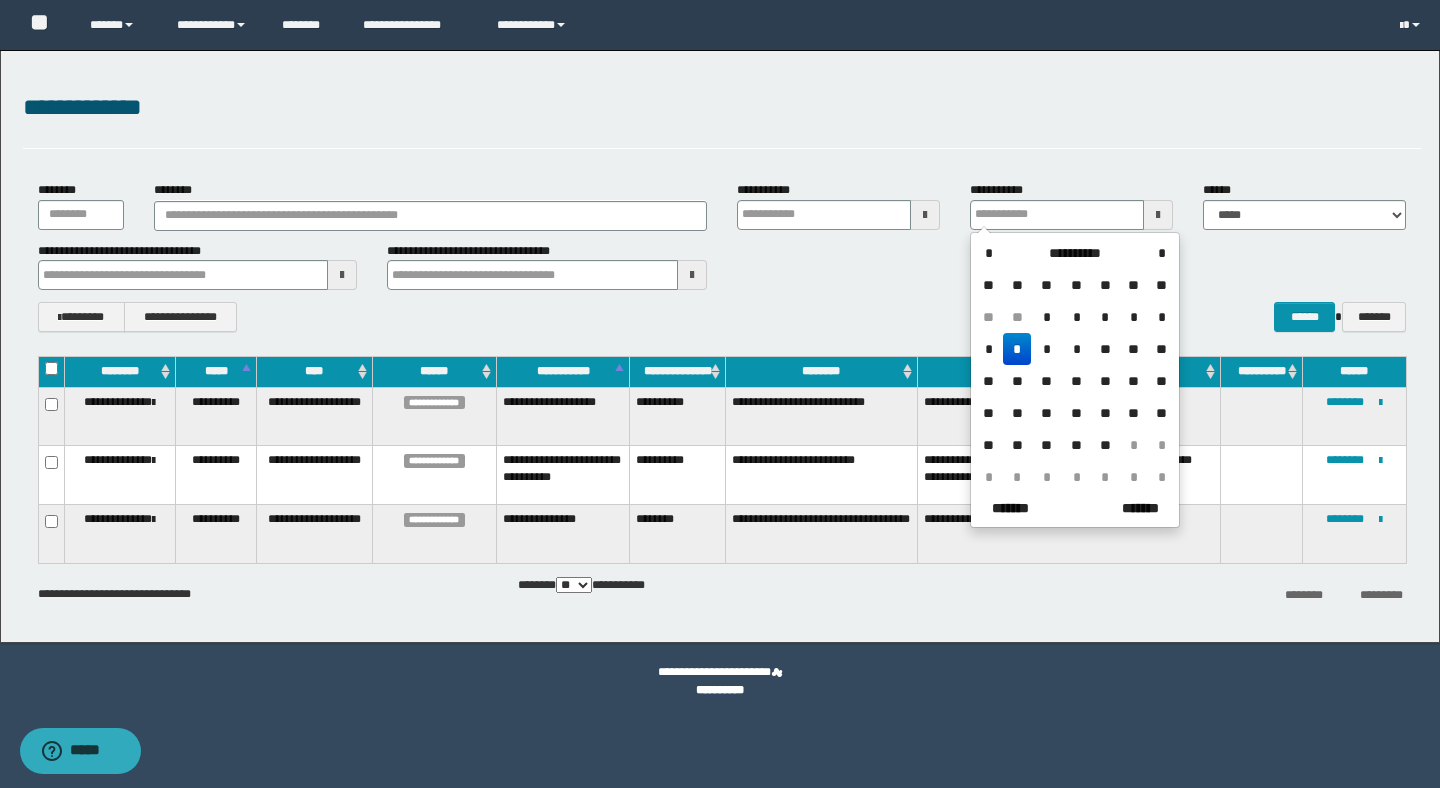 click on "*" at bounding box center (1017, 349) 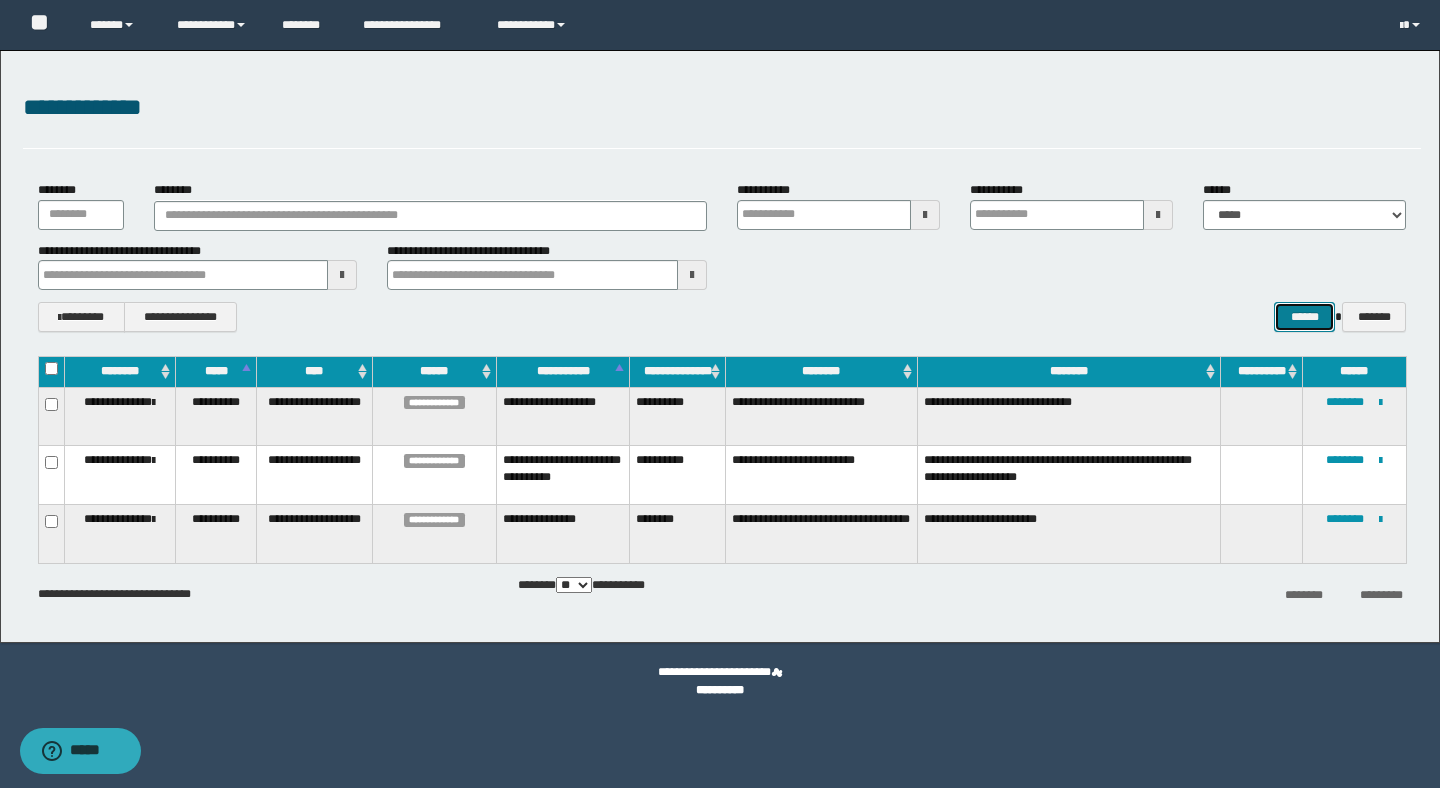 click on "******" at bounding box center [1304, 317] 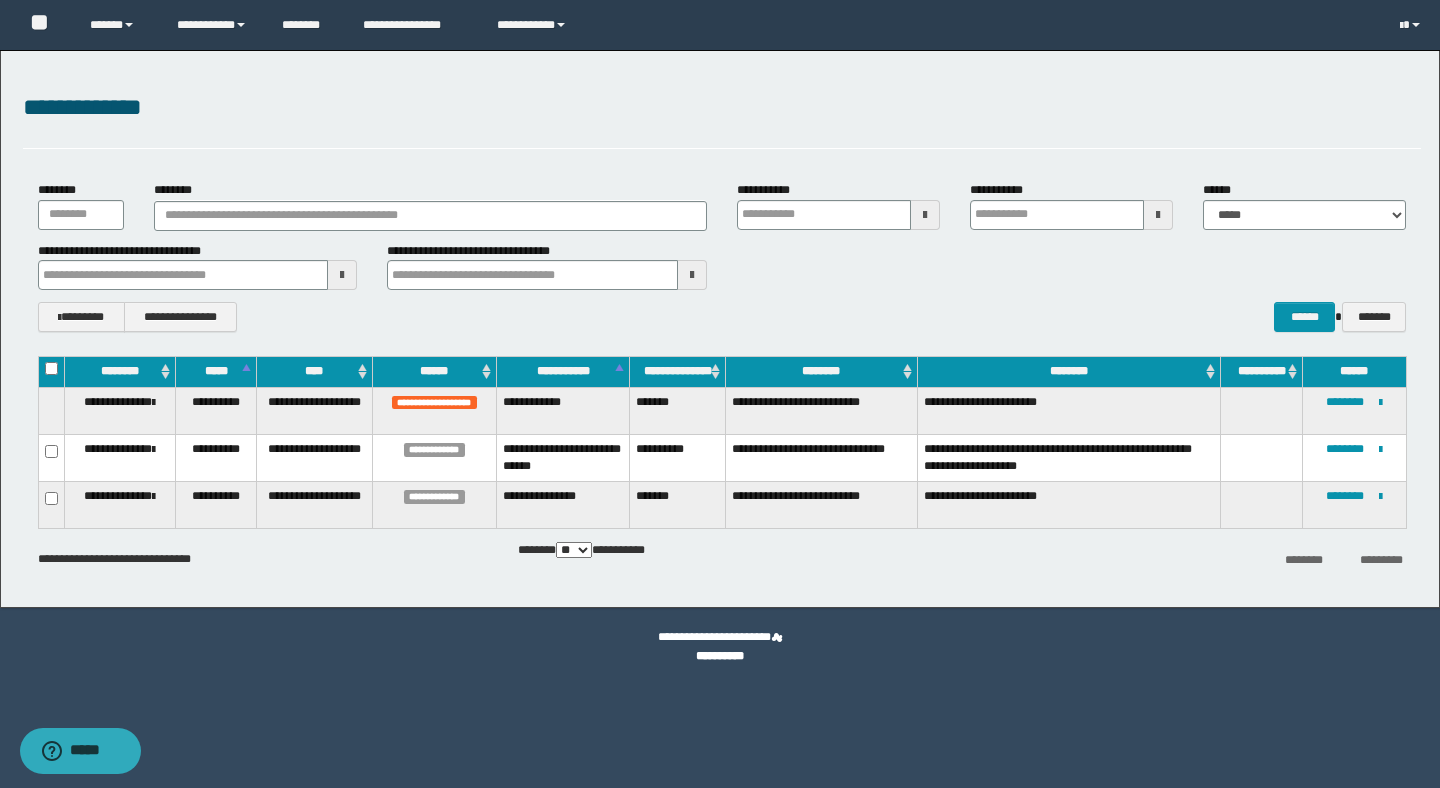 click at bounding box center [925, 215] 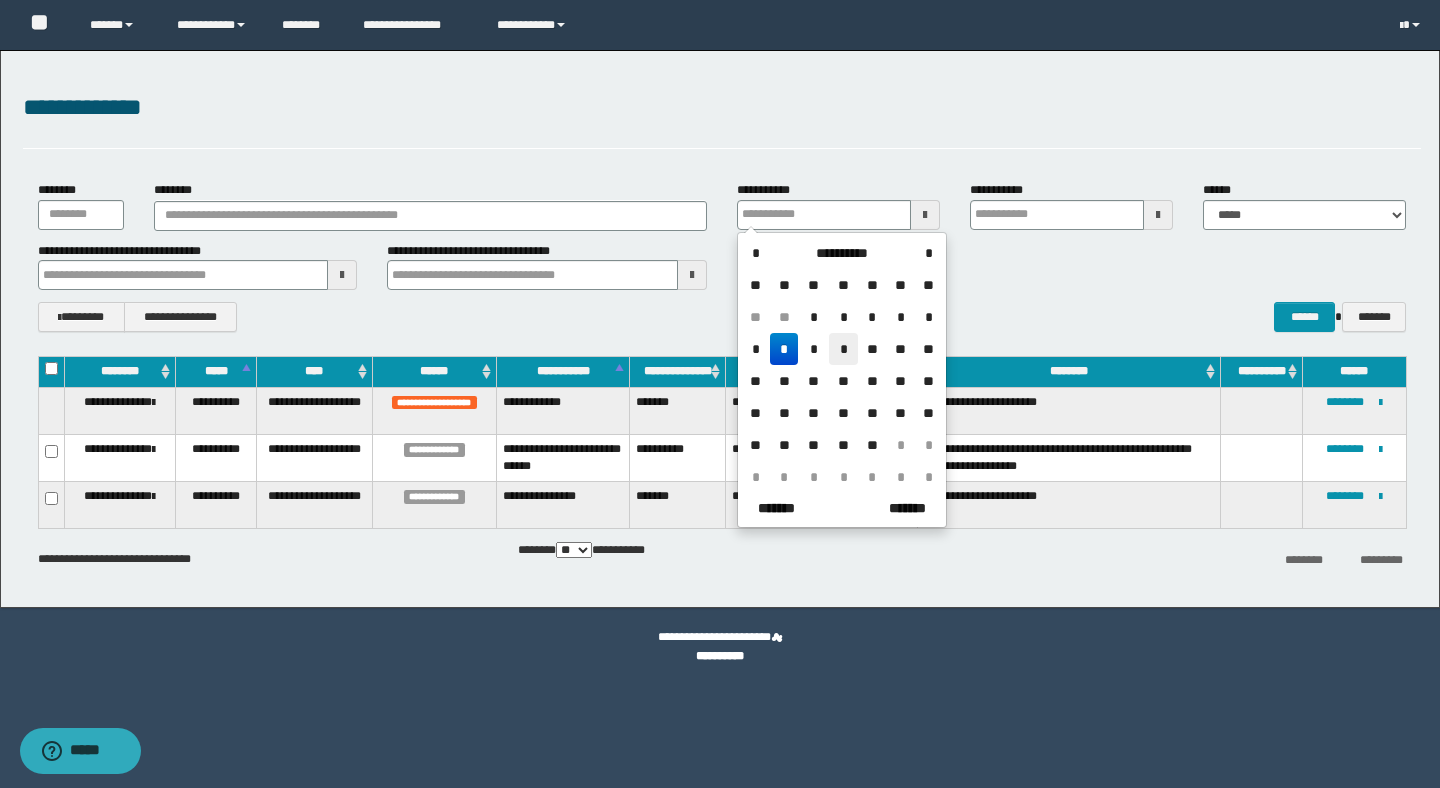 click on "*" at bounding box center [843, 349] 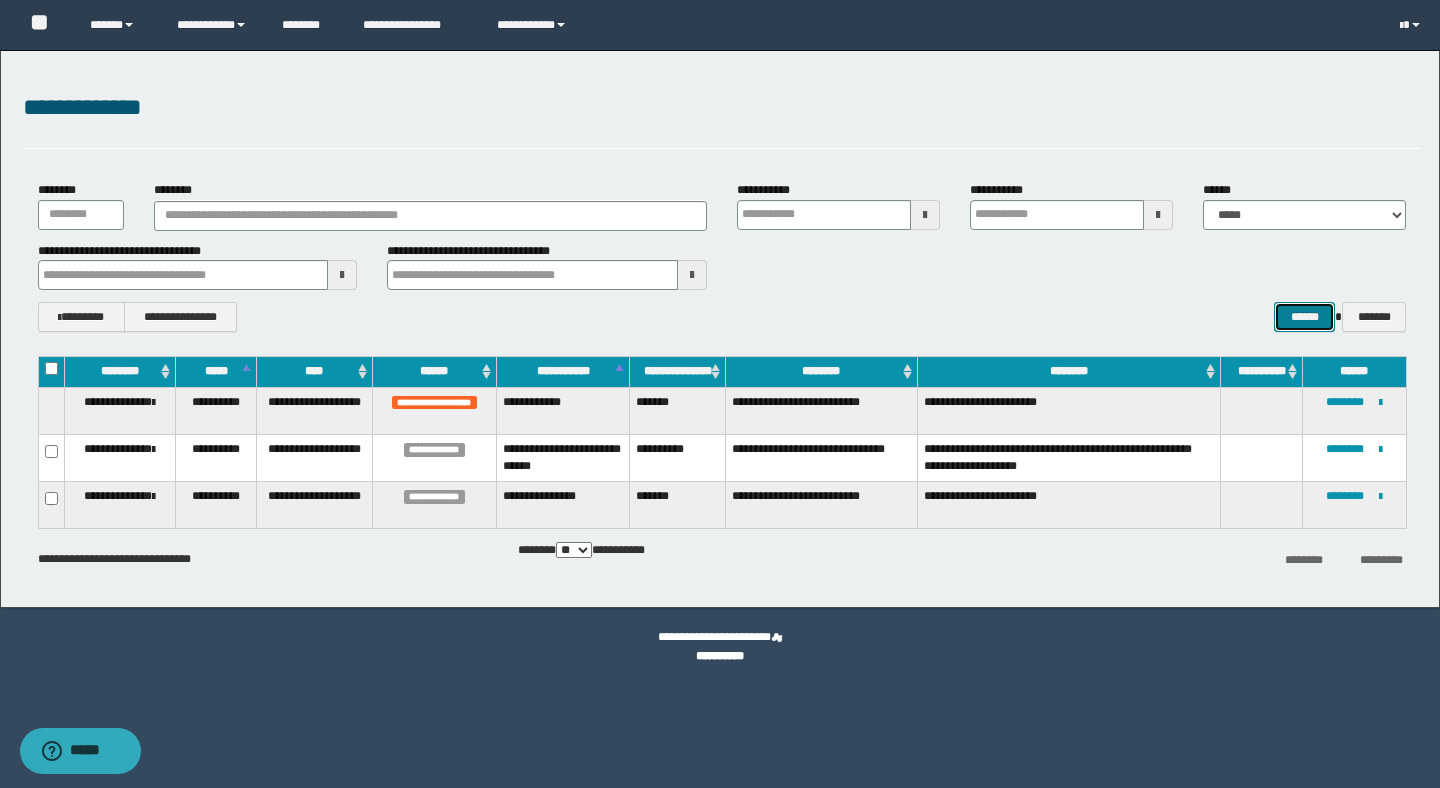 click on "******" at bounding box center (1304, 317) 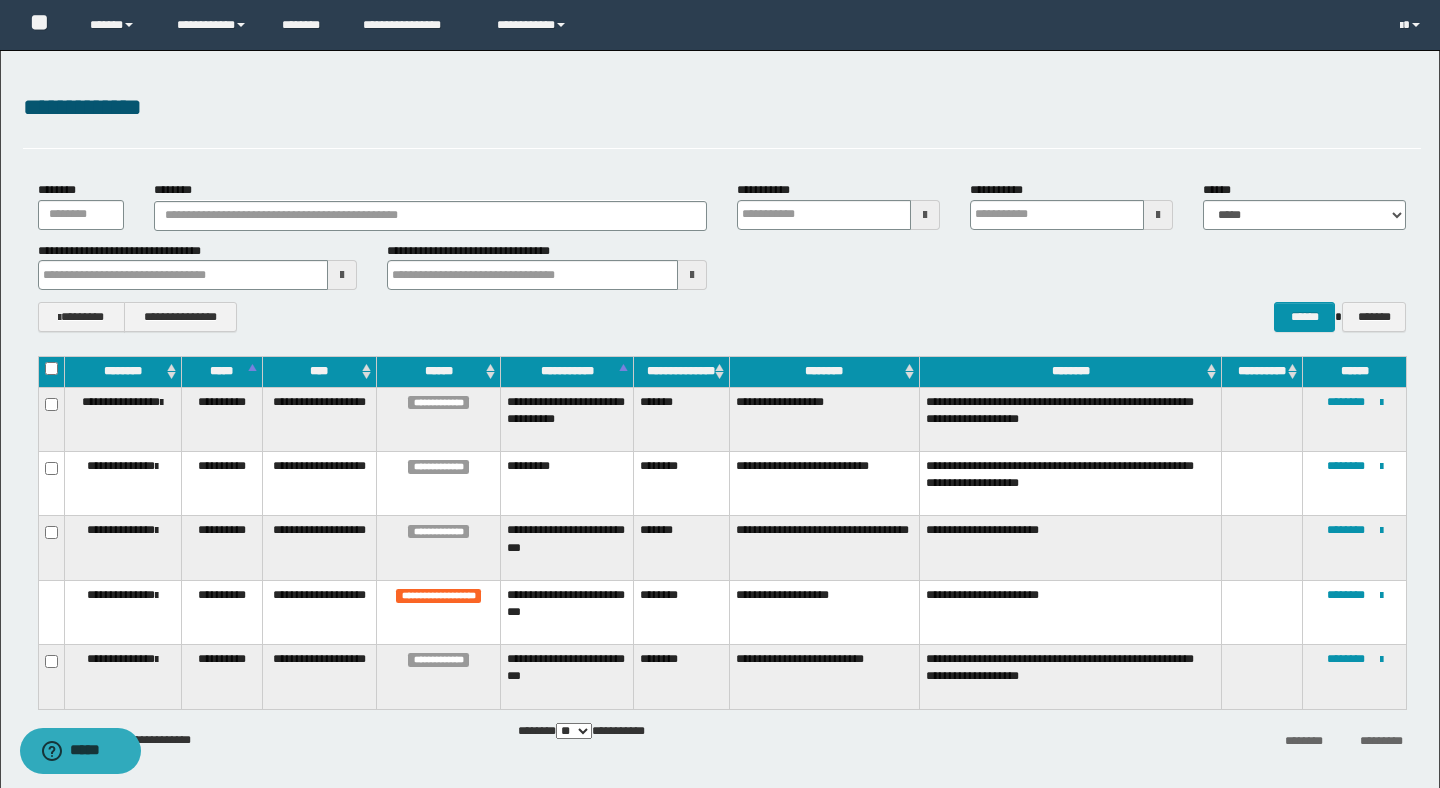 click at bounding box center [925, 215] 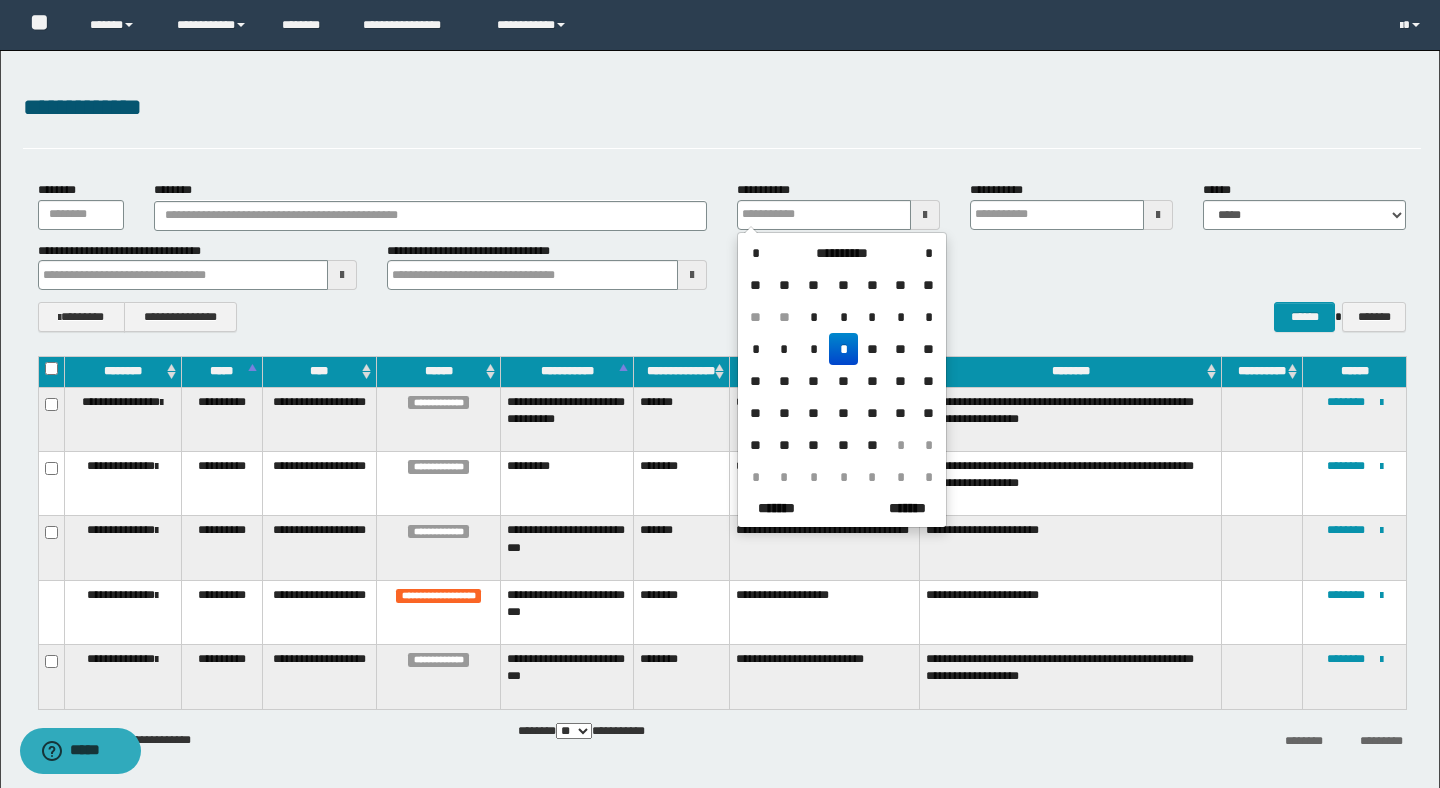 click on "**********" at bounding box center [722, 266] 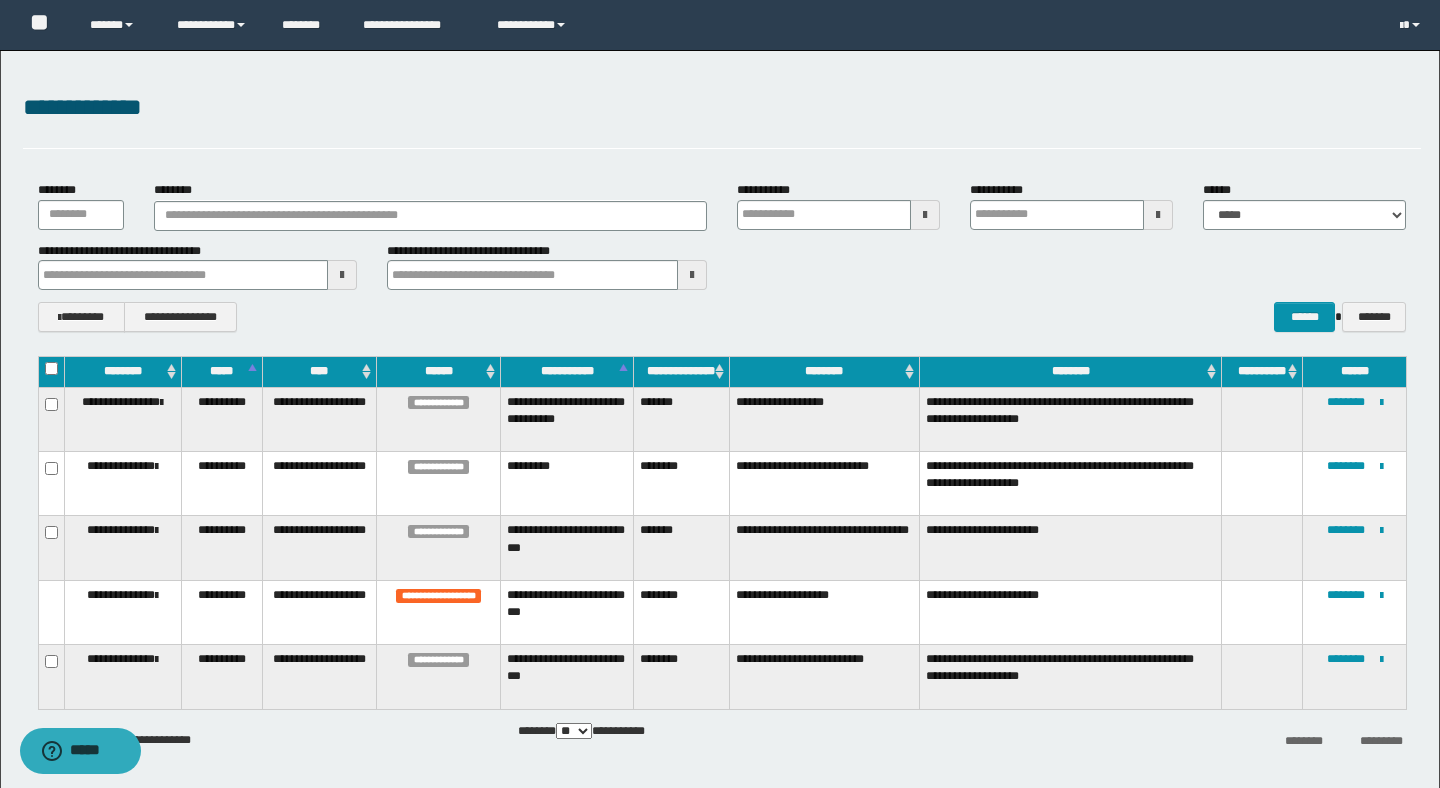 click at bounding box center (925, 215) 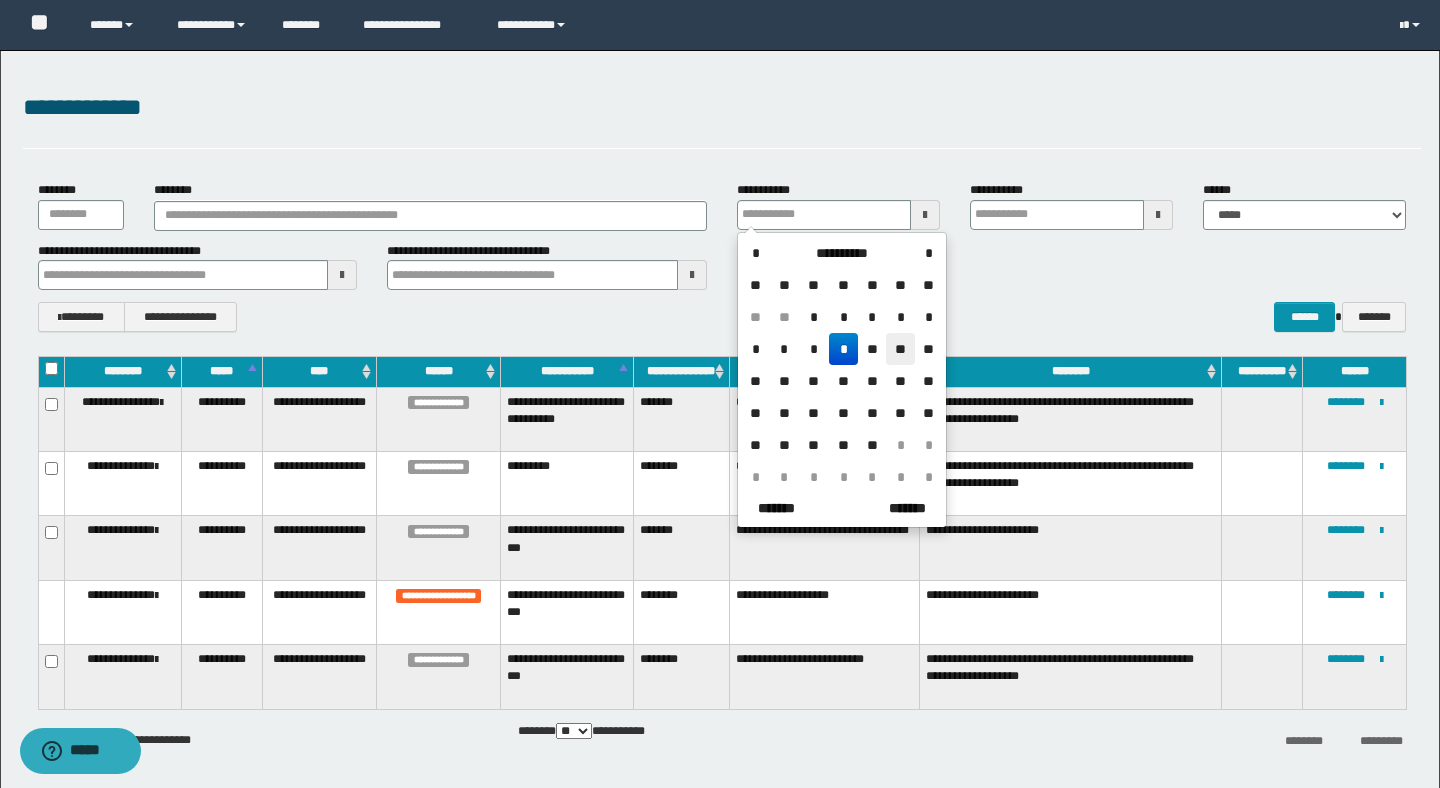 click on "**" at bounding box center (900, 349) 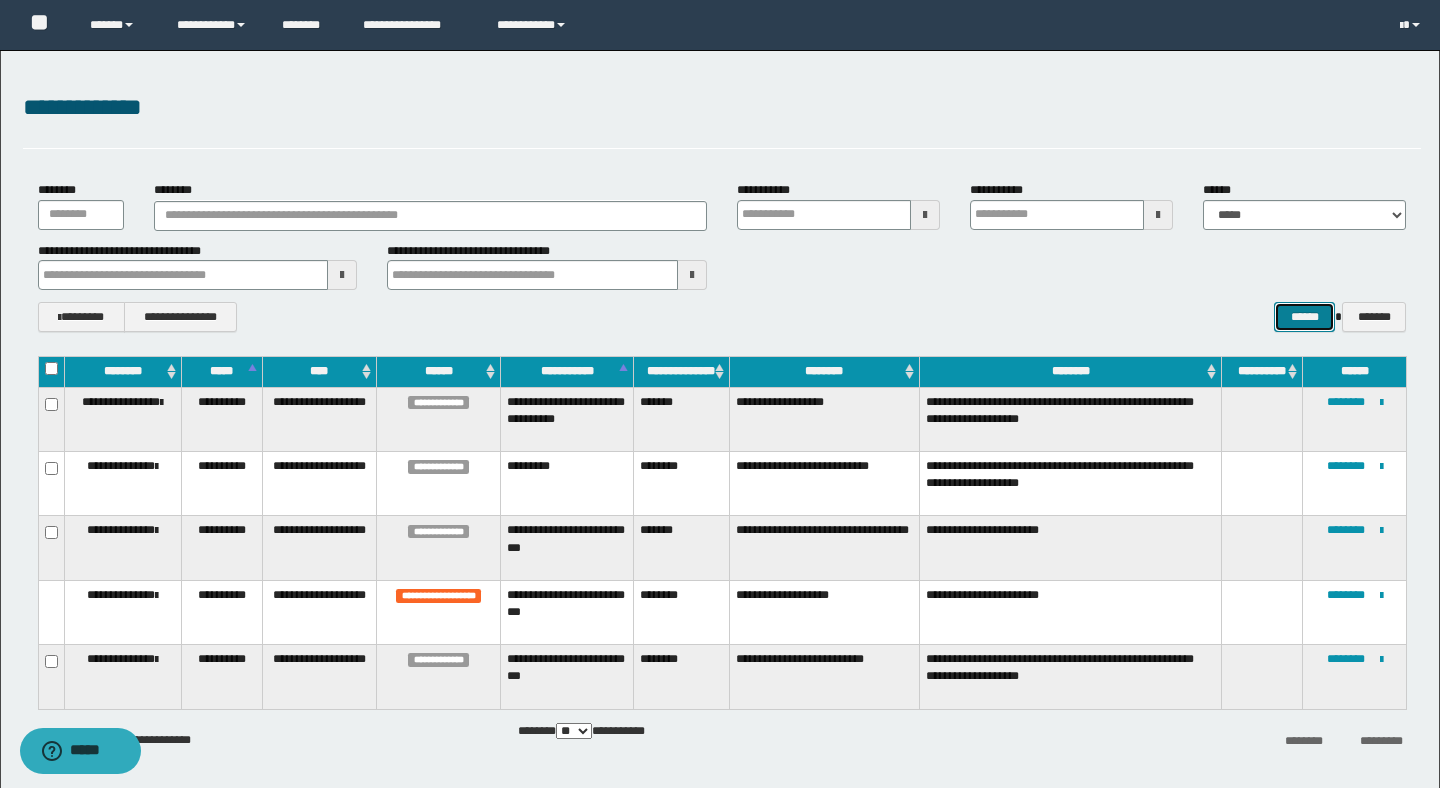click on "******" at bounding box center [1304, 317] 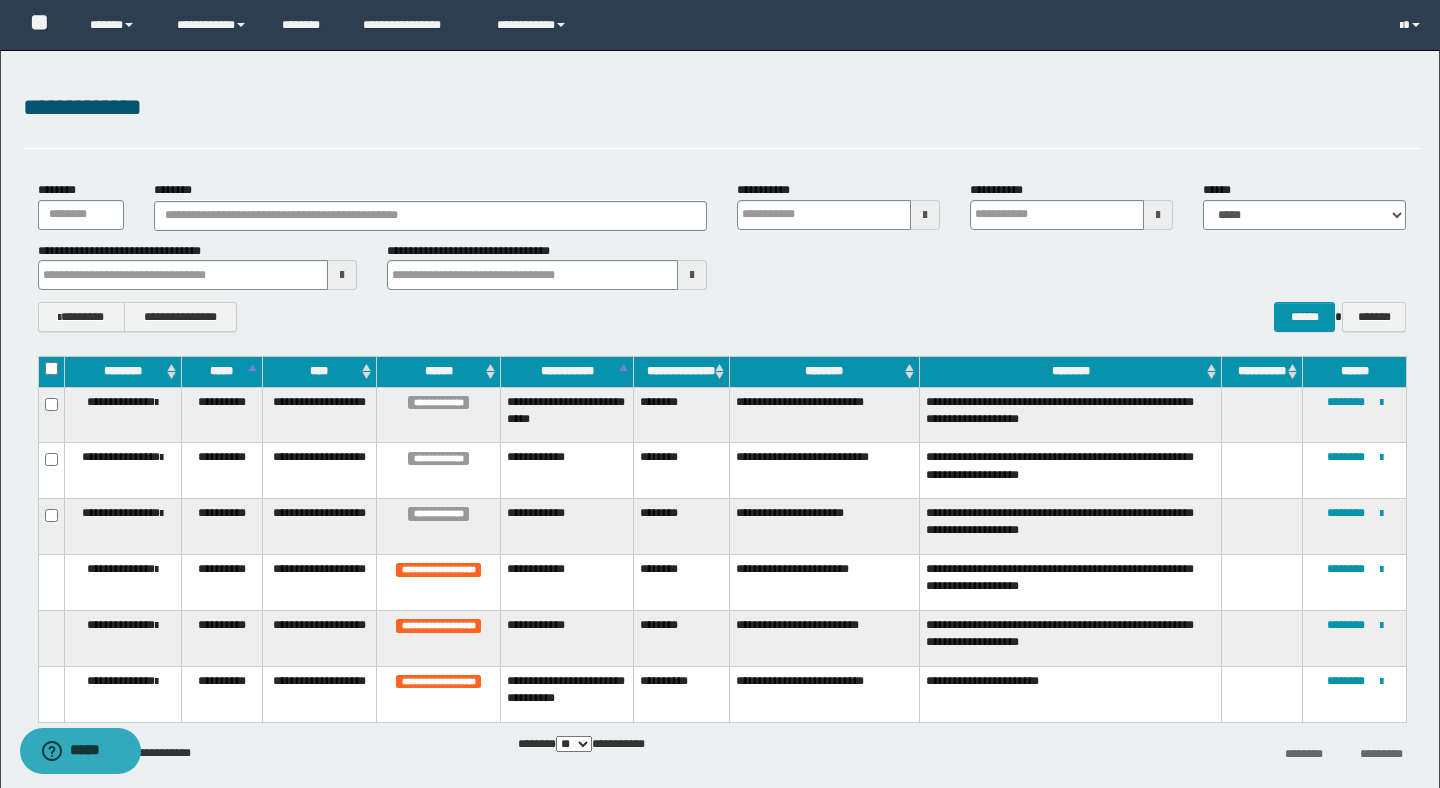 click at bounding box center (925, 215) 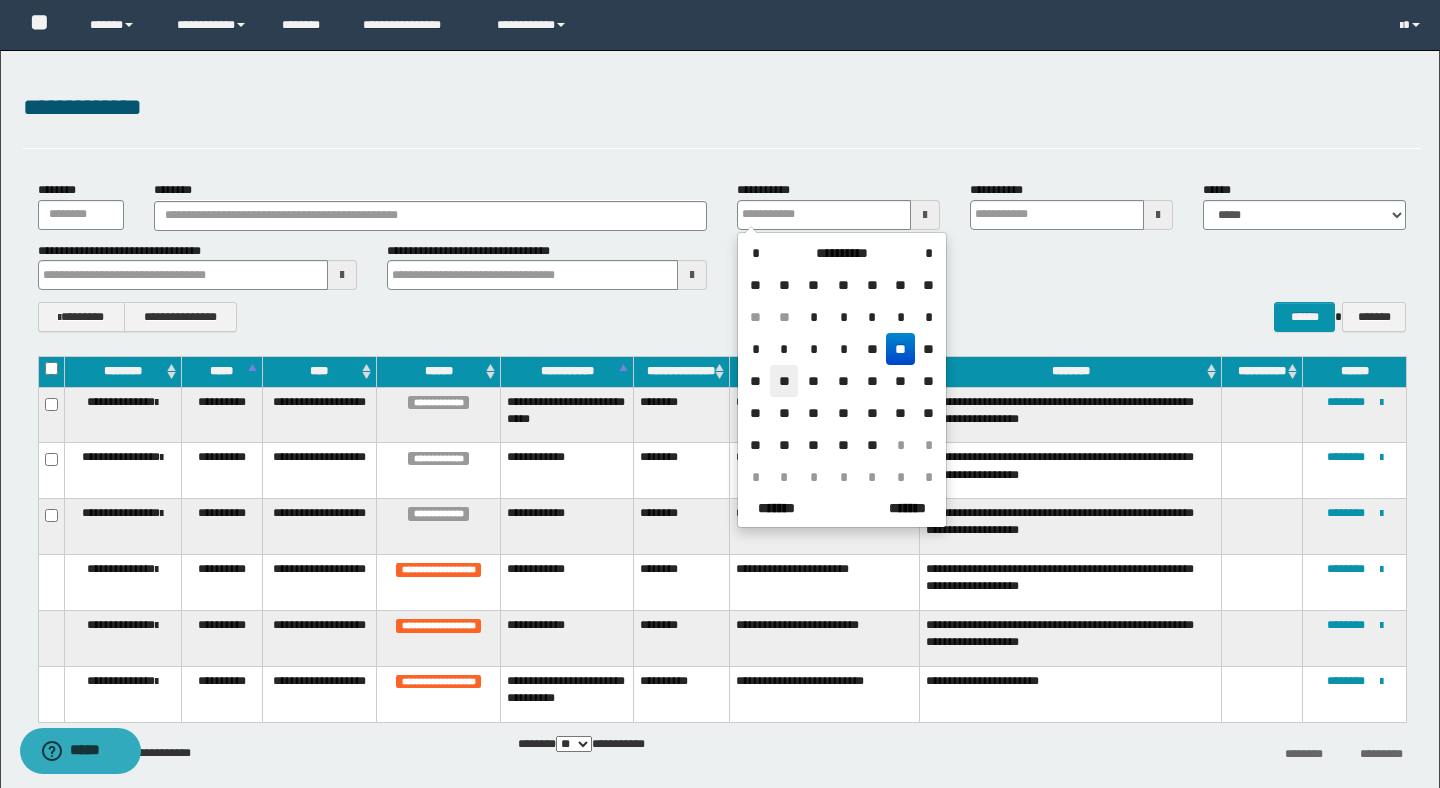 click on "**" at bounding box center (784, 381) 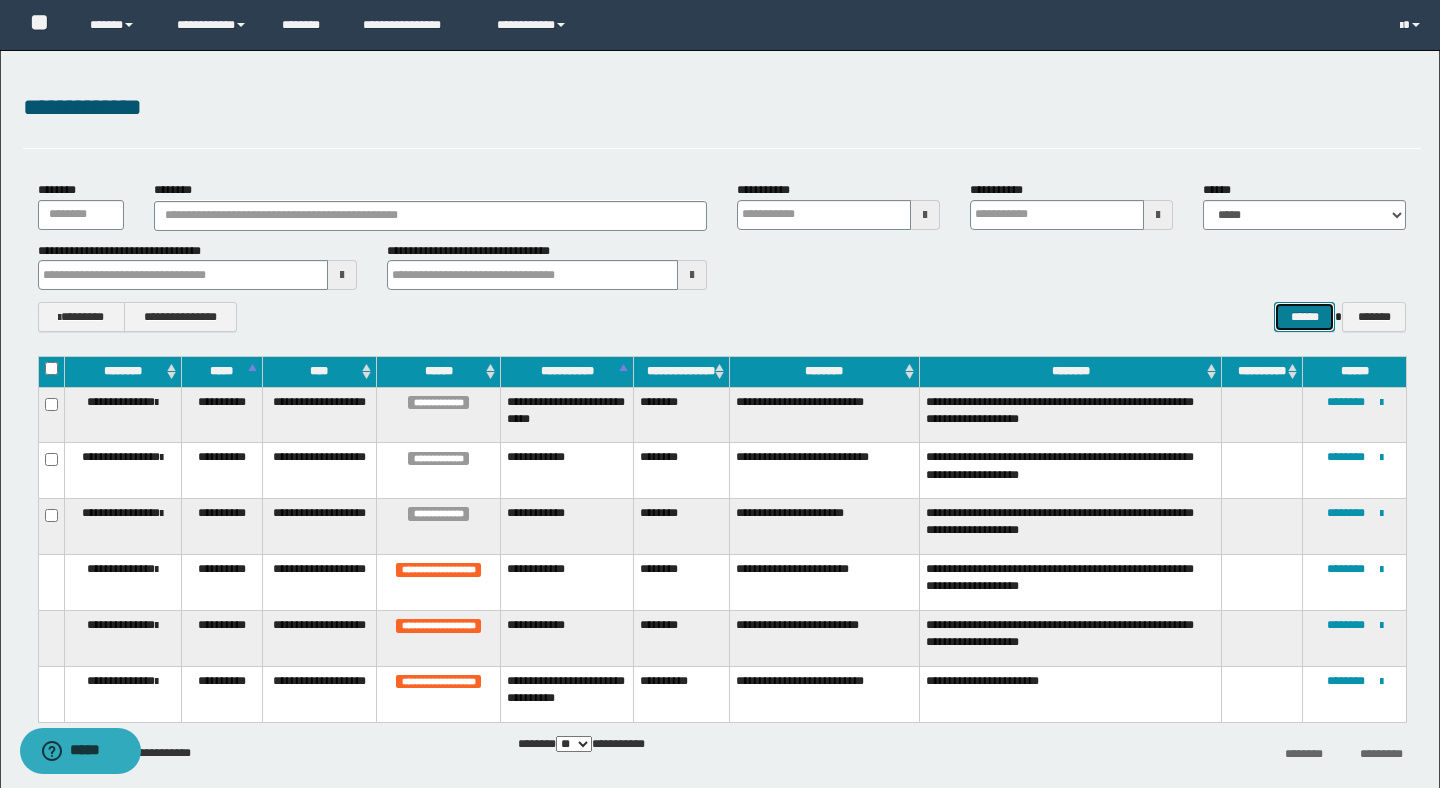 click on "******" at bounding box center (1304, 317) 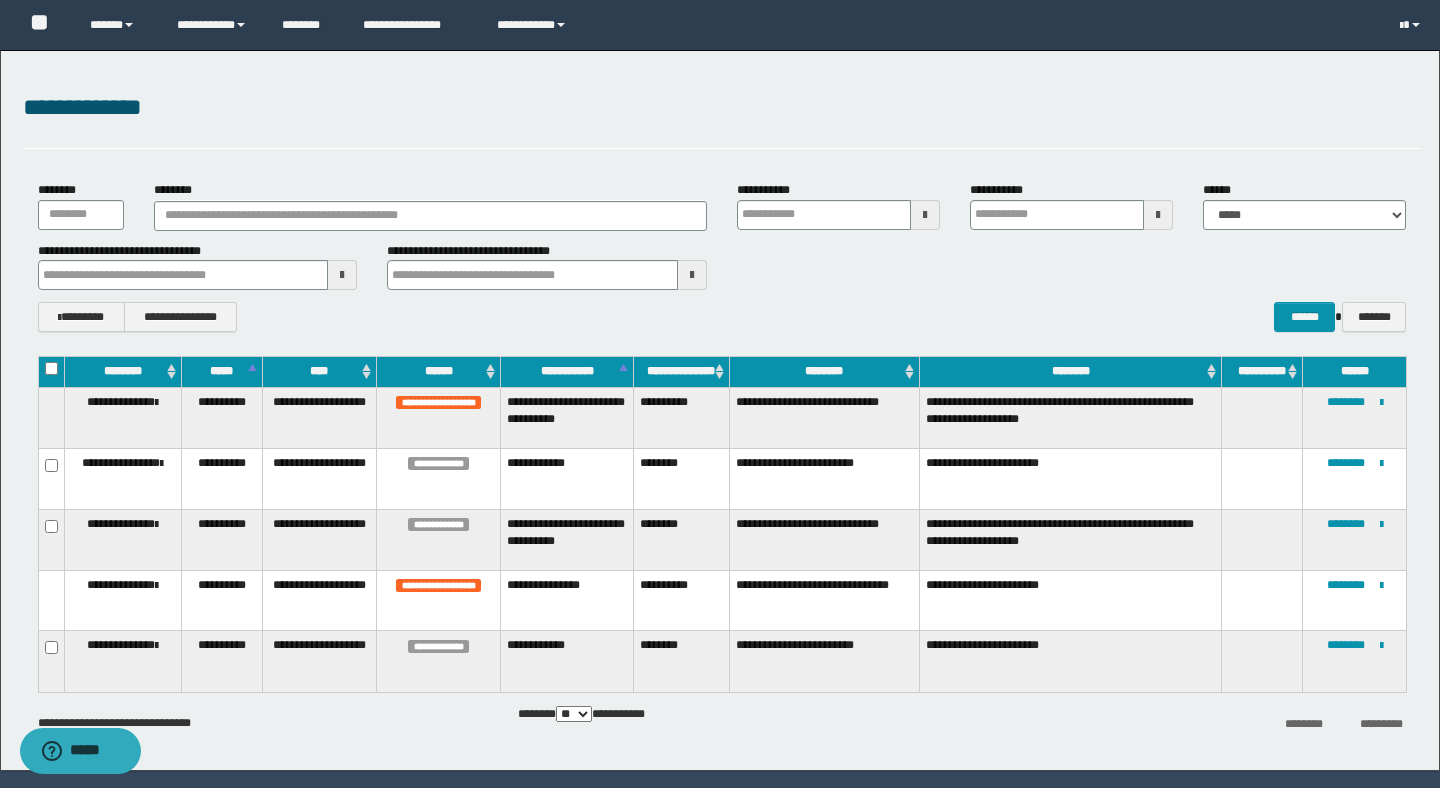 click at bounding box center [925, 215] 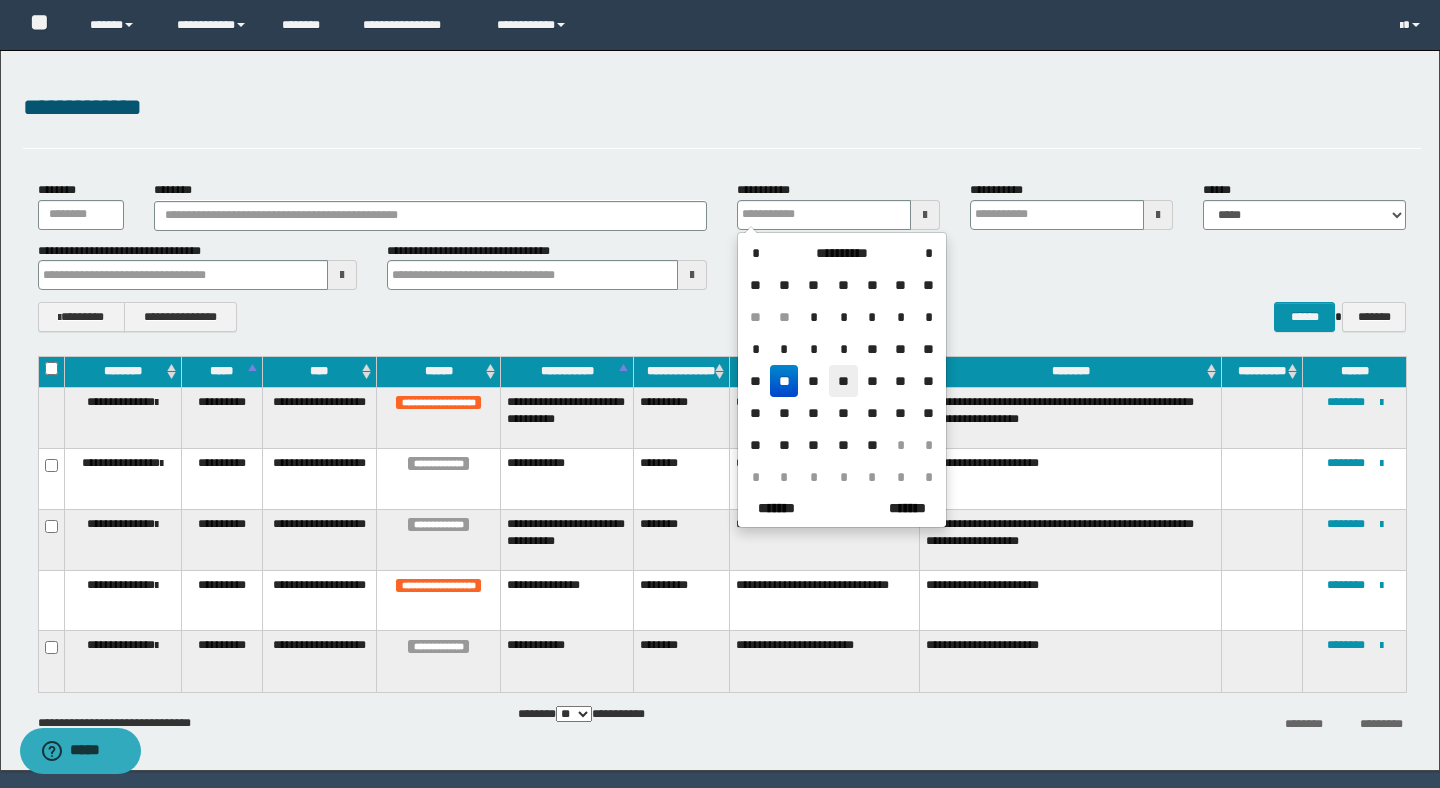 click on "**" at bounding box center [843, 381] 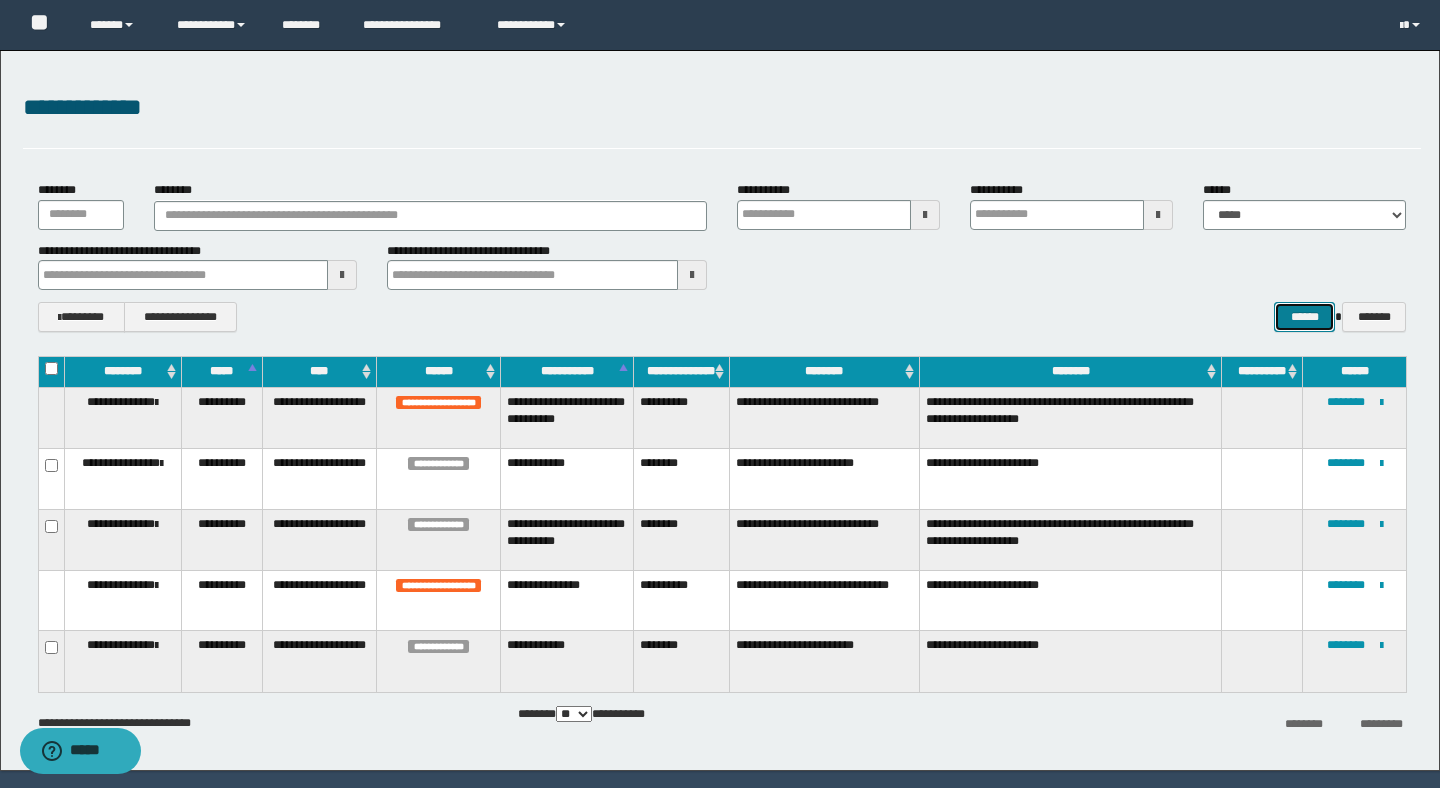 click on "******" at bounding box center [1304, 317] 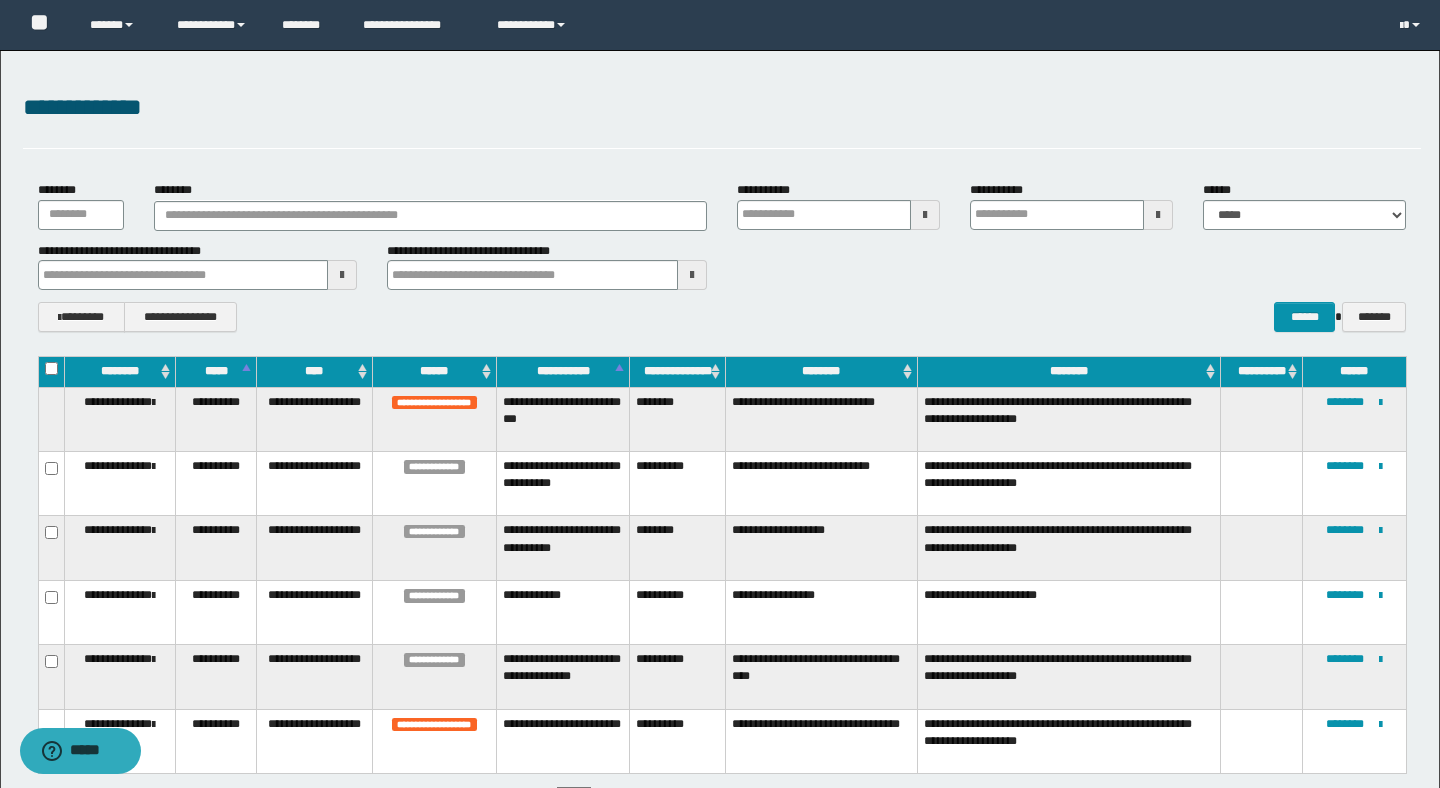 click on "**********" at bounding box center [720, 451] 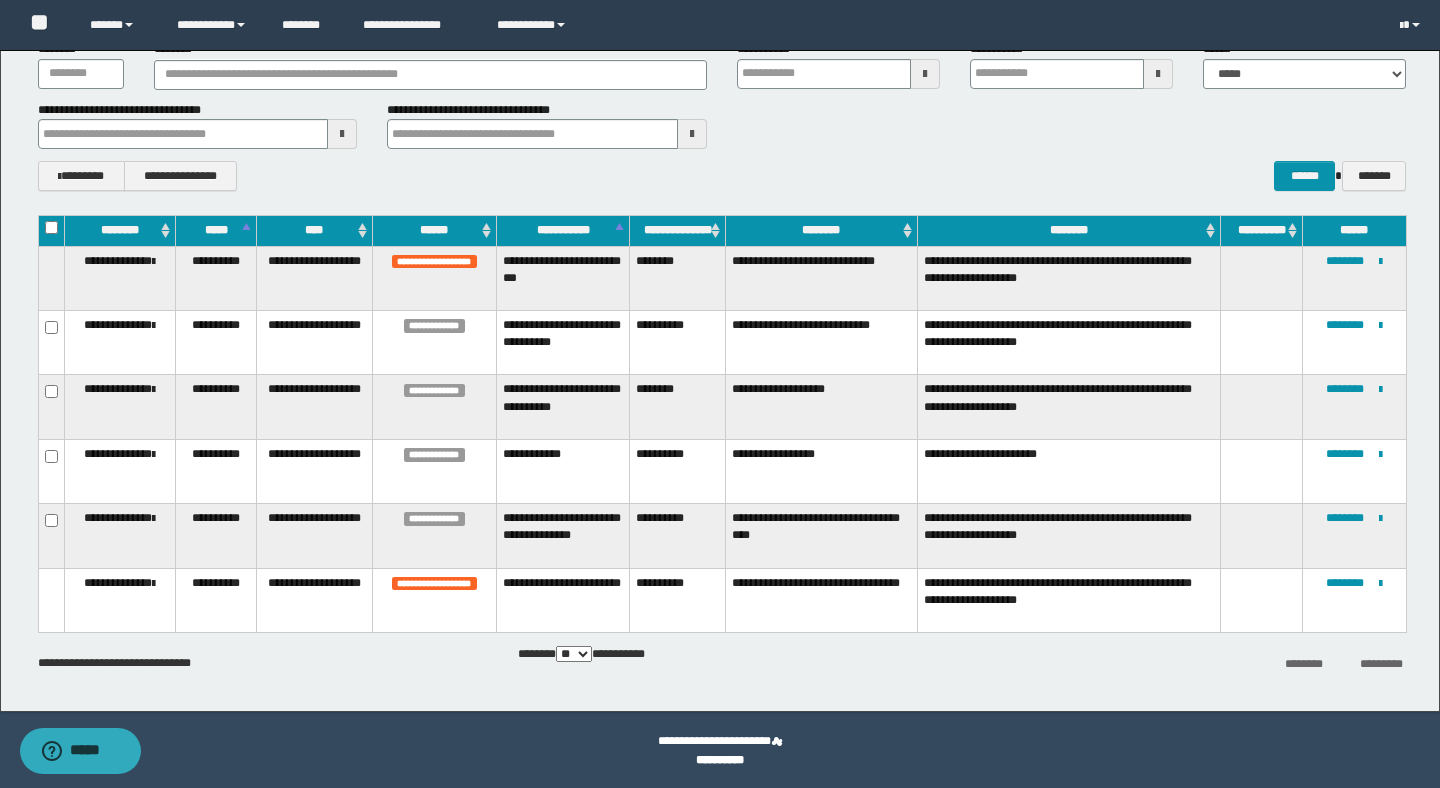 scroll, scrollTop: 142, scrollLeft: 0, axis: vertical 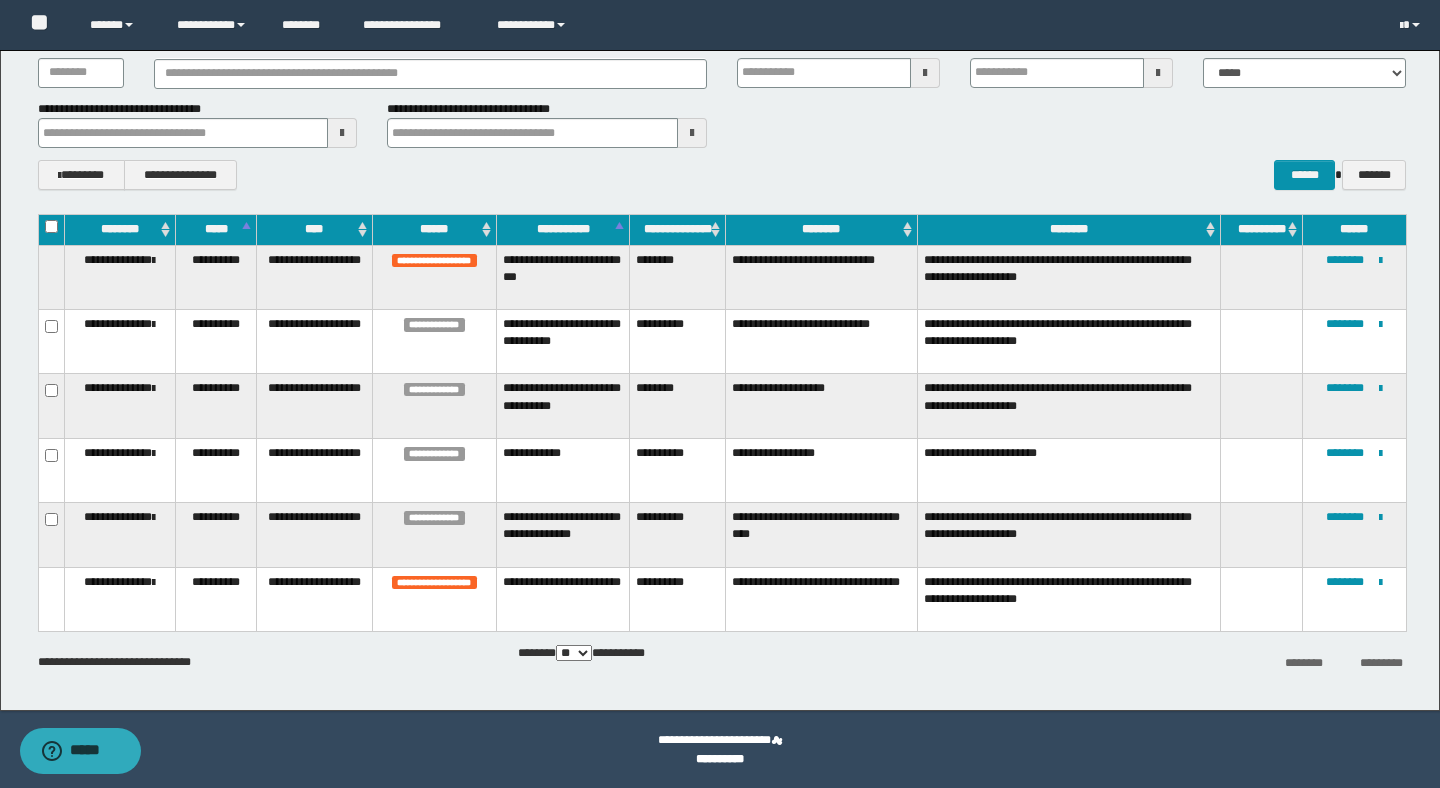 click on "**********" at bounding box center (722, 124) 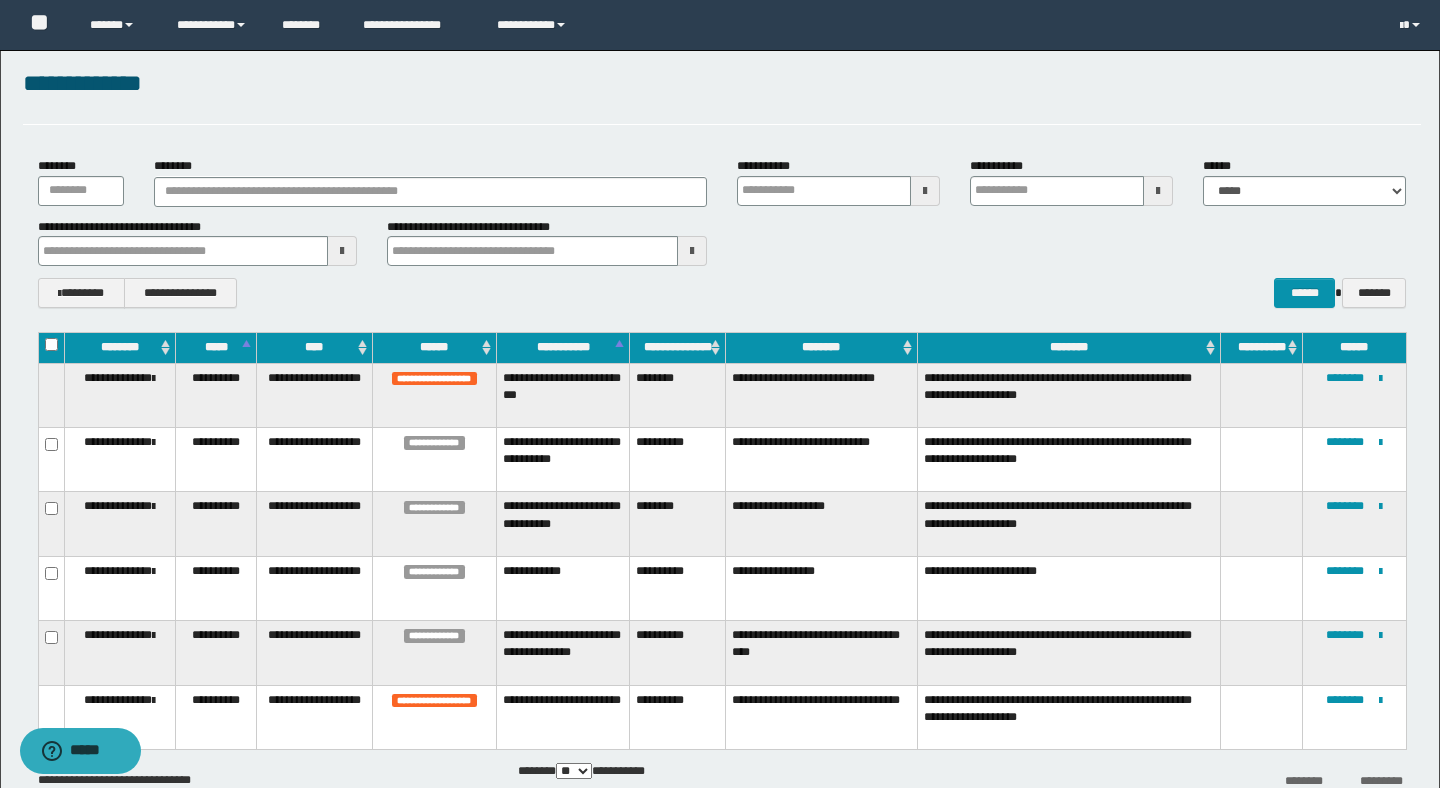 scroll, scrollTop: 22, scrollLeft: 0, axis: vertical 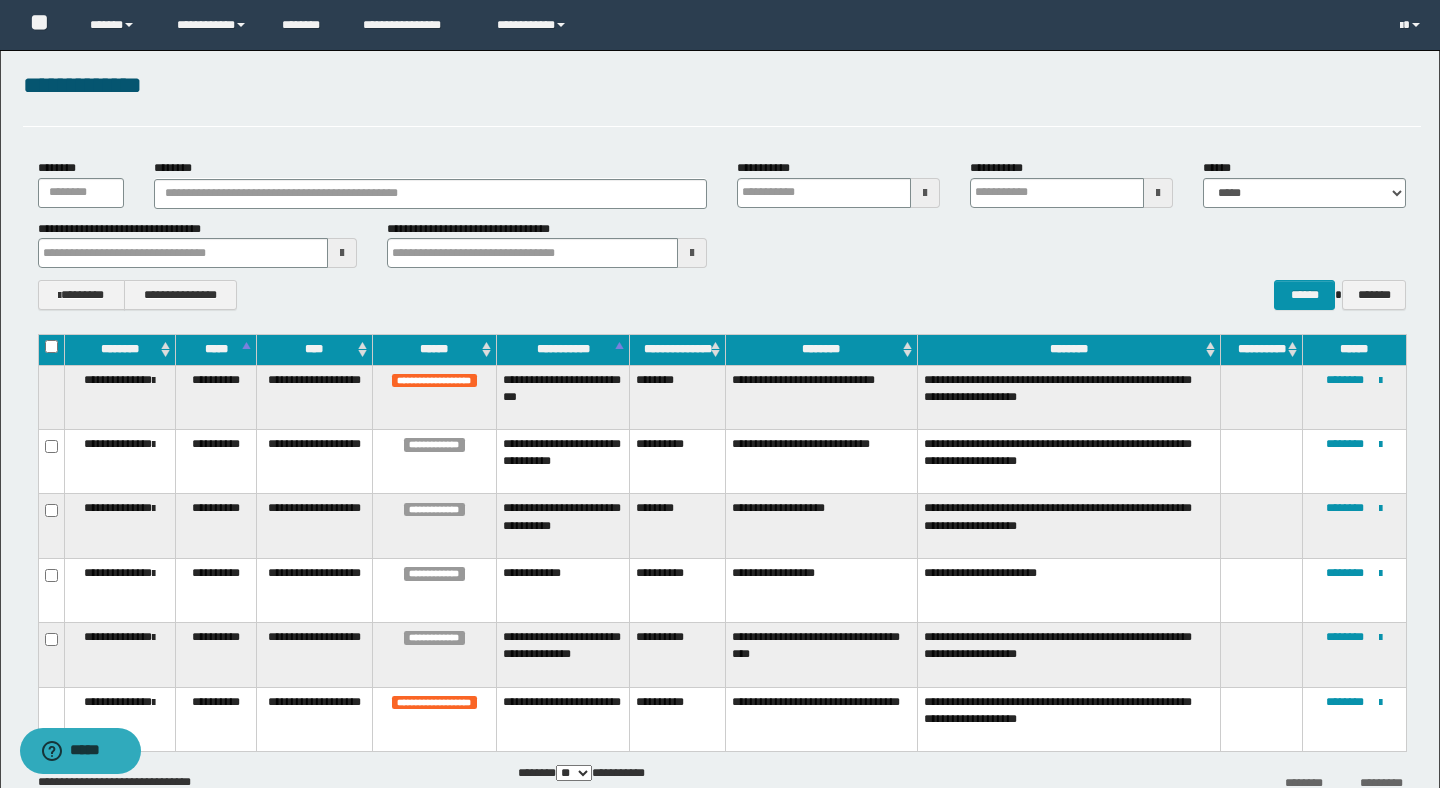 click at bounding box center [925, 193] 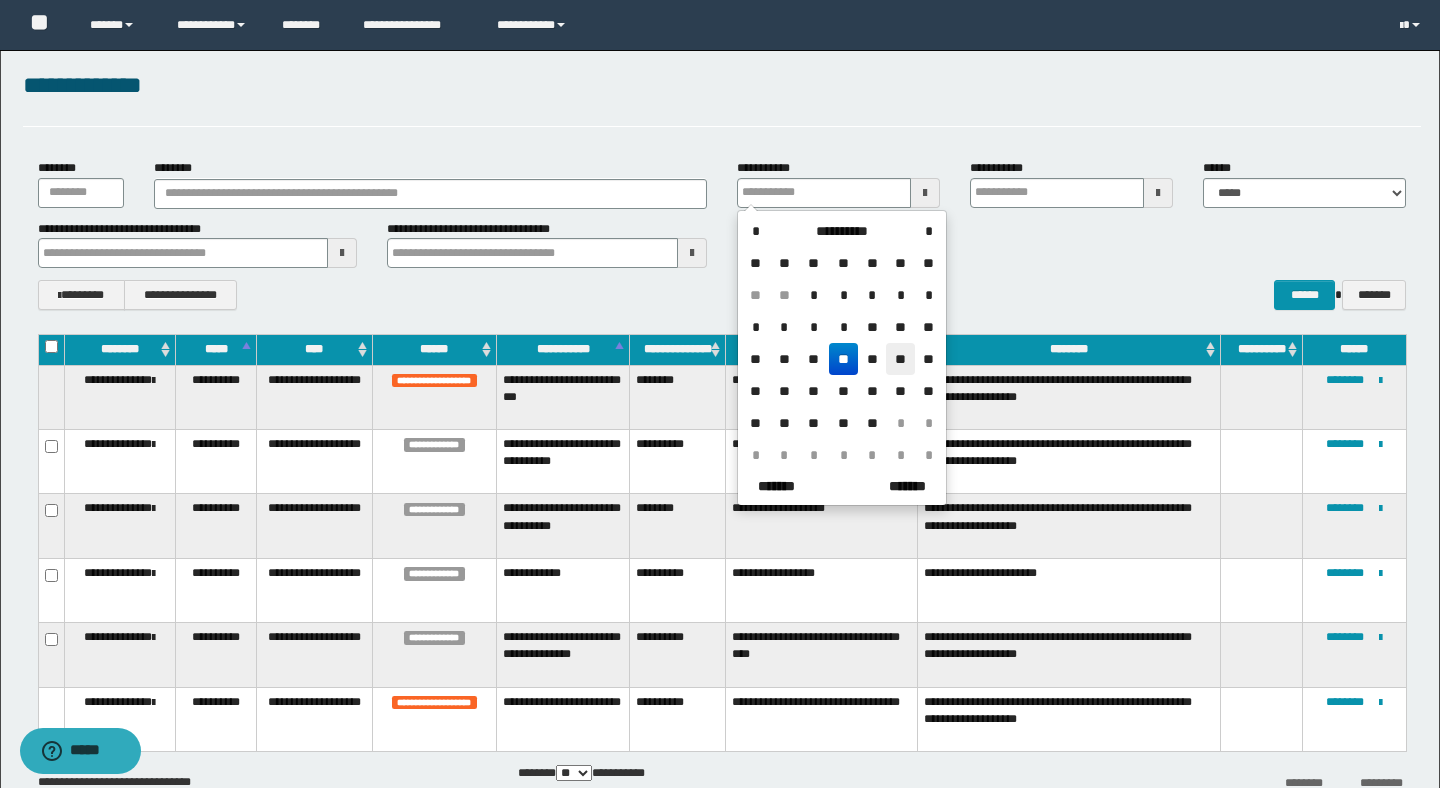 click on "**" at bounding box center [900, 359] 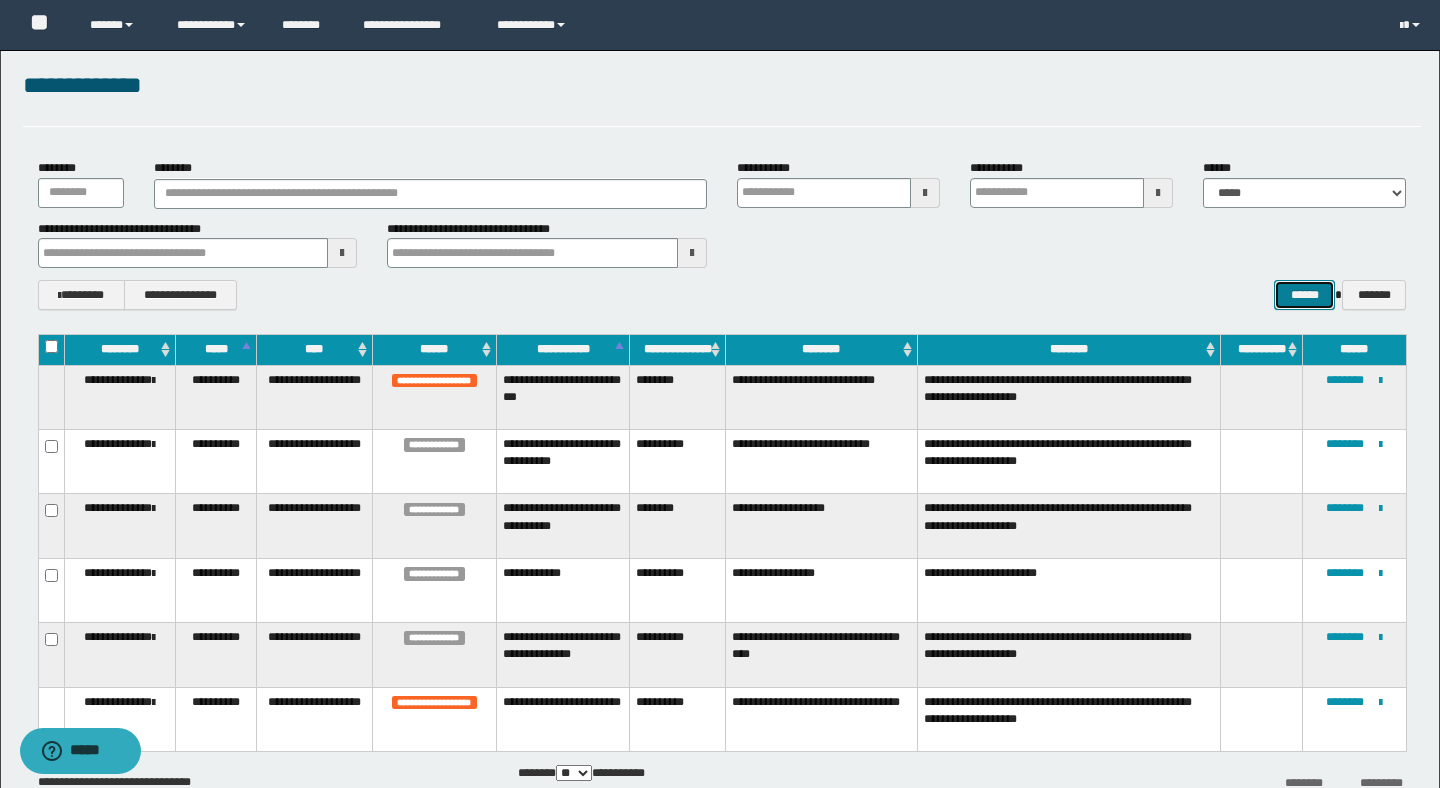 click on "******" at bounding box center [1304, 295] 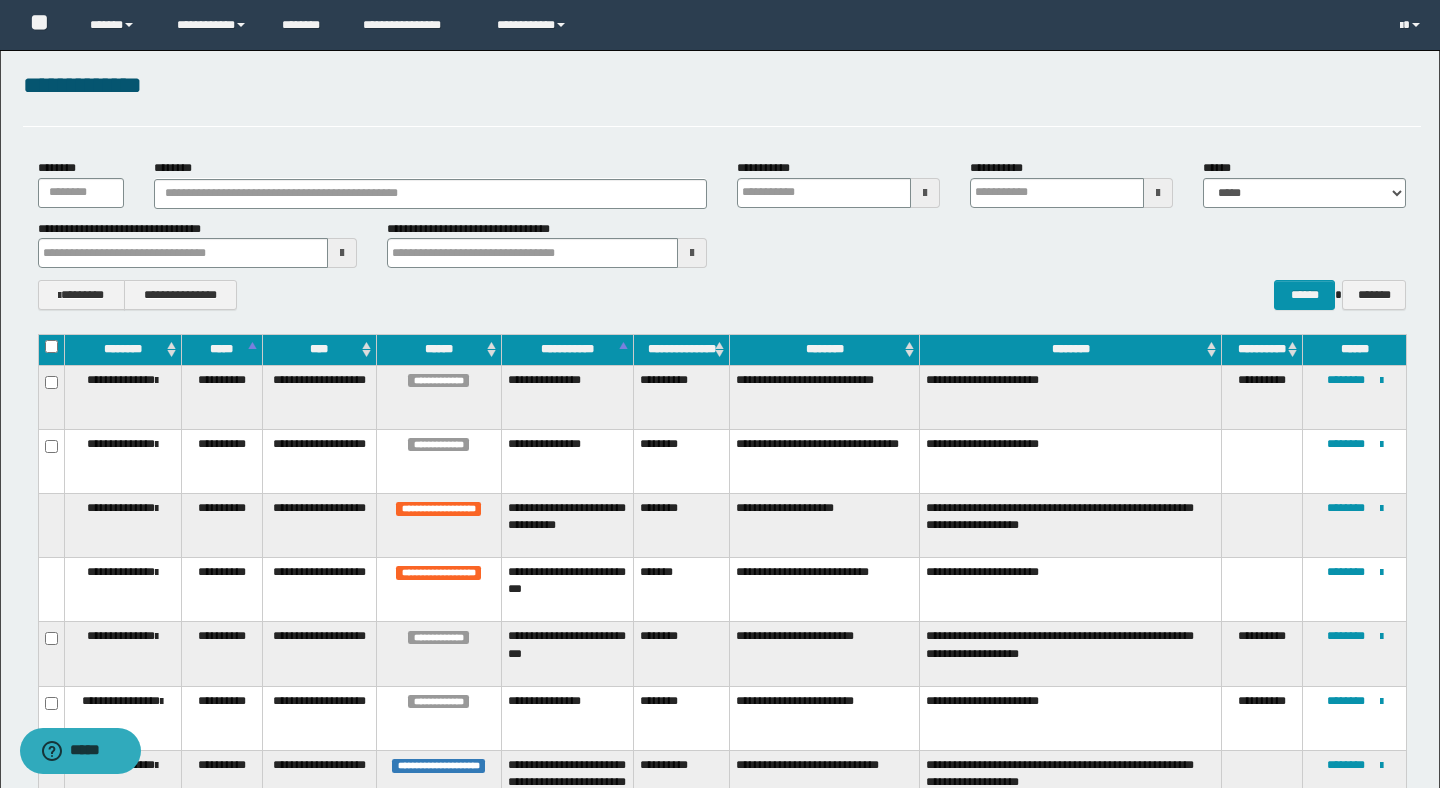 click on "**********" at bounding box center (722, 295) 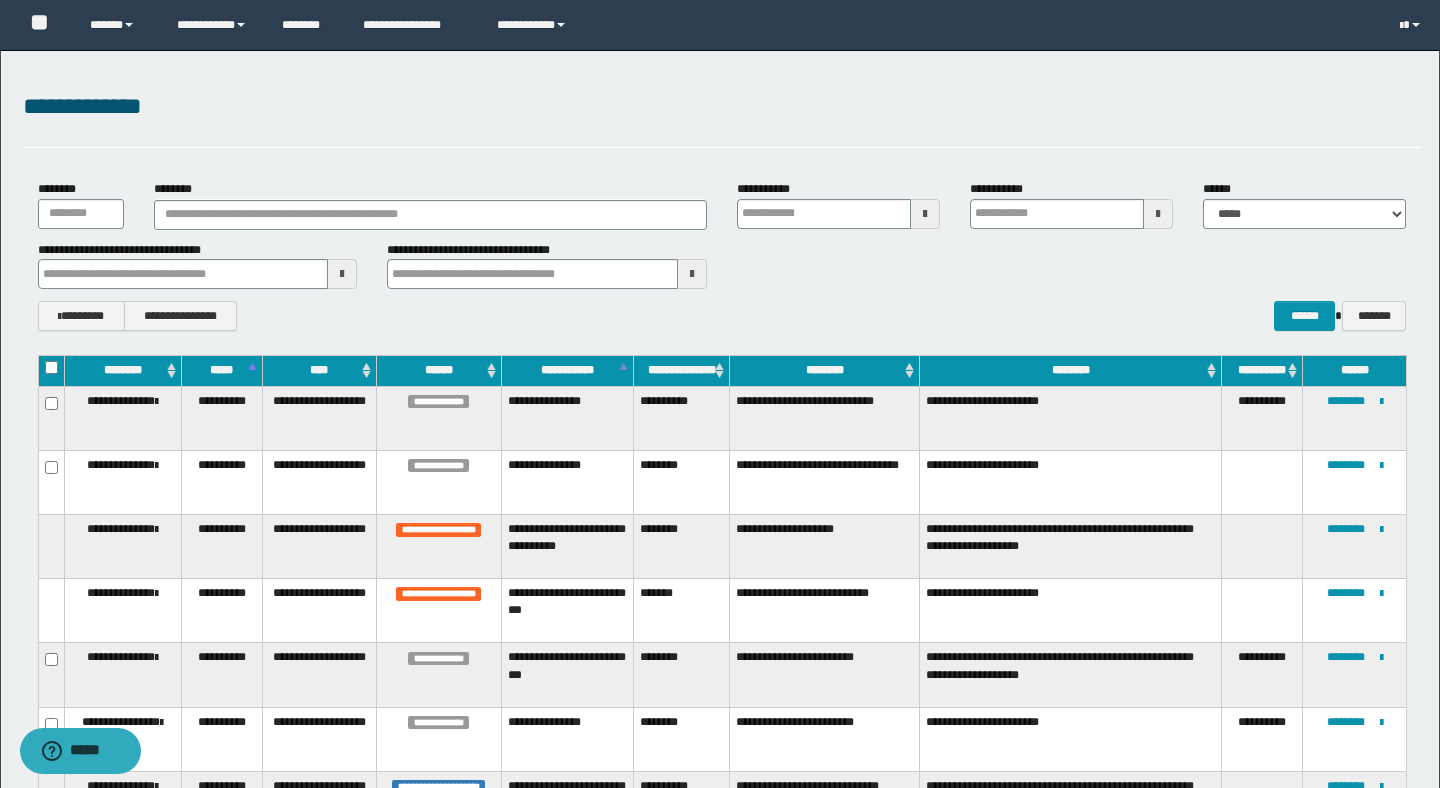 scroll, scrollTop: 0, scrollLeft: 0, axis: both 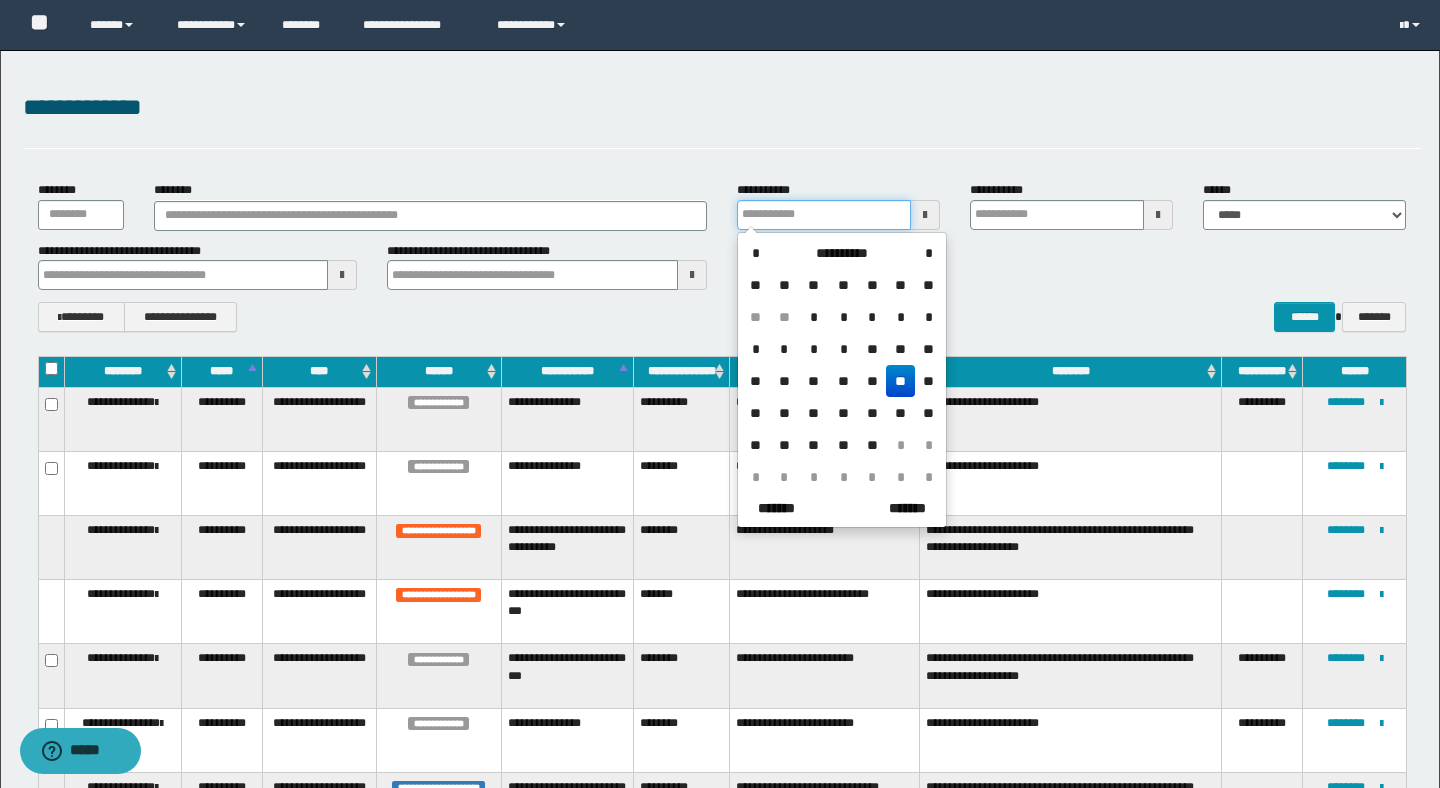 drag, startPoint x: 823, startPoint y: 216, endPoint x: 772, endPoint y: 212, distance: 51.156624 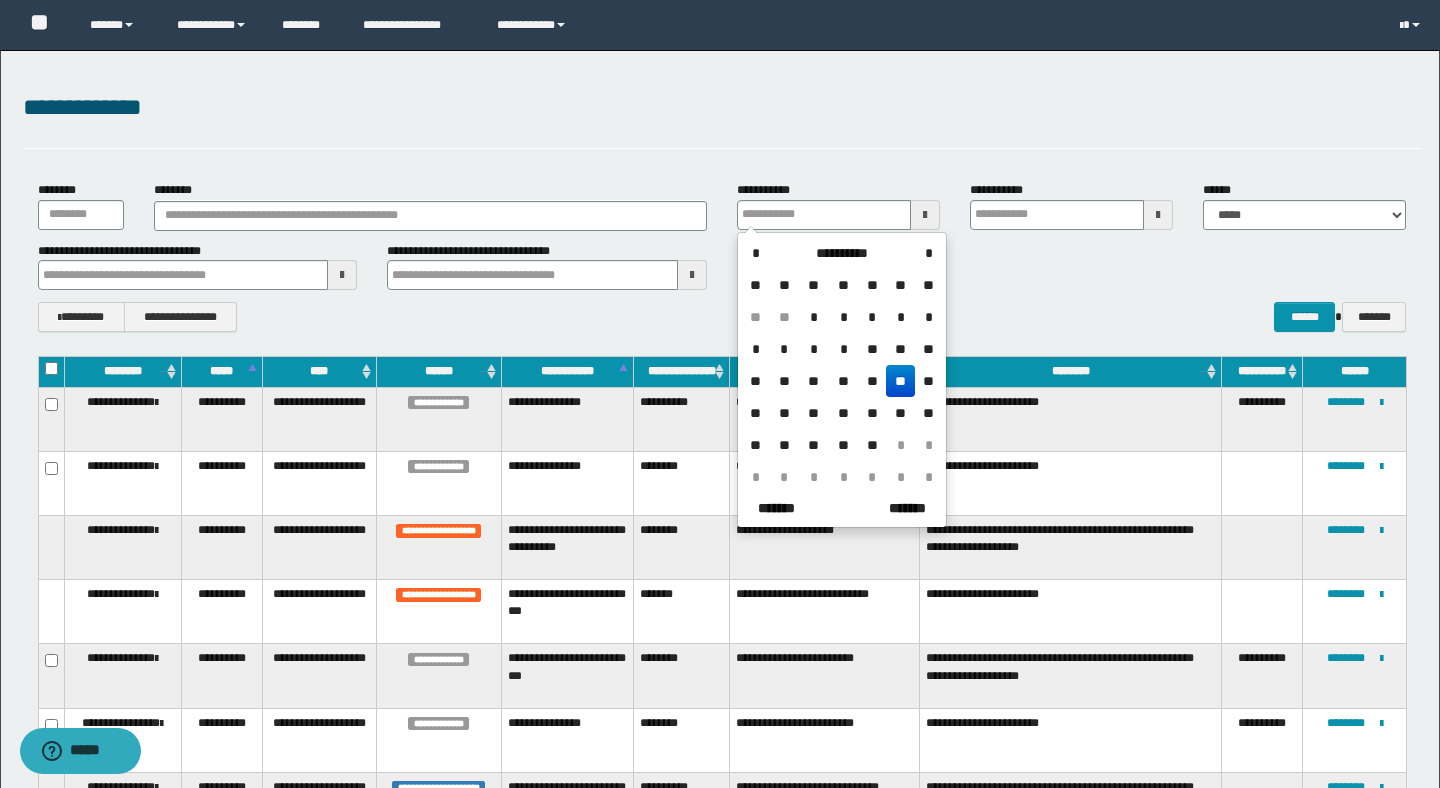 click on "**********" at bounding box center (722, 266) 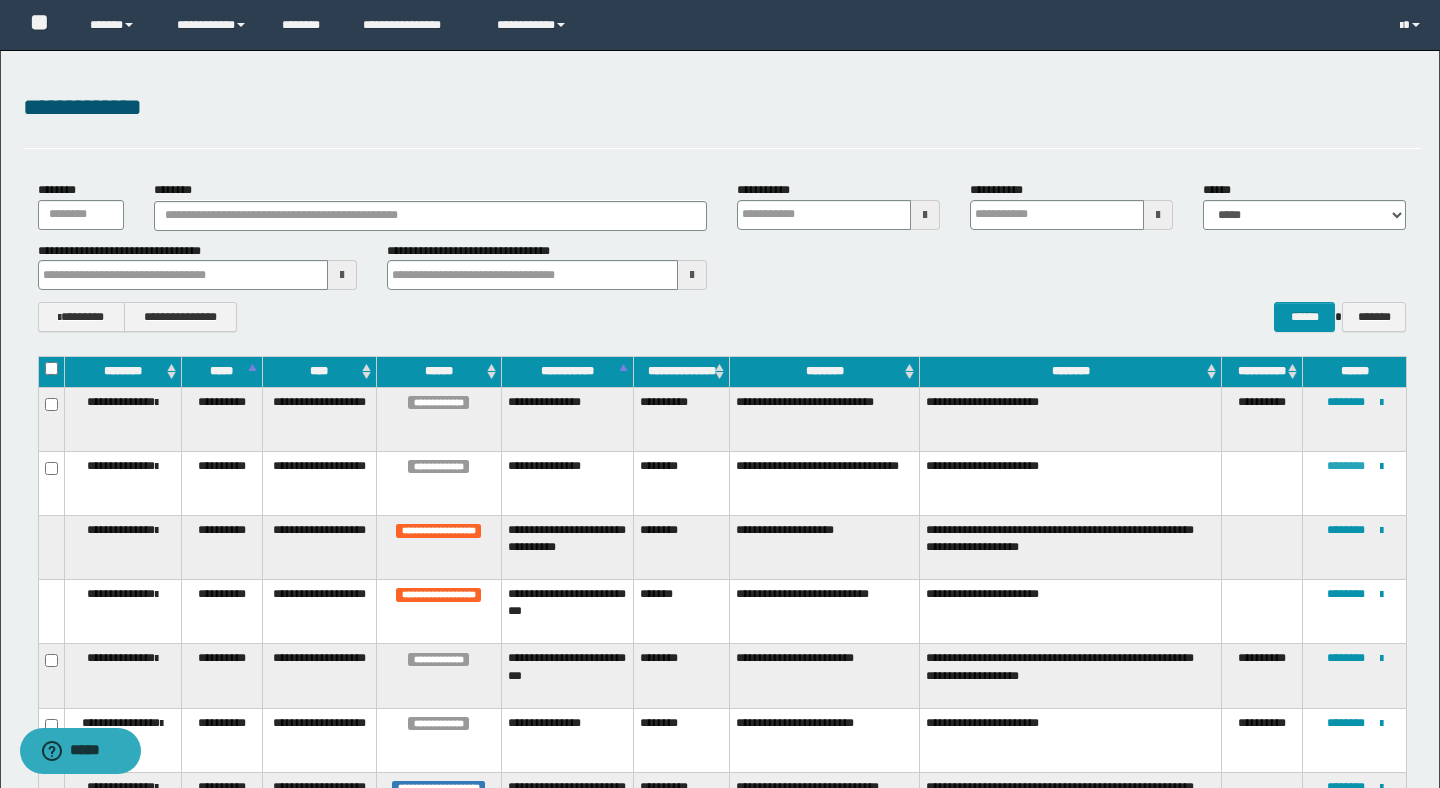 click on "********" at bounding box center [1346, 466] 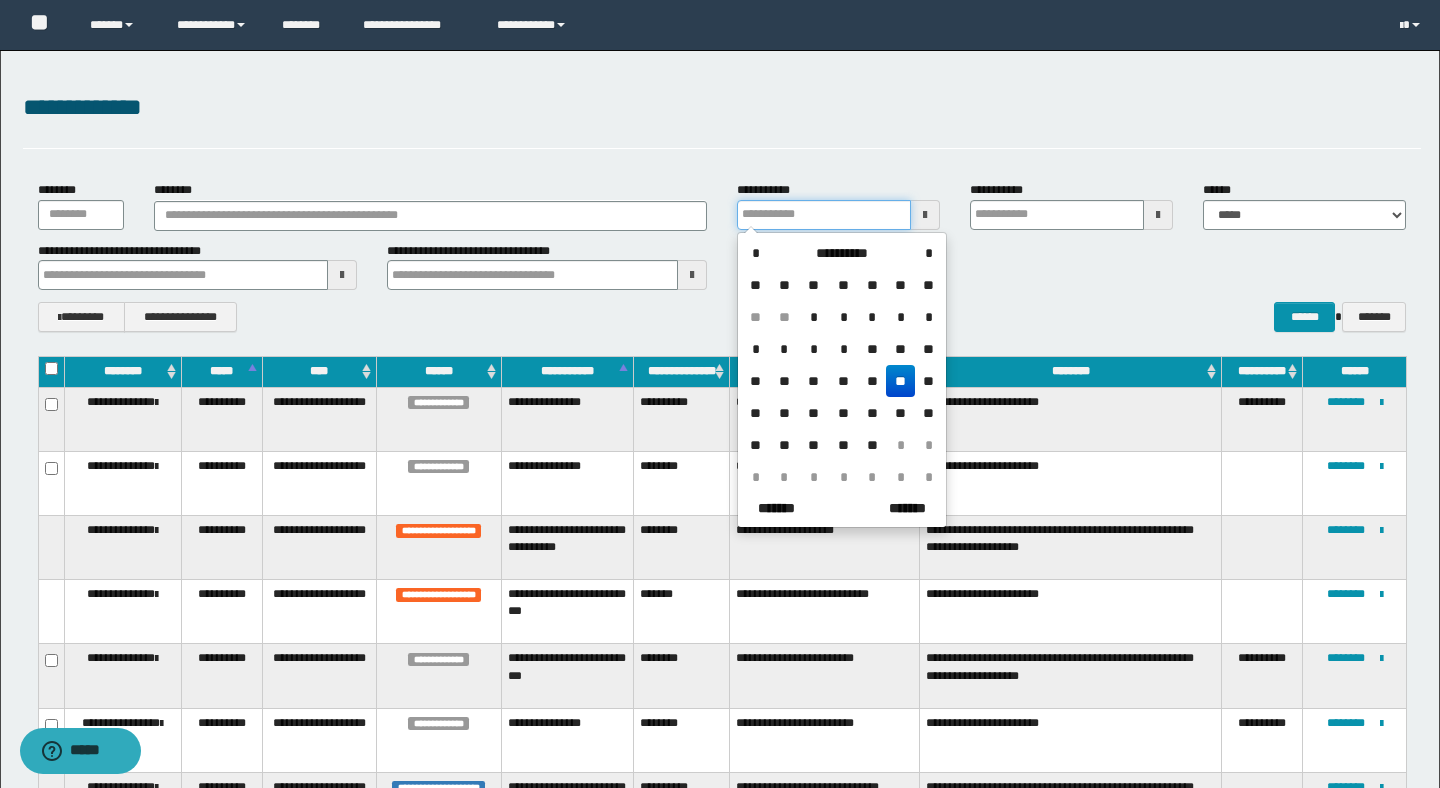 drag, startPoint x: 815, startPoint y: 221, endPoint x: 721, endPoint y: 221, distance: 94 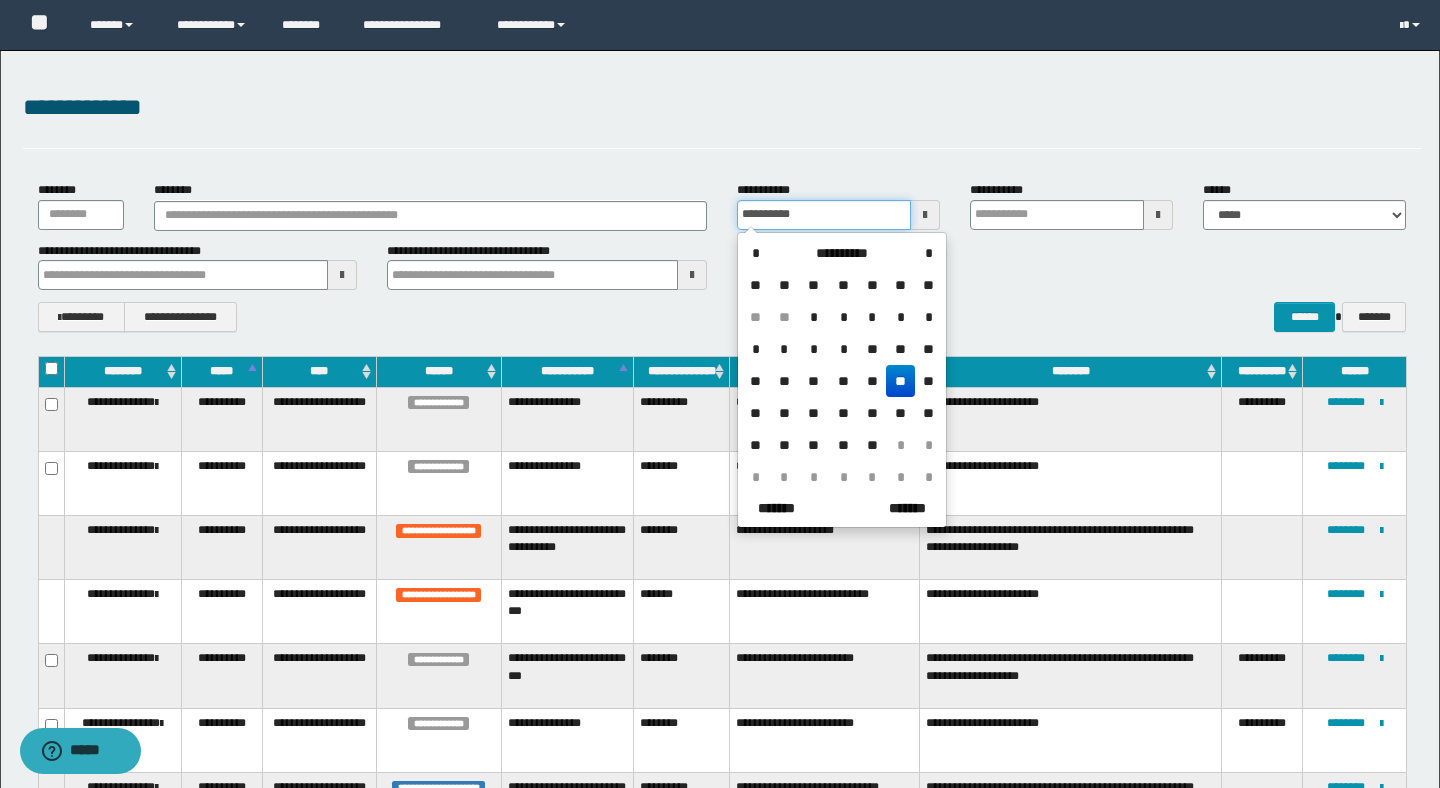 type 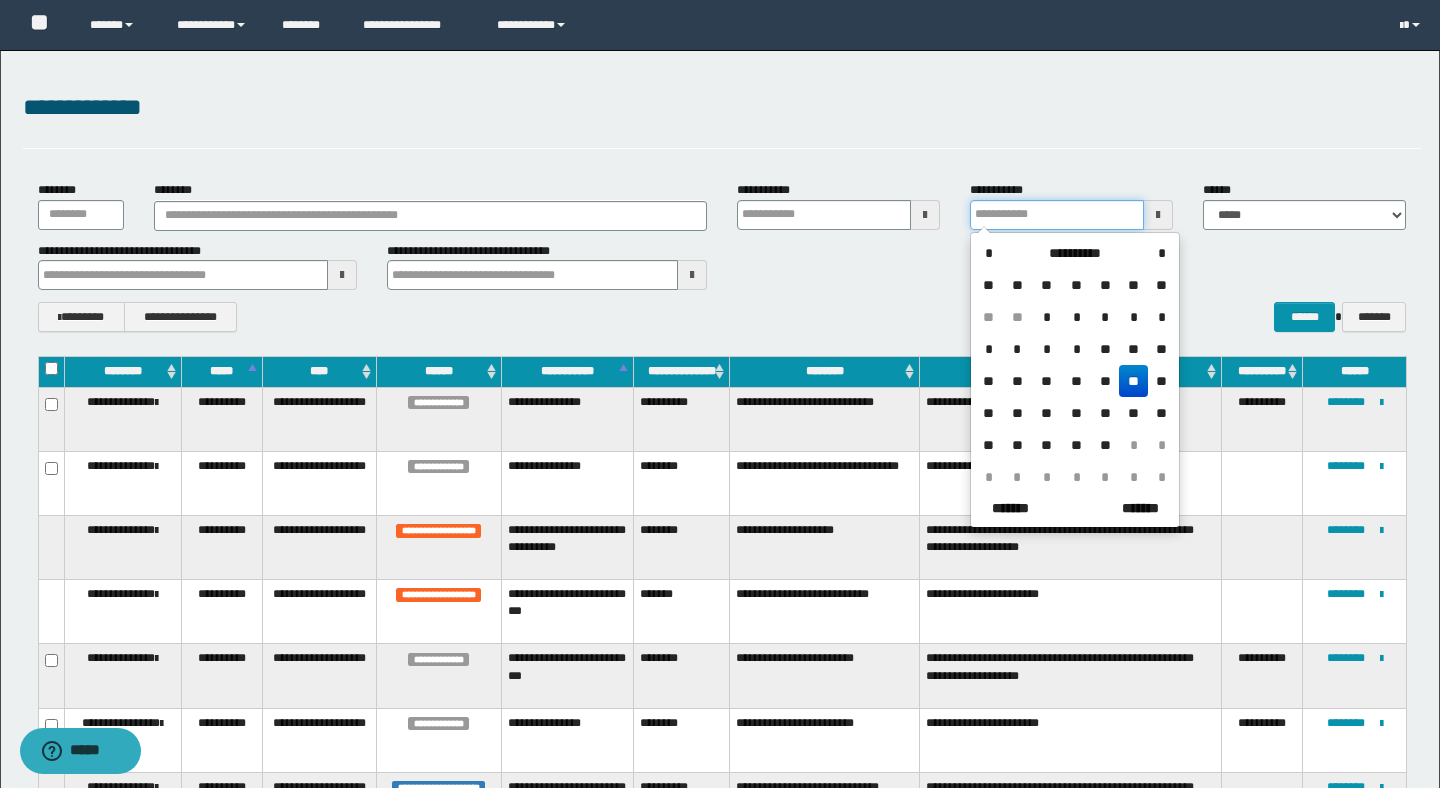 drag, startPoint x: 1057, startPoint y: 218, endPoint x: 900, endPoint y: 217, distance: 157.00319 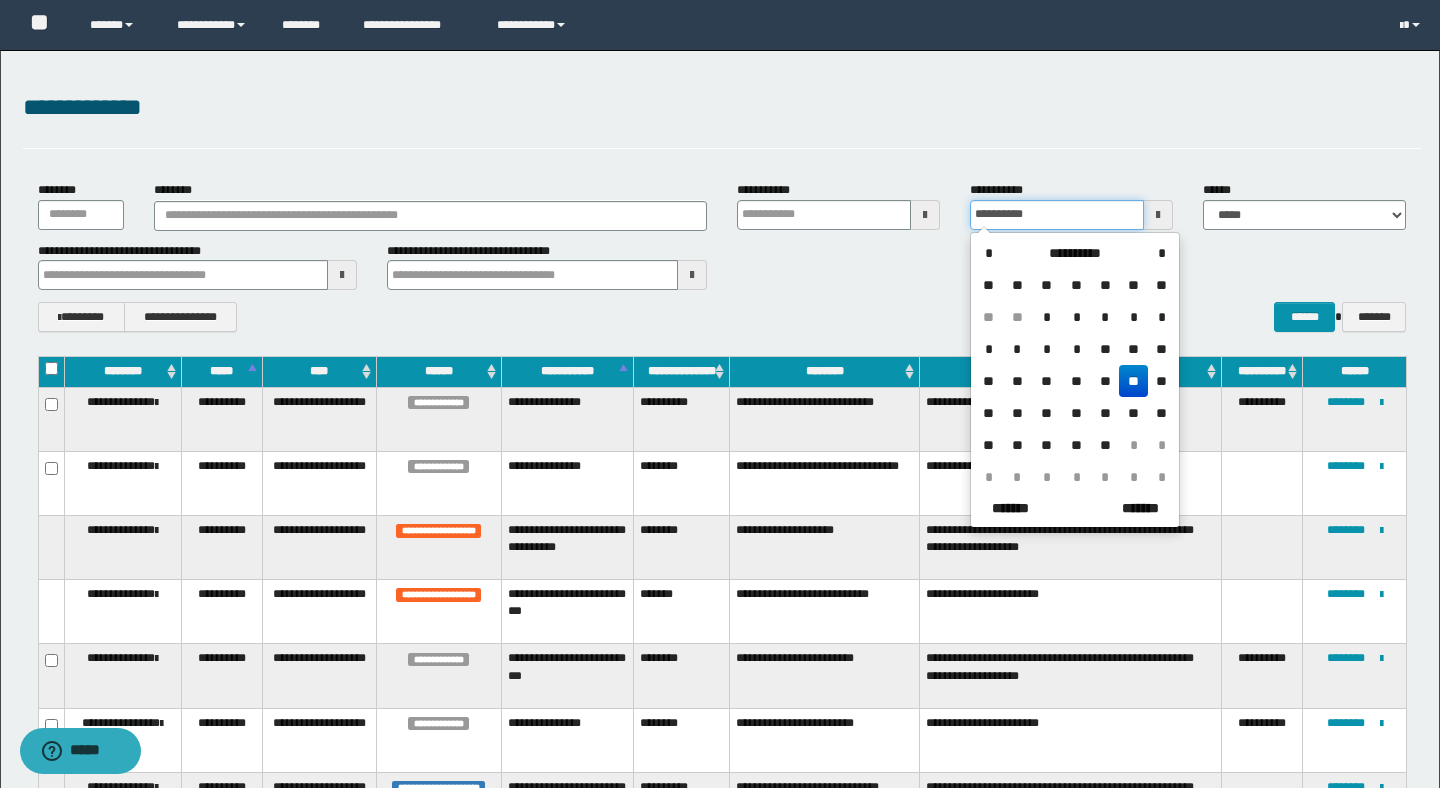 type 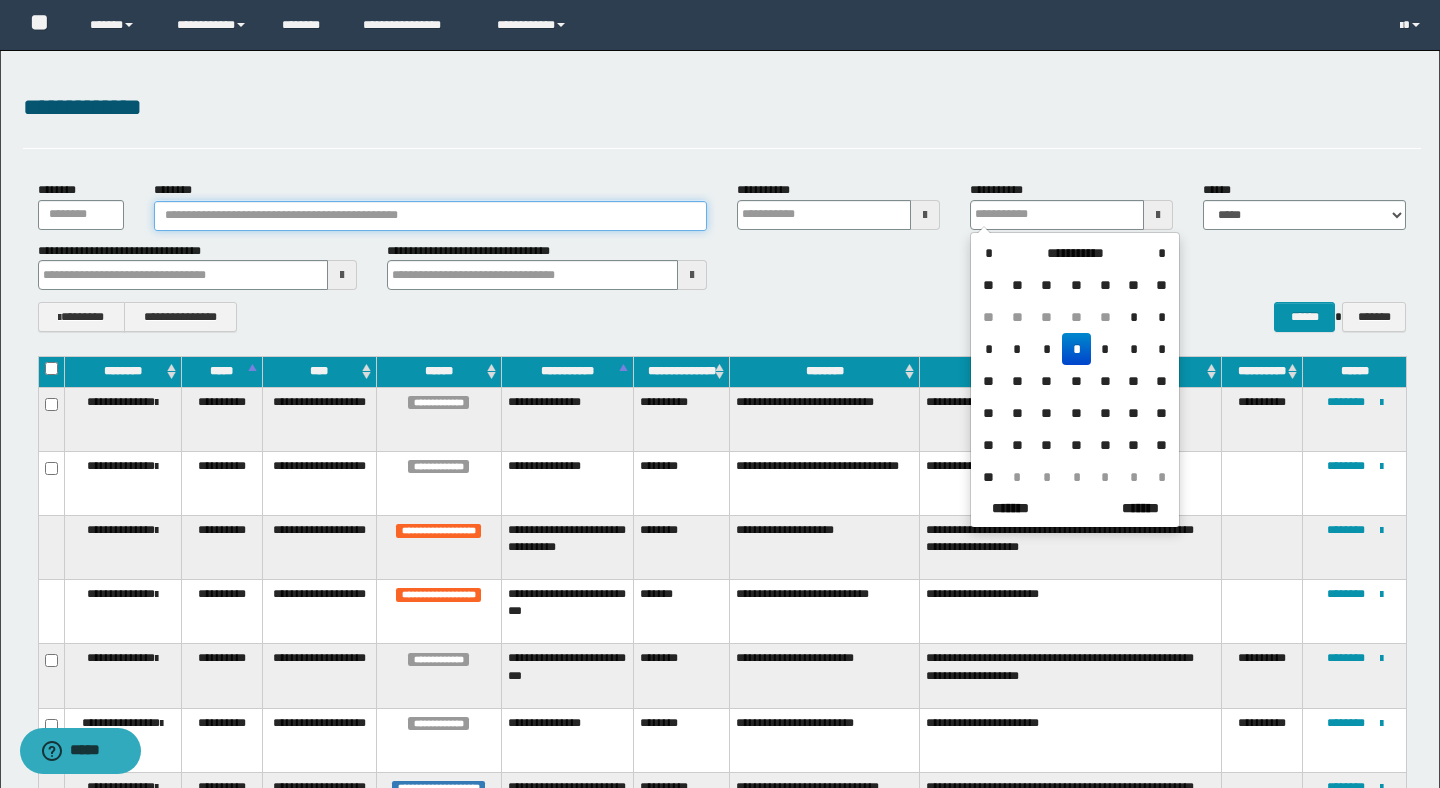 click on "********" at bounding box center (430, 216) 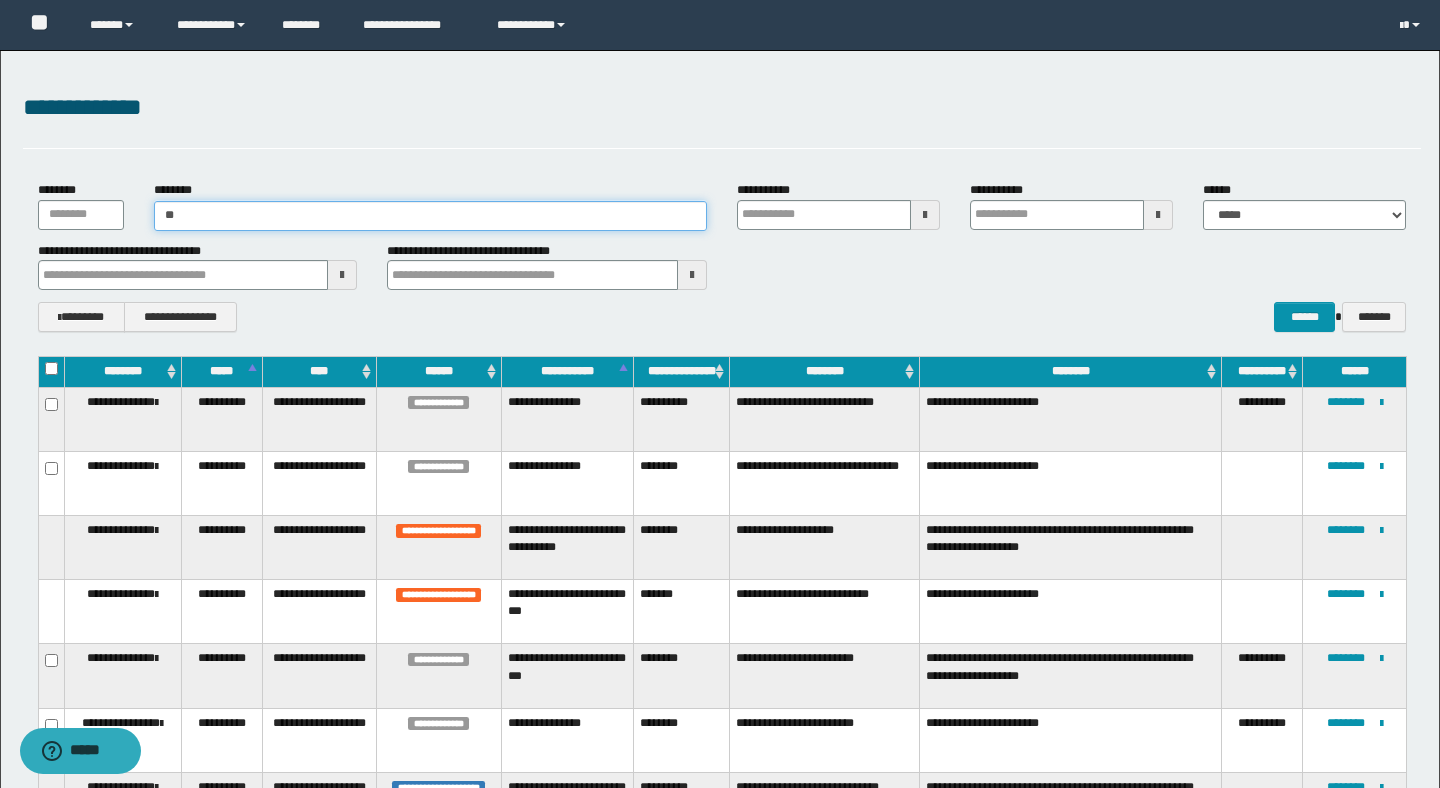 type on "*" 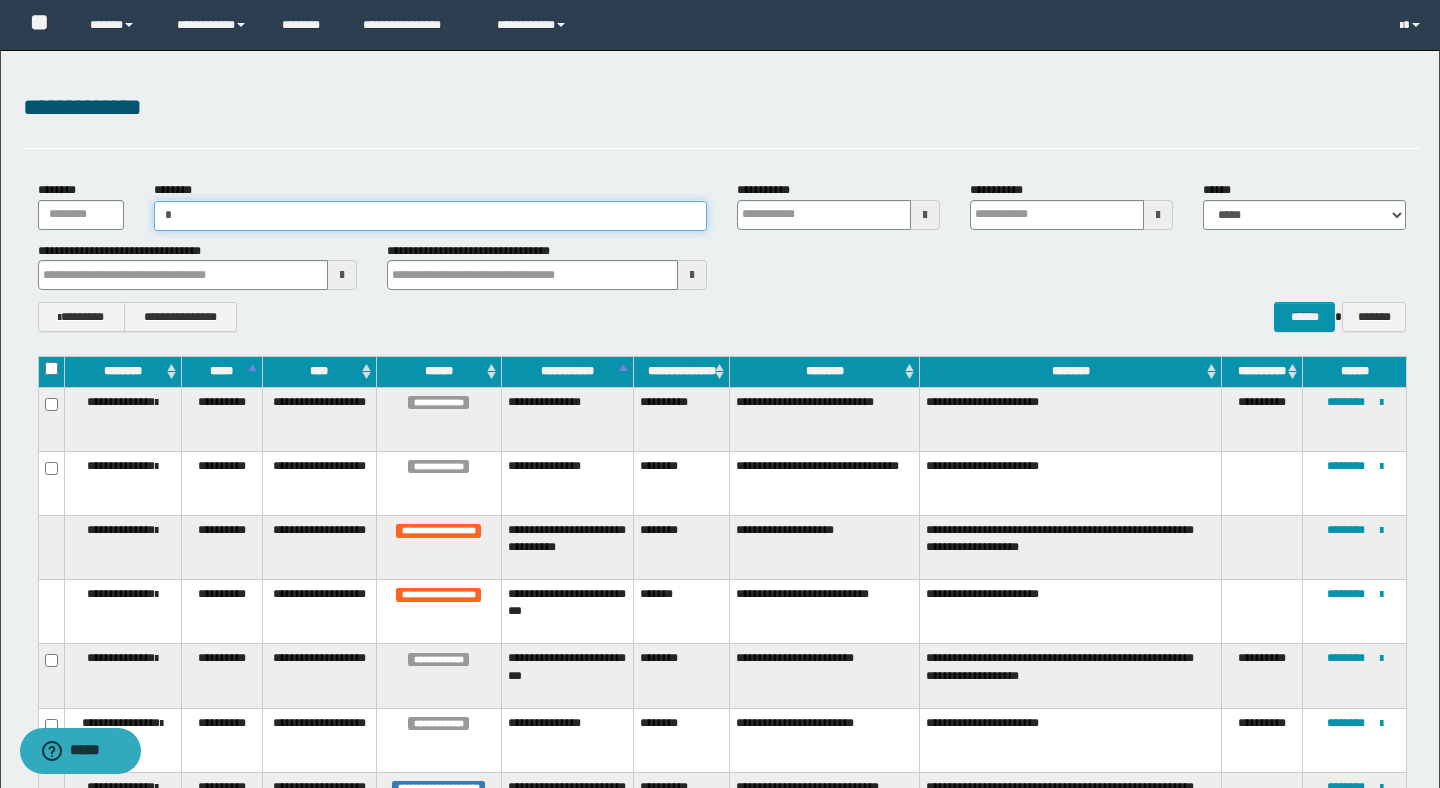 type 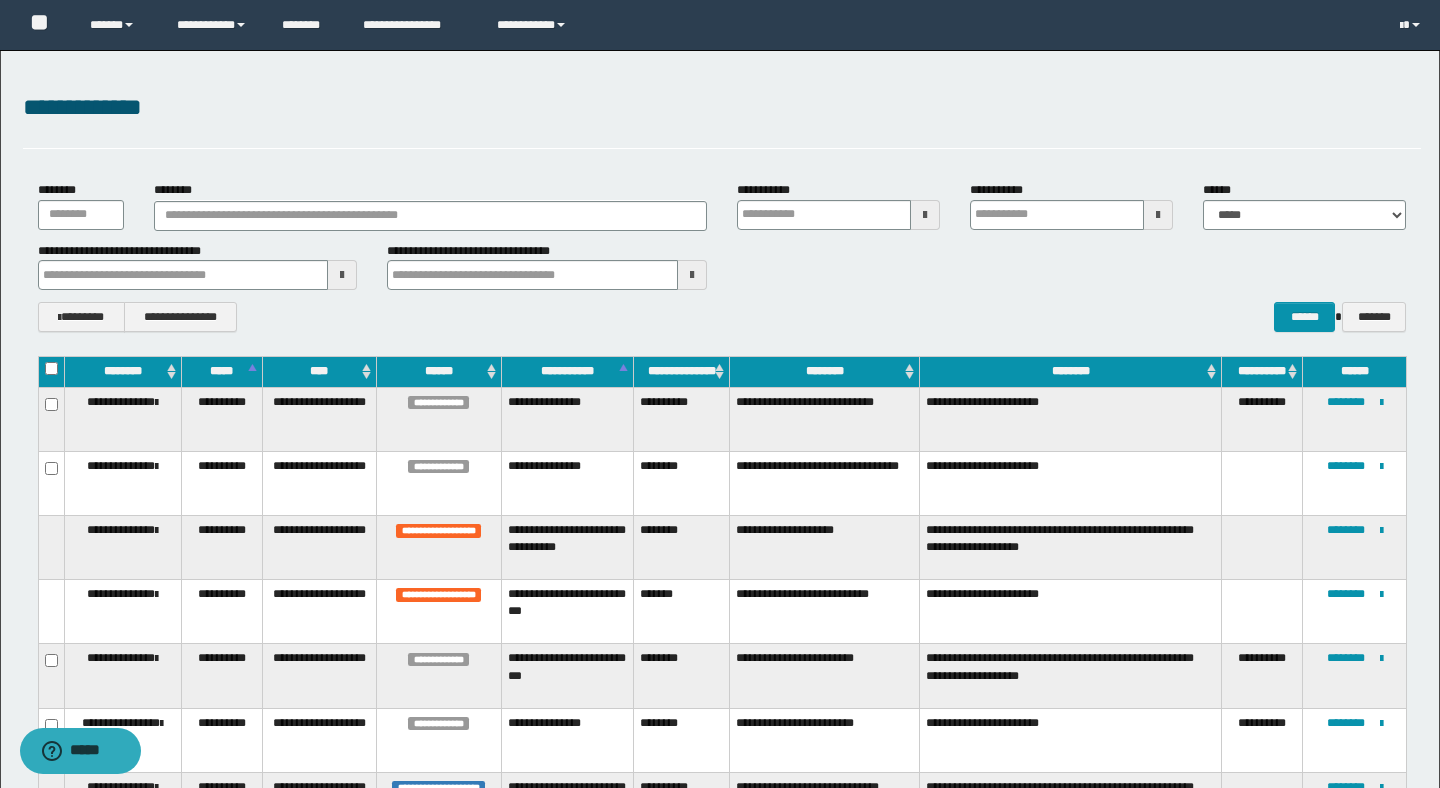 click on "**********" at bounding box center [722, 317] 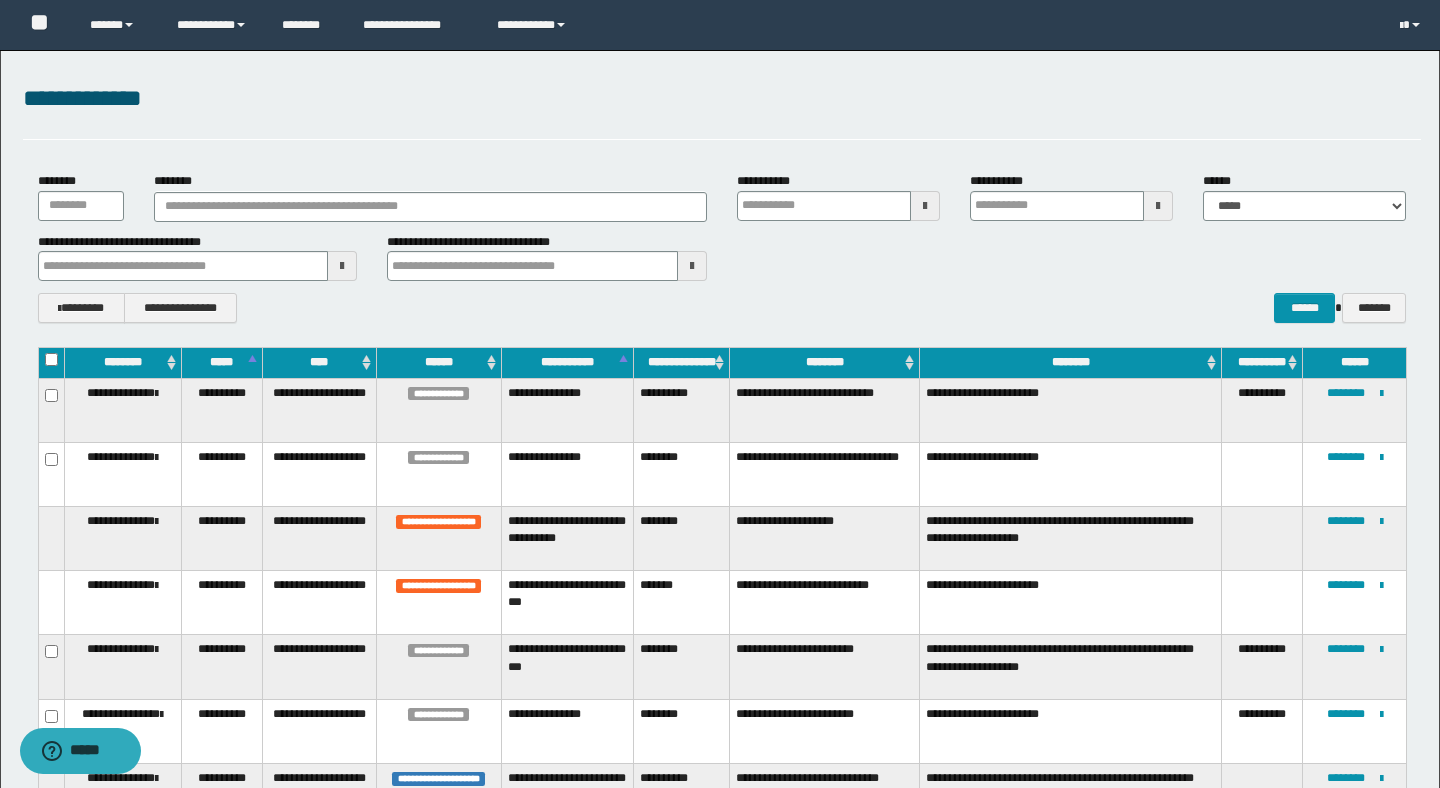 scroll, scrollTop: 0, scrollLeft: 0, axis: both 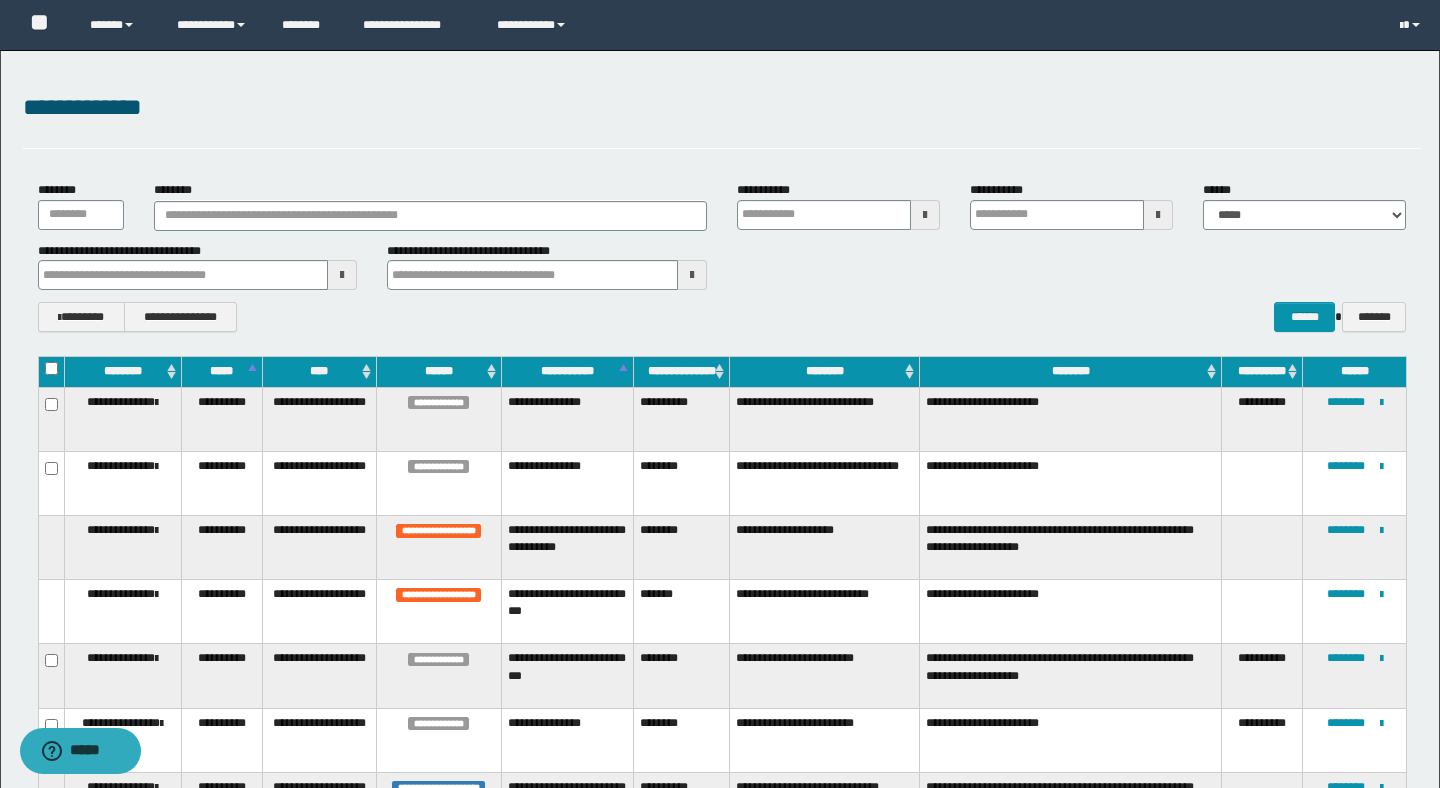 click on "**********" at bounding box center (722, 257) 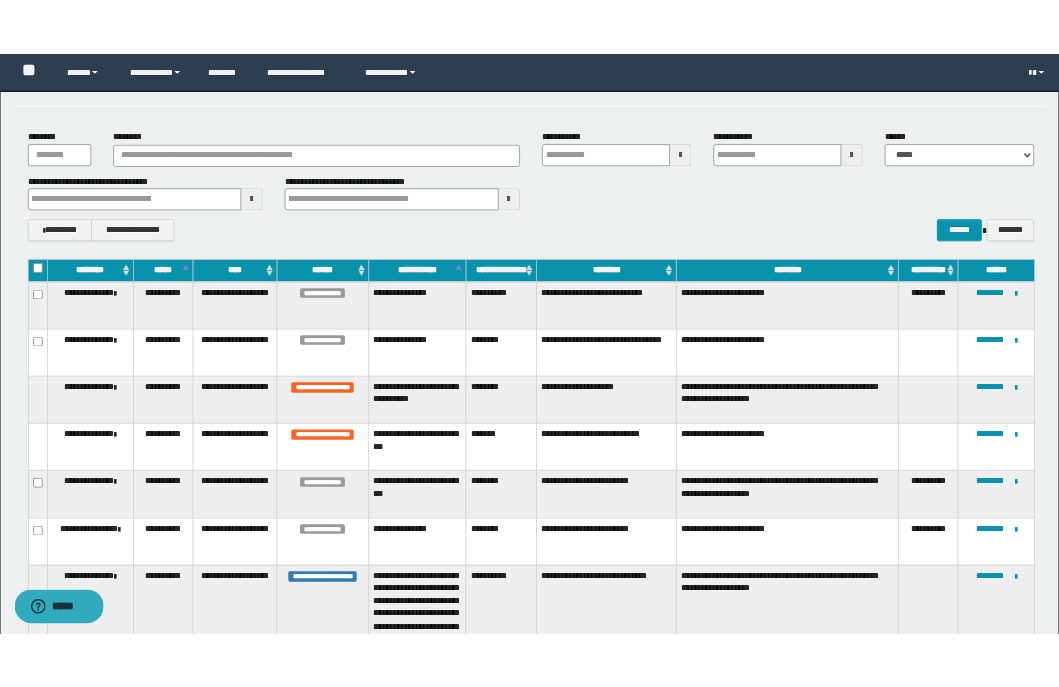 scroll, scrollTop: 40, scrollLeft: 0, axis: vertical 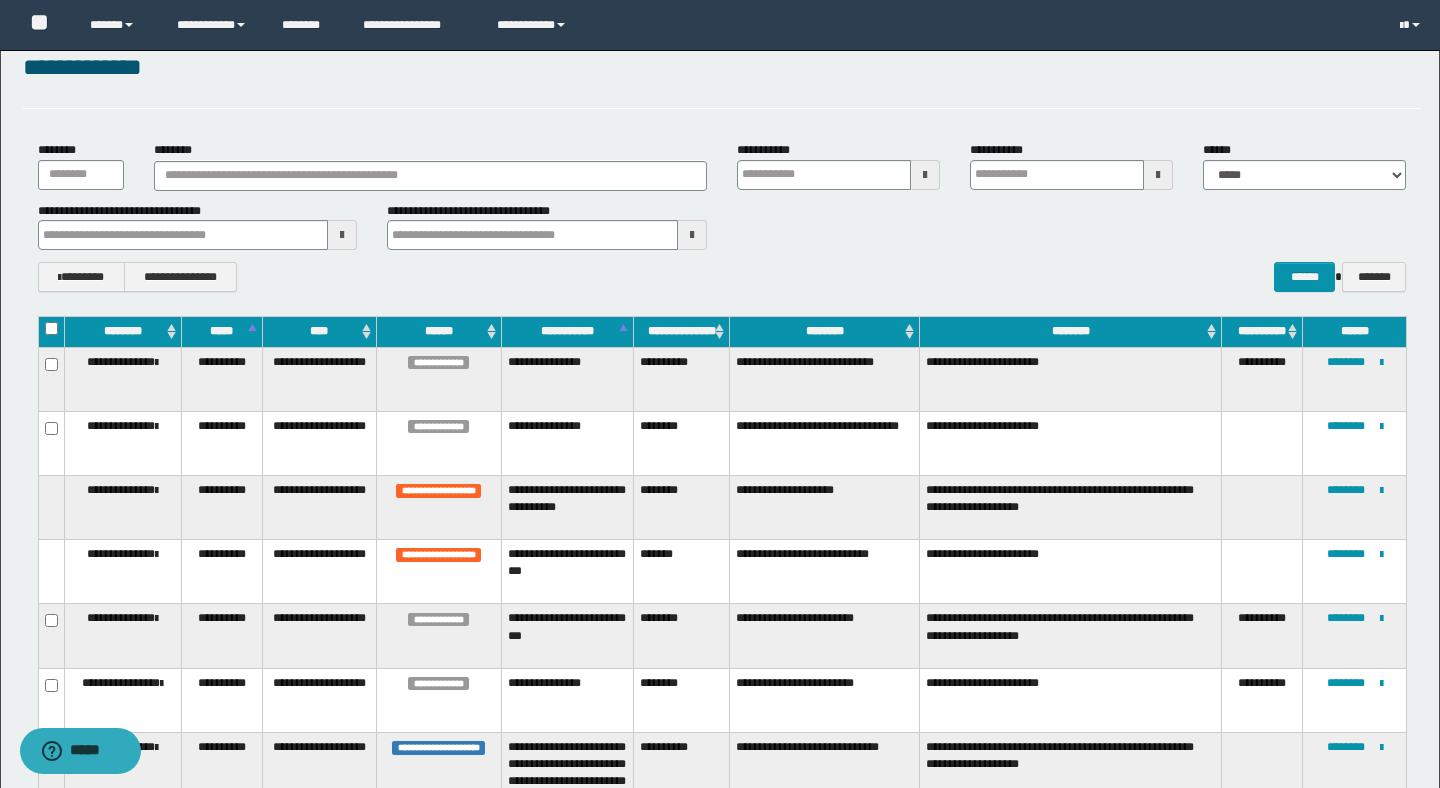 click on "**********" at bounding box center [722, 226] 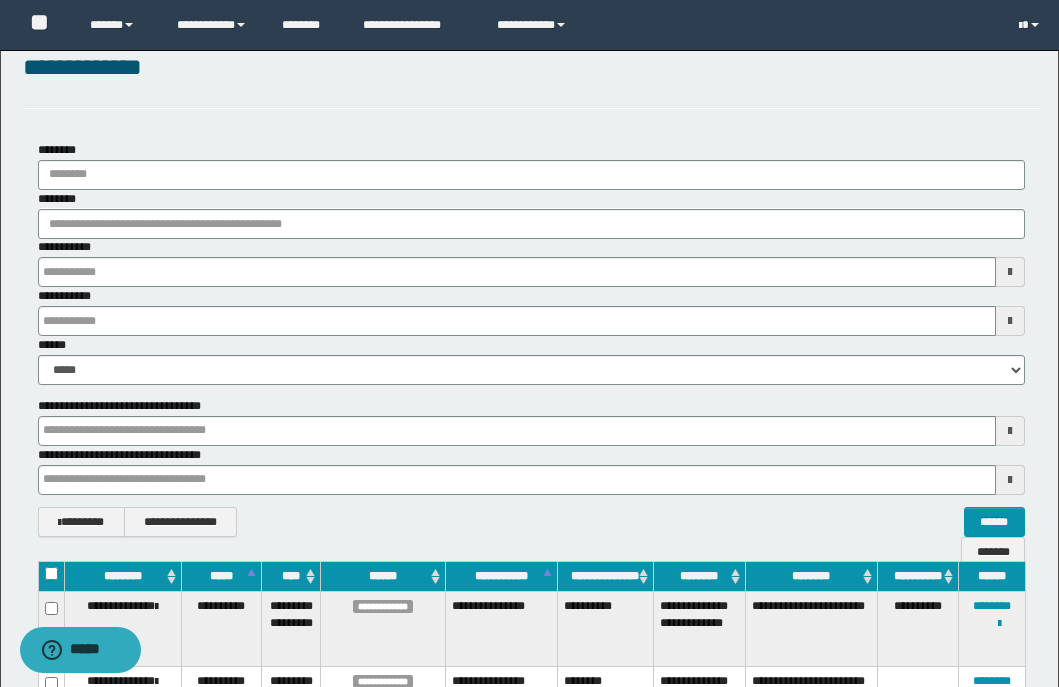 click on "**********" at bounding box center [531, 79] 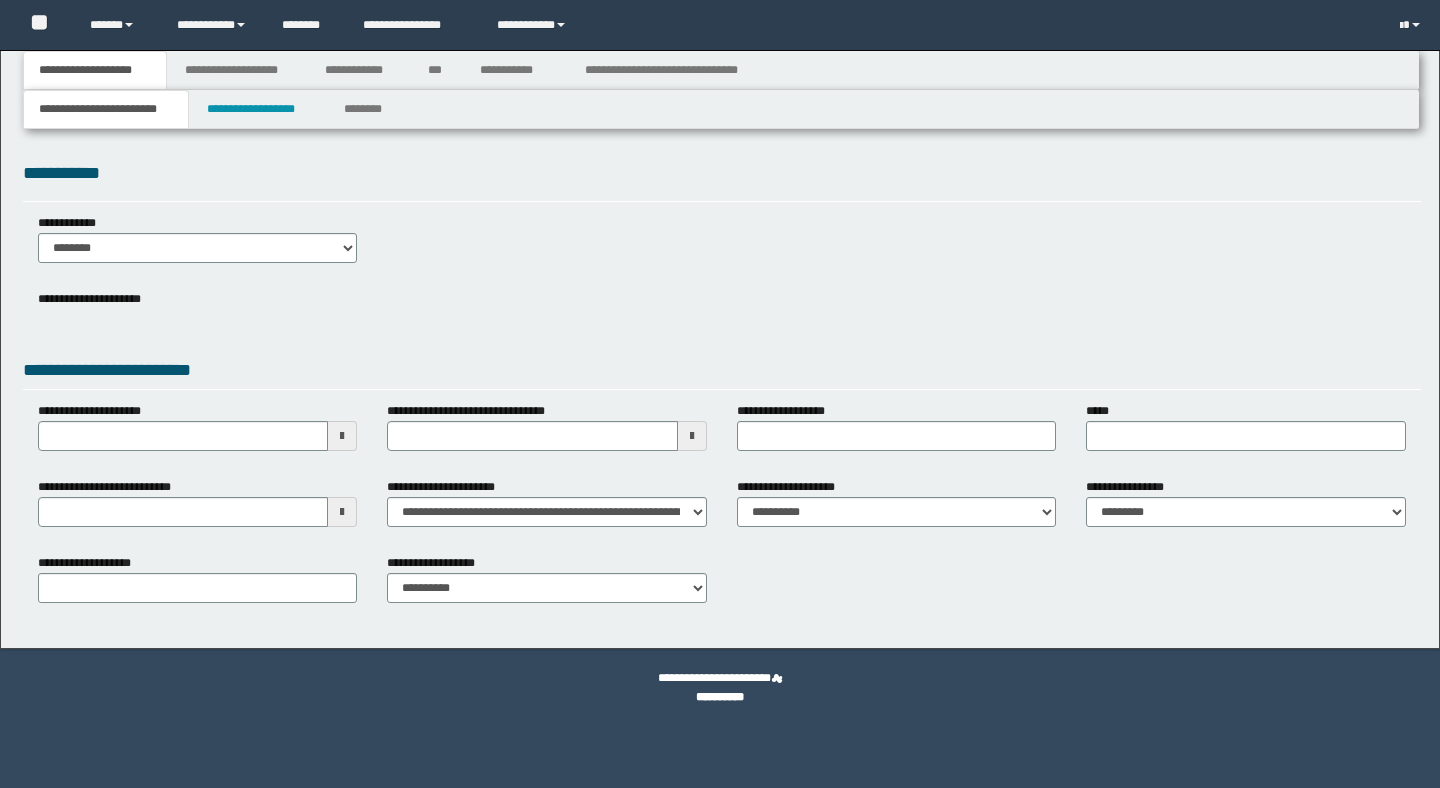 scroll, scrollTop: 0, scrollLeft: 0, axis: both 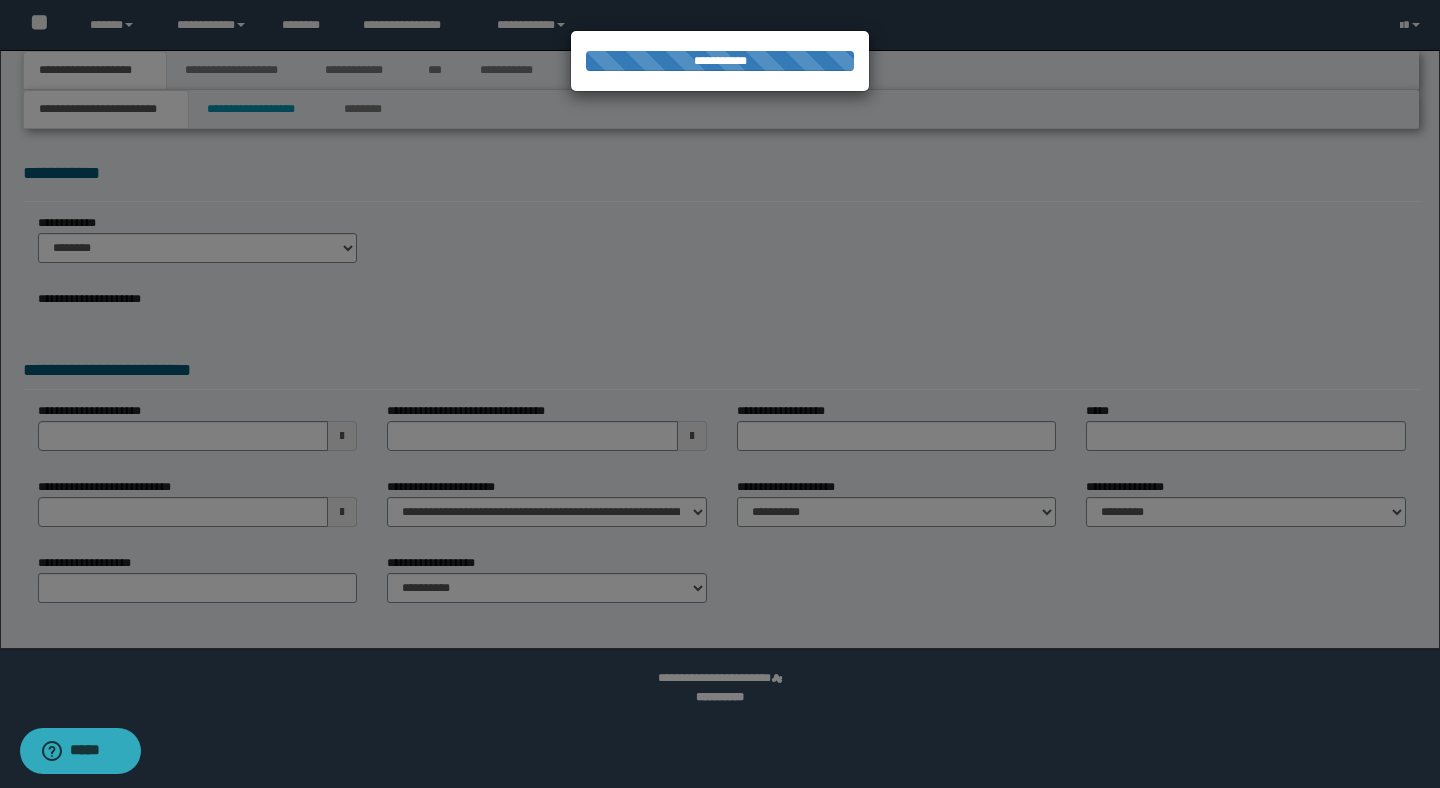 type on "**********" 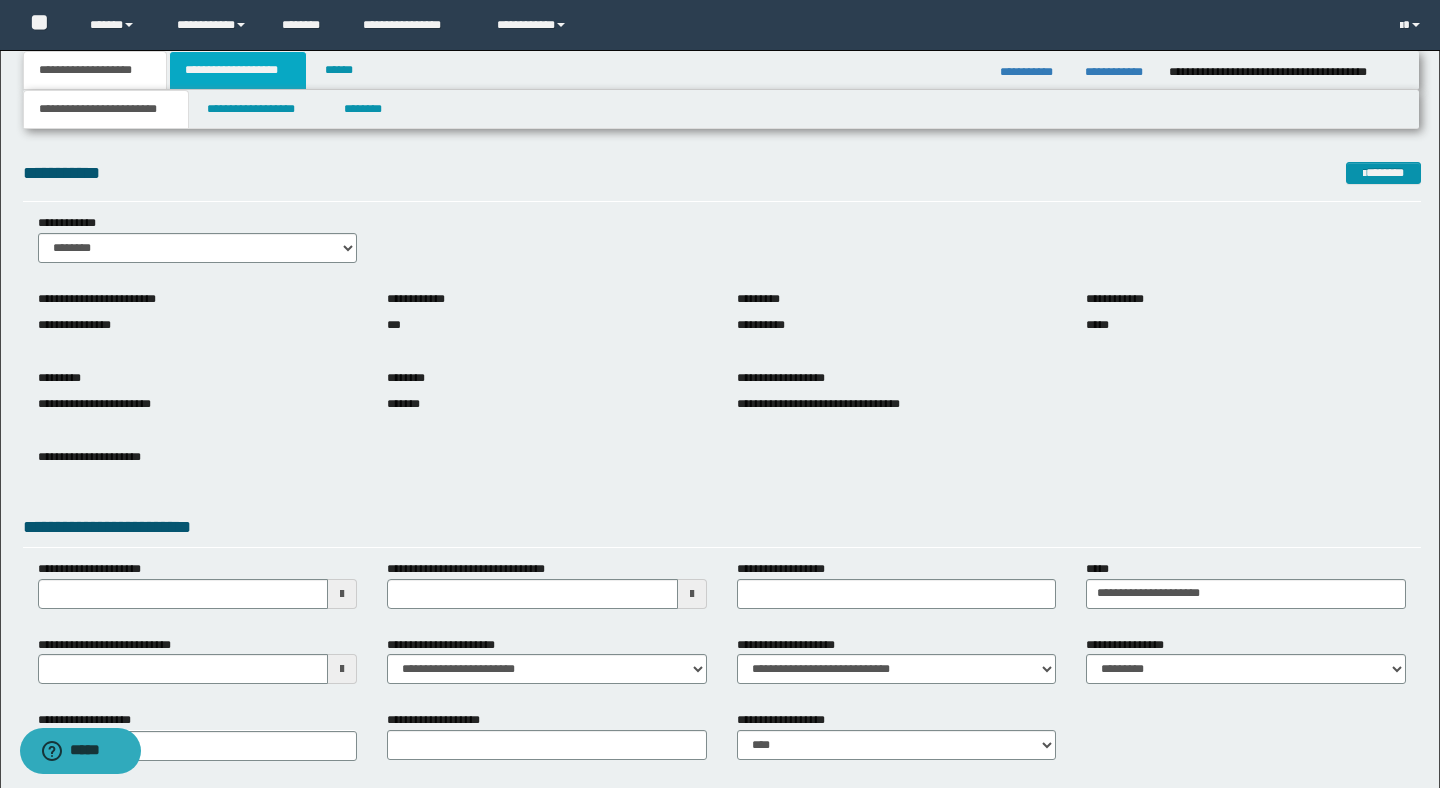 click on "**********" at bounding box center (238, 70) 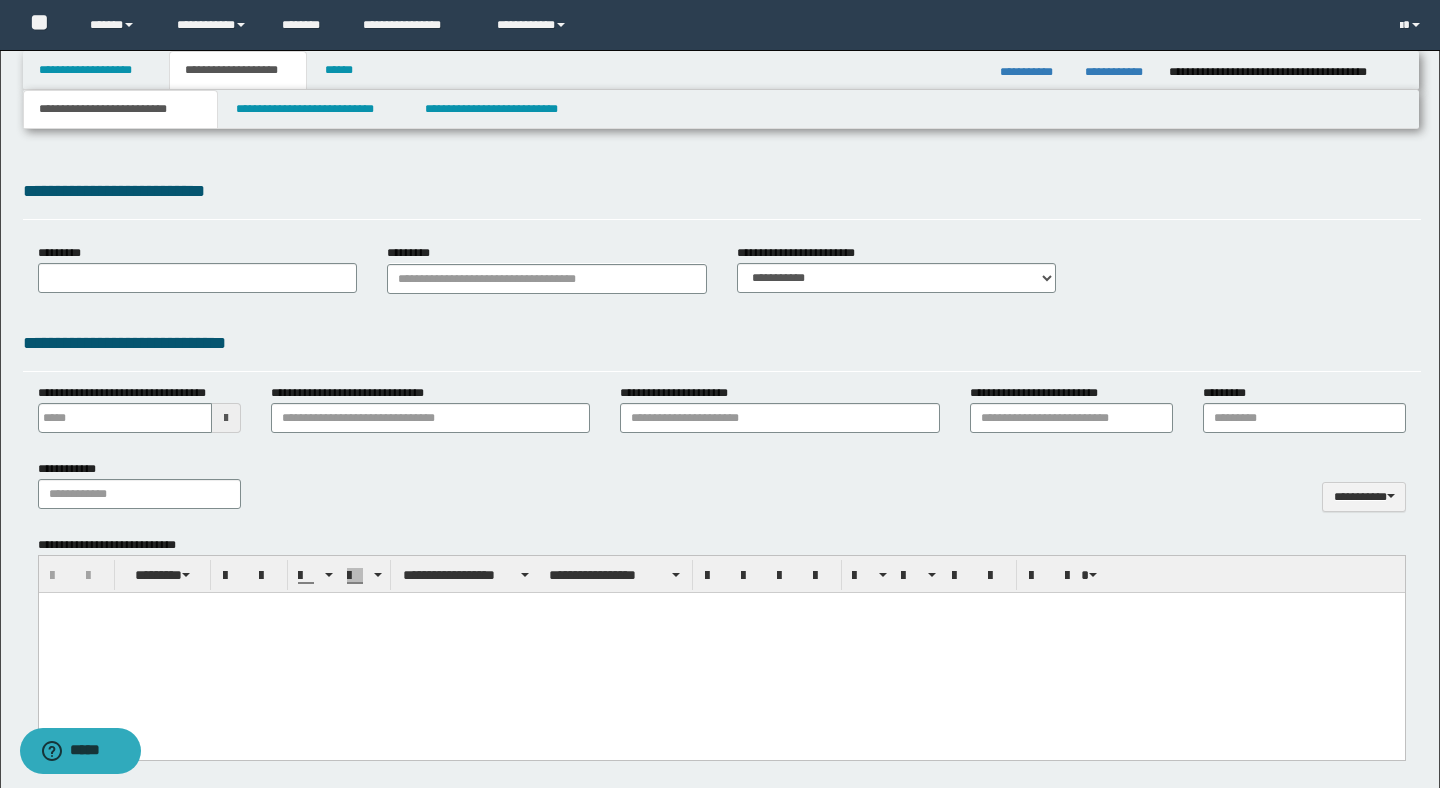 scroll, scrollTop: 0, scrollLeft: 0, axis: both 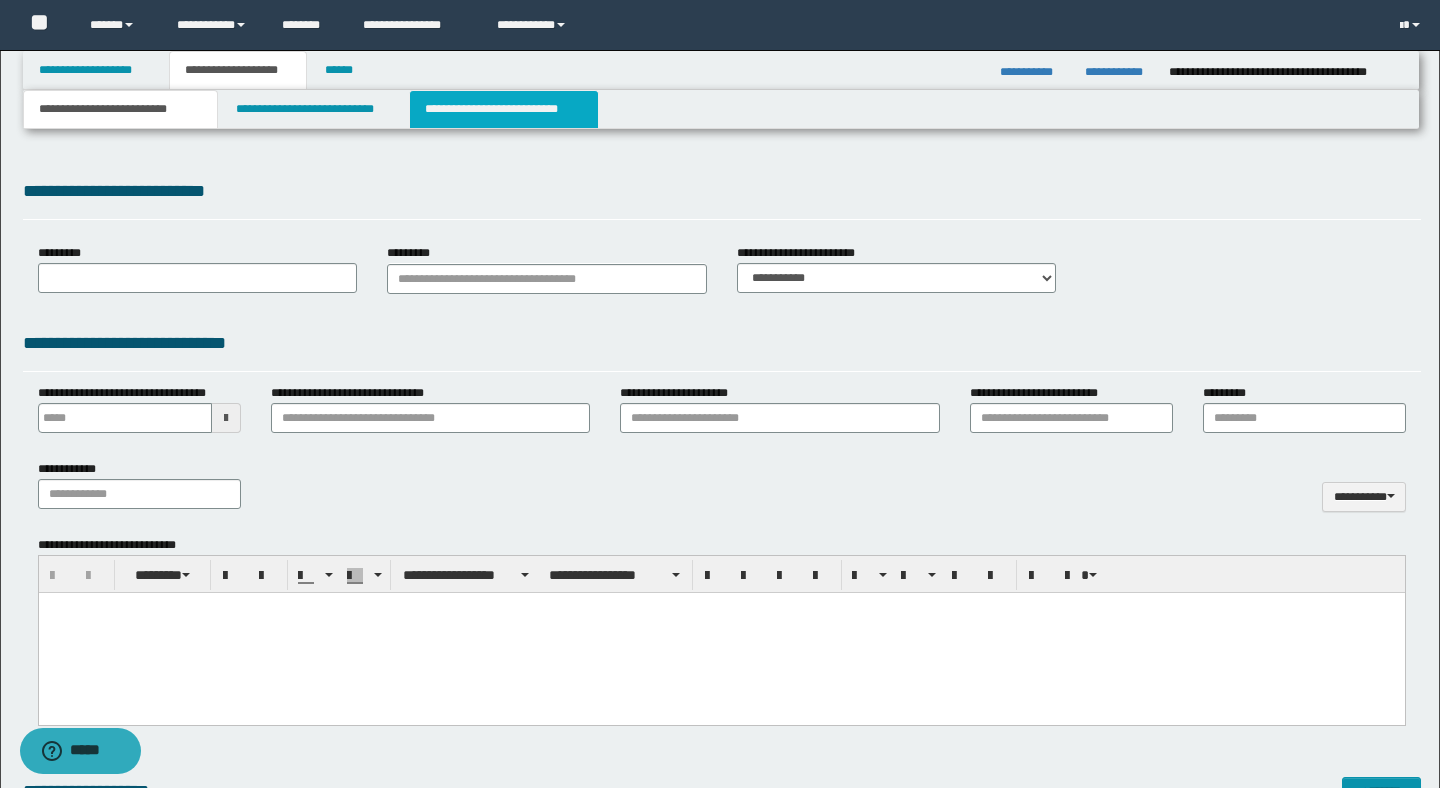 click on "**********" at bounding box center (504, 109) 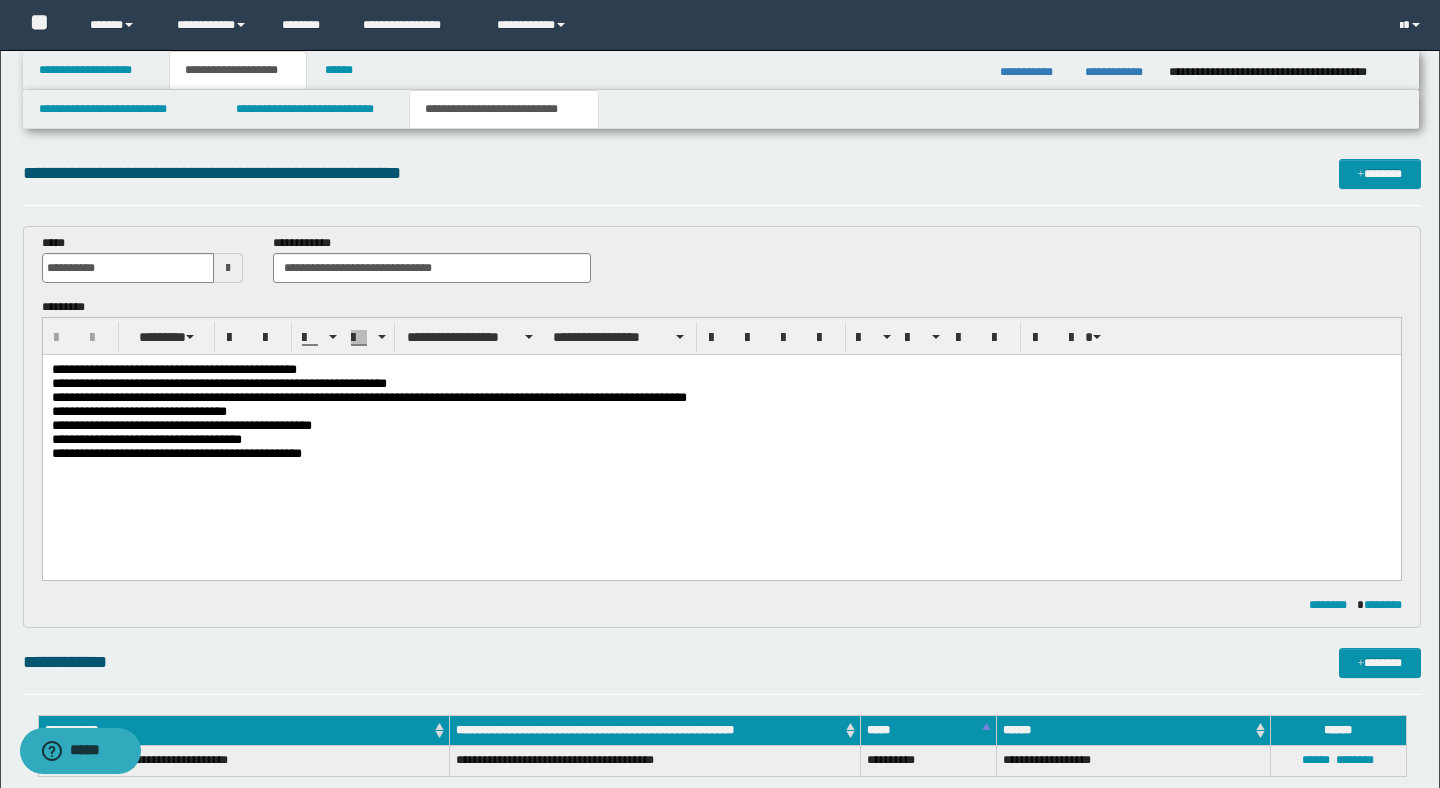 scroll, scrollTop: 0, scrollLeft: 0, axis: both 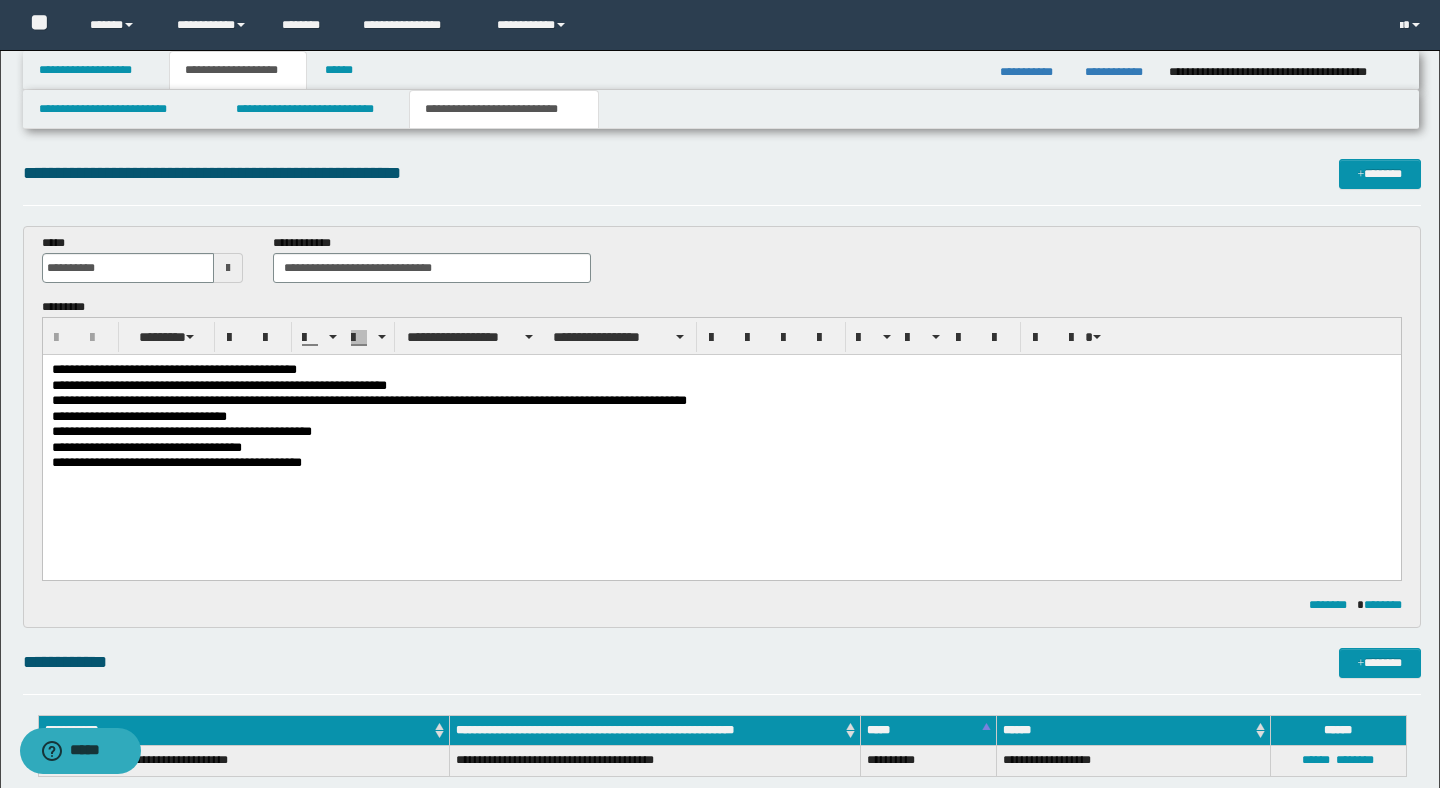 click on "********
********" at bounding box center [722, 605] 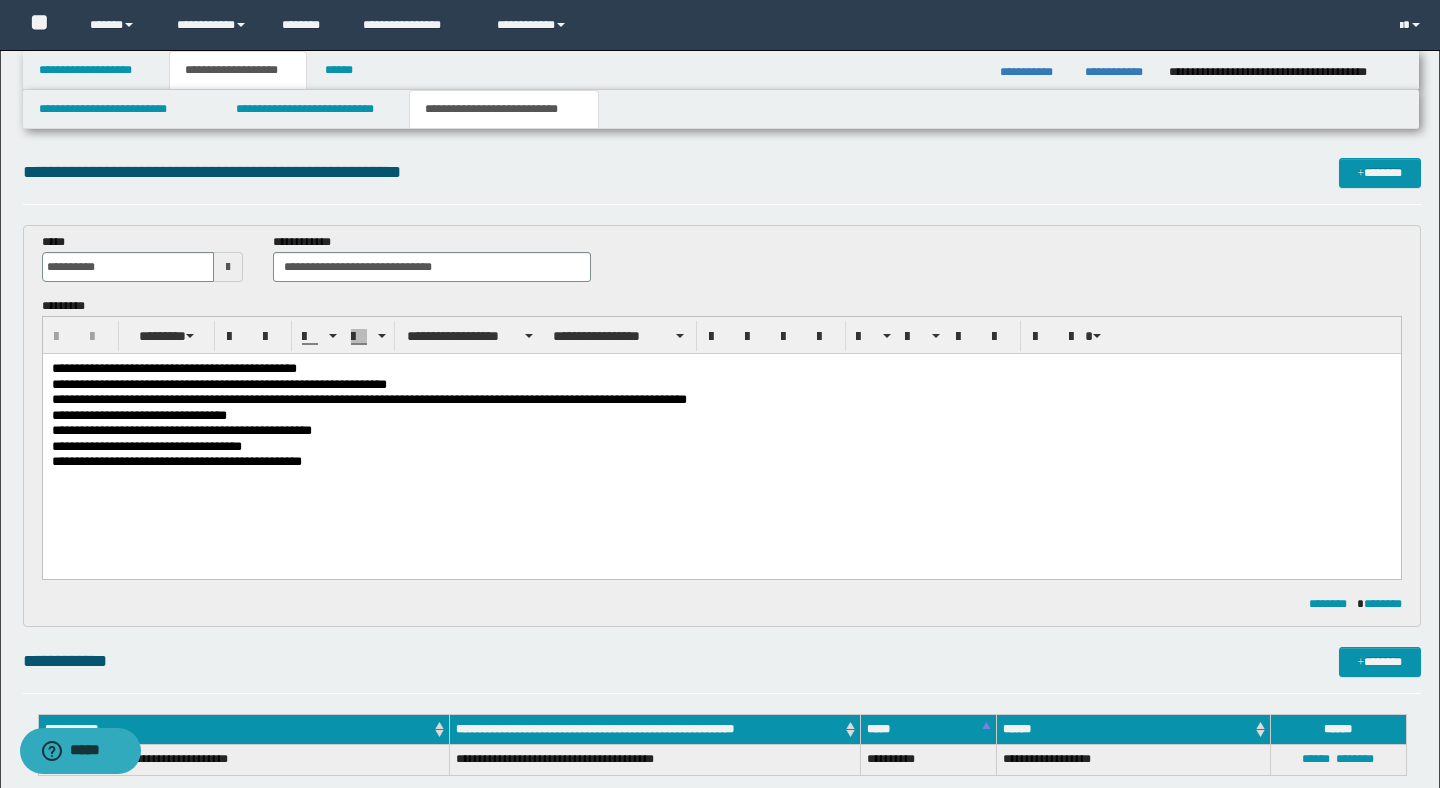 scroll, scrollTop: 0, scrollLeft: 0, axis: both 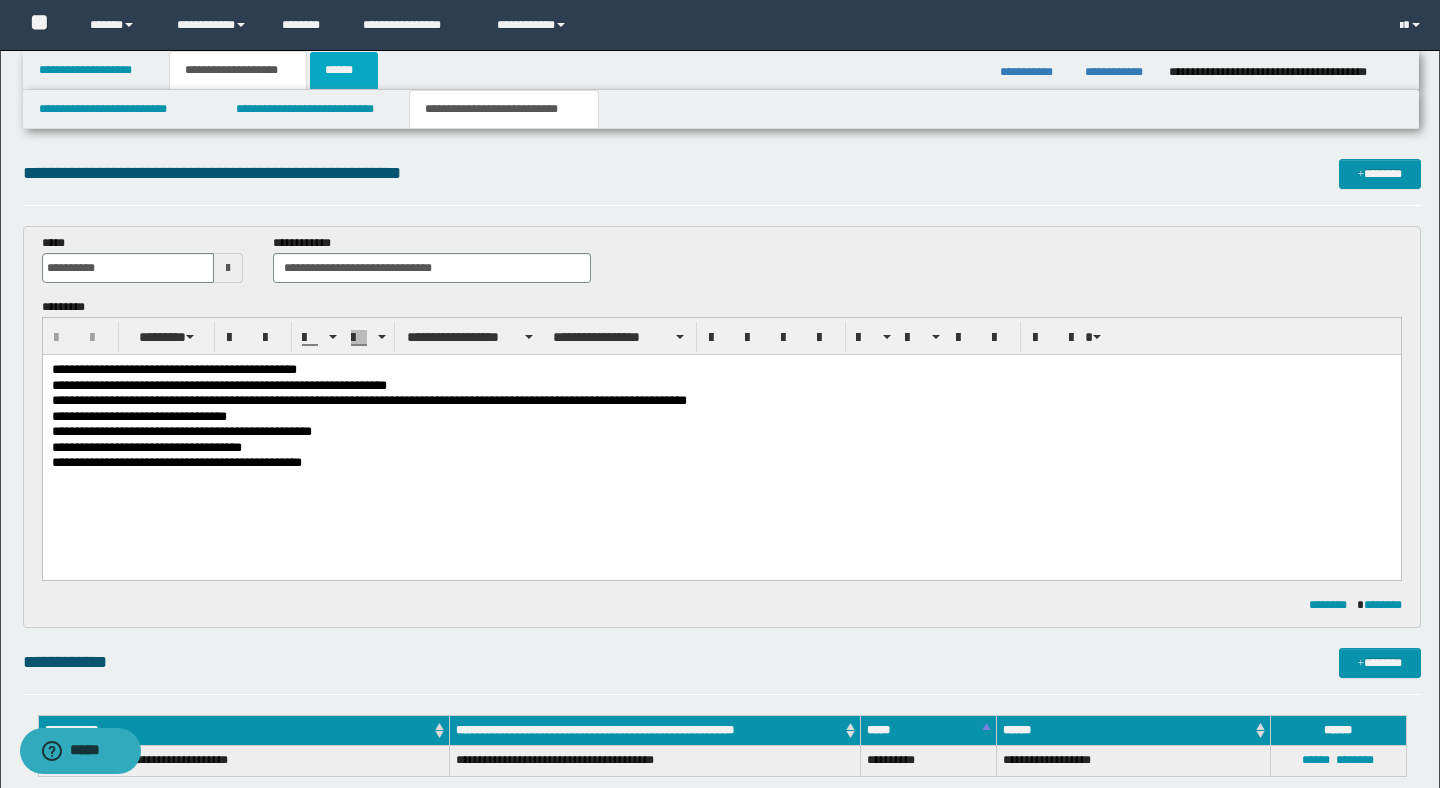 click on "******" at bounding box center [344, 70] 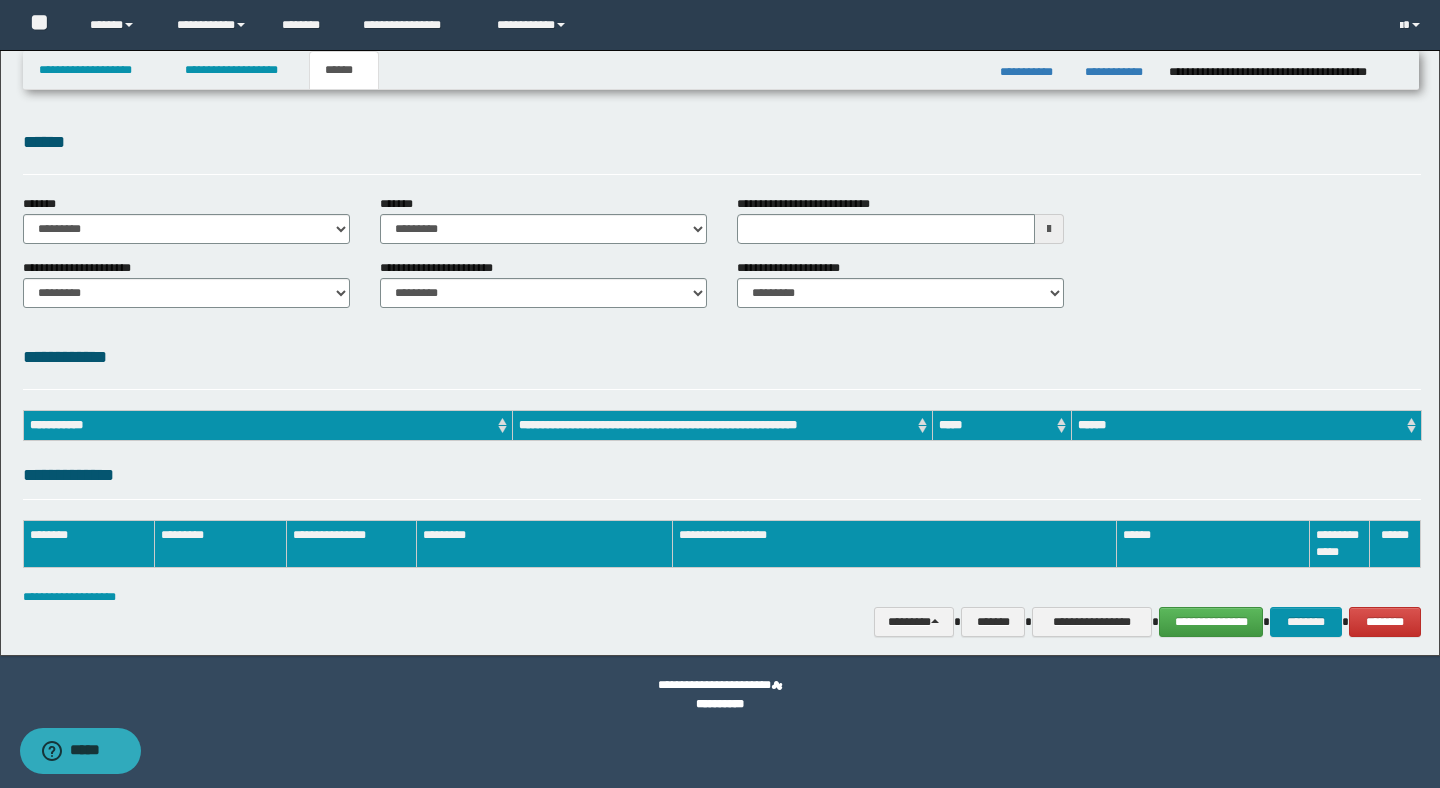 scroll, scrollTop: 0, scrollLeft: 0, axis: both 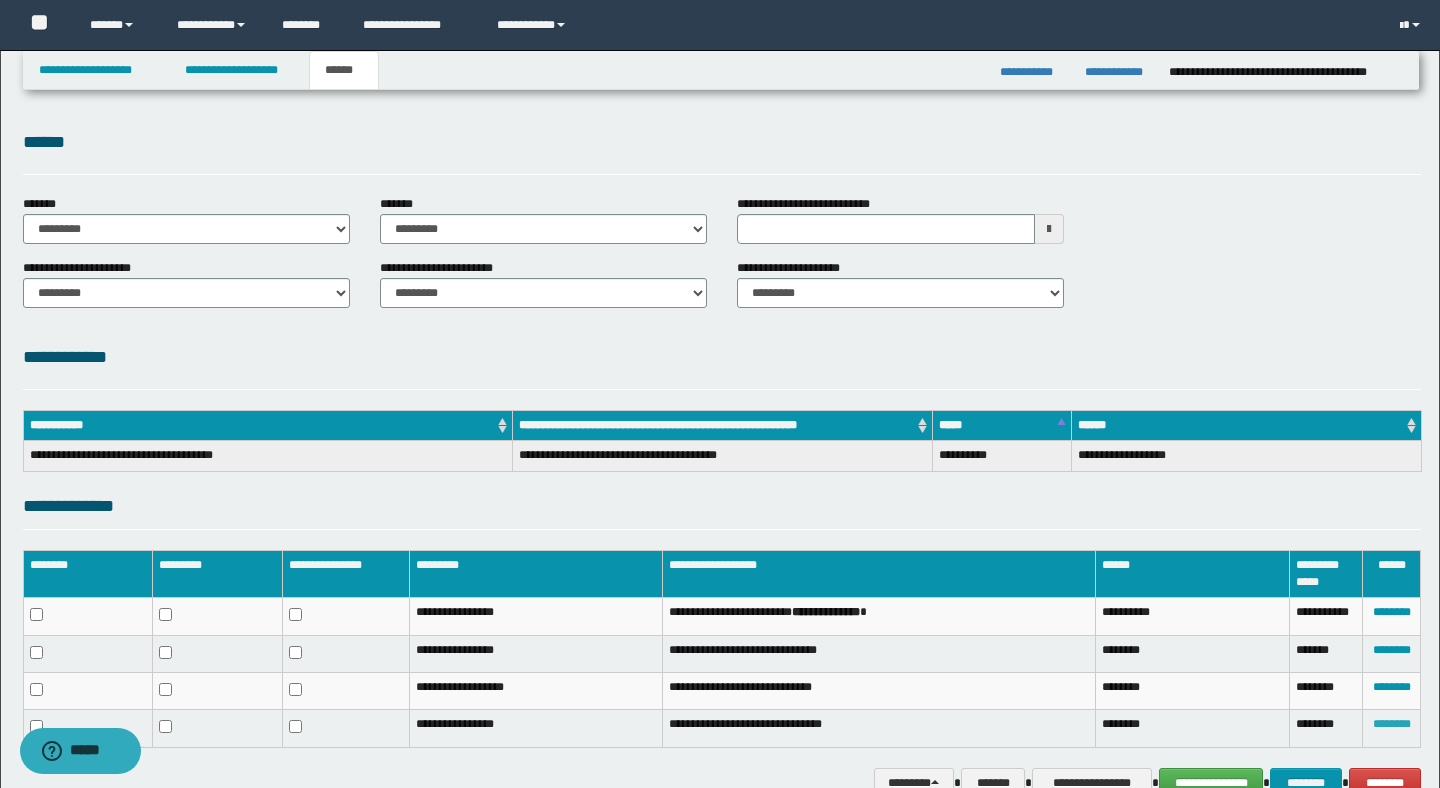 click on "********" at bounding box center (1392, 724) 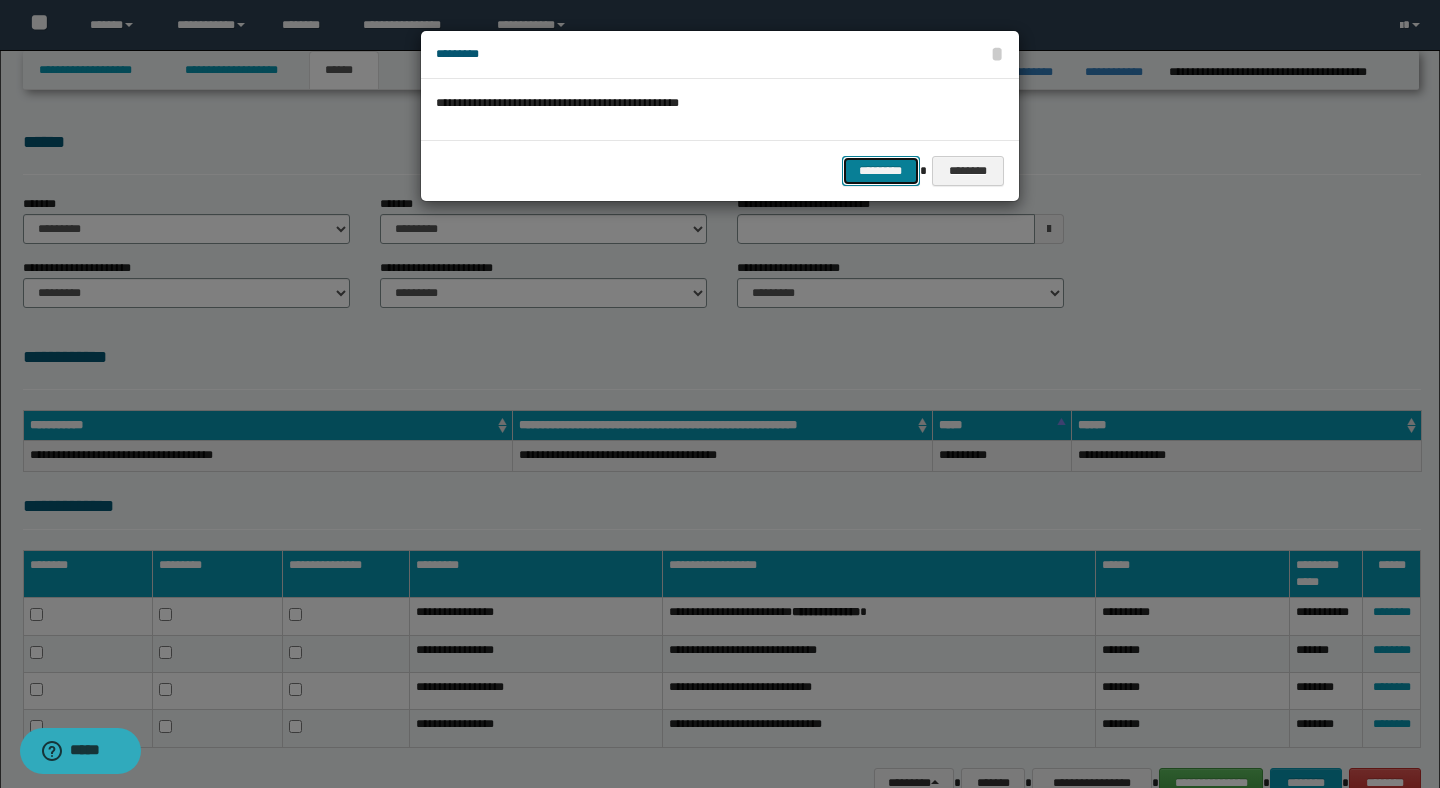 click on "*********" at bounding box center [881, 171] 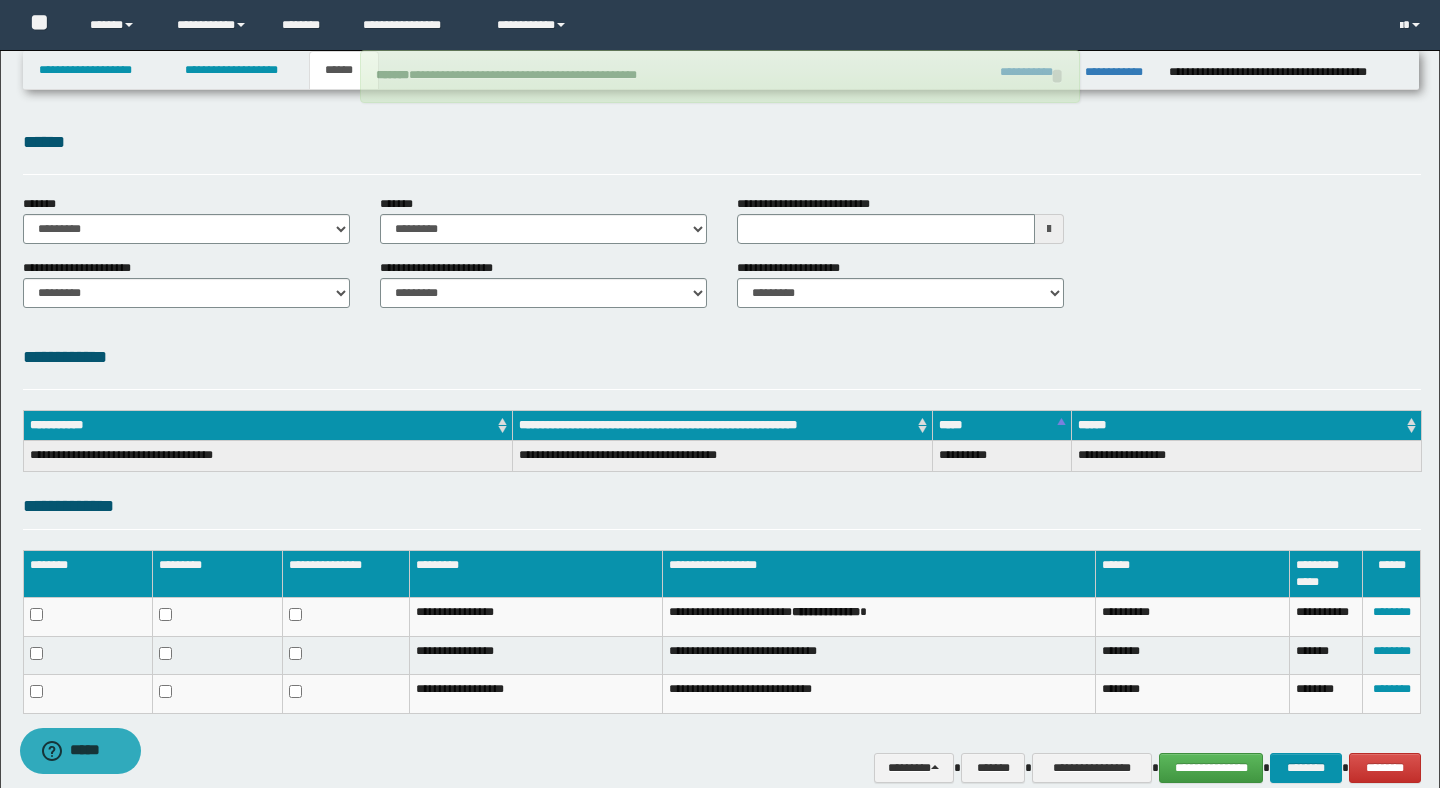 type 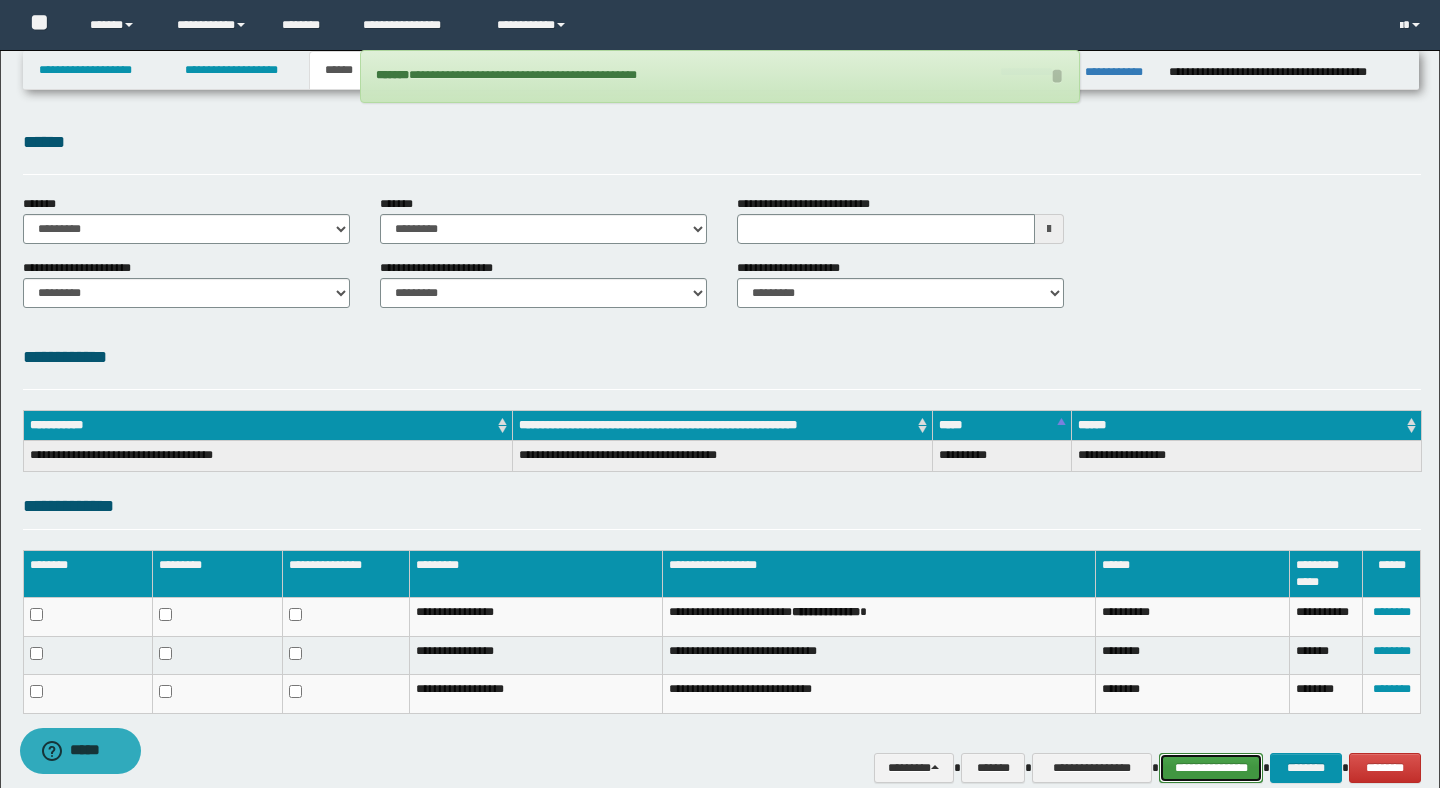 click on "**********" at bounding box center (1211, 768) 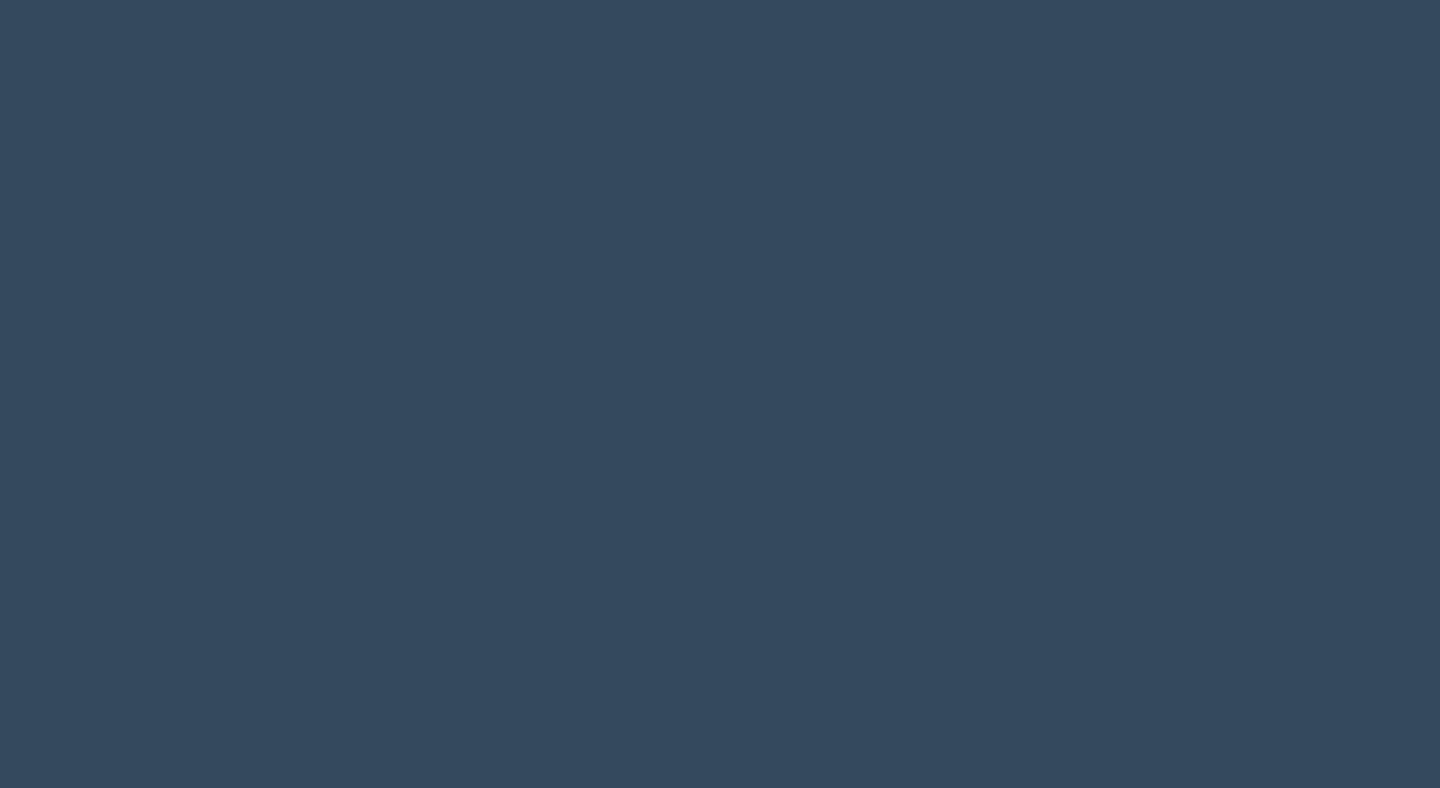 scroll, scrollTop: 0, scrollLeft: 0, axis: both 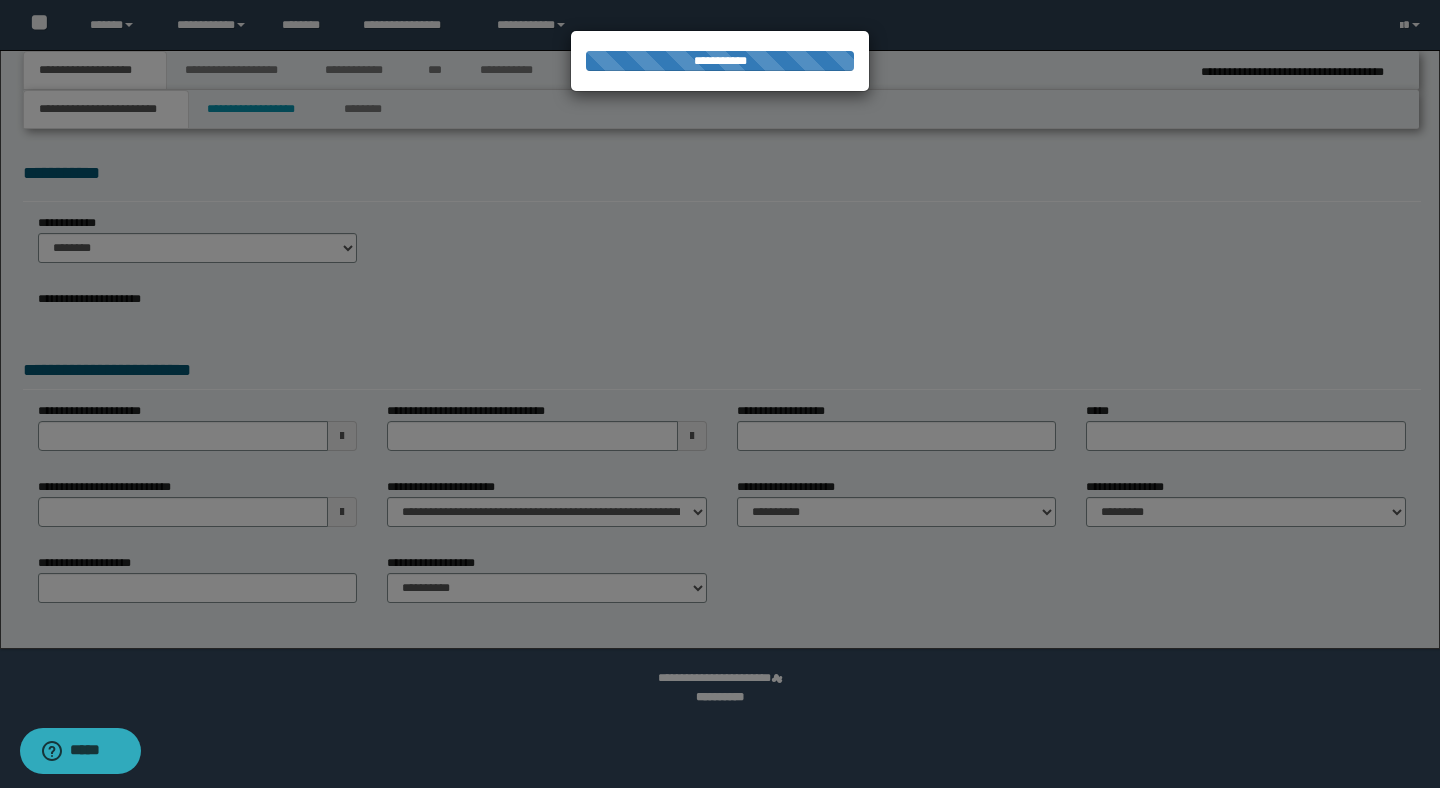 type on "**********" 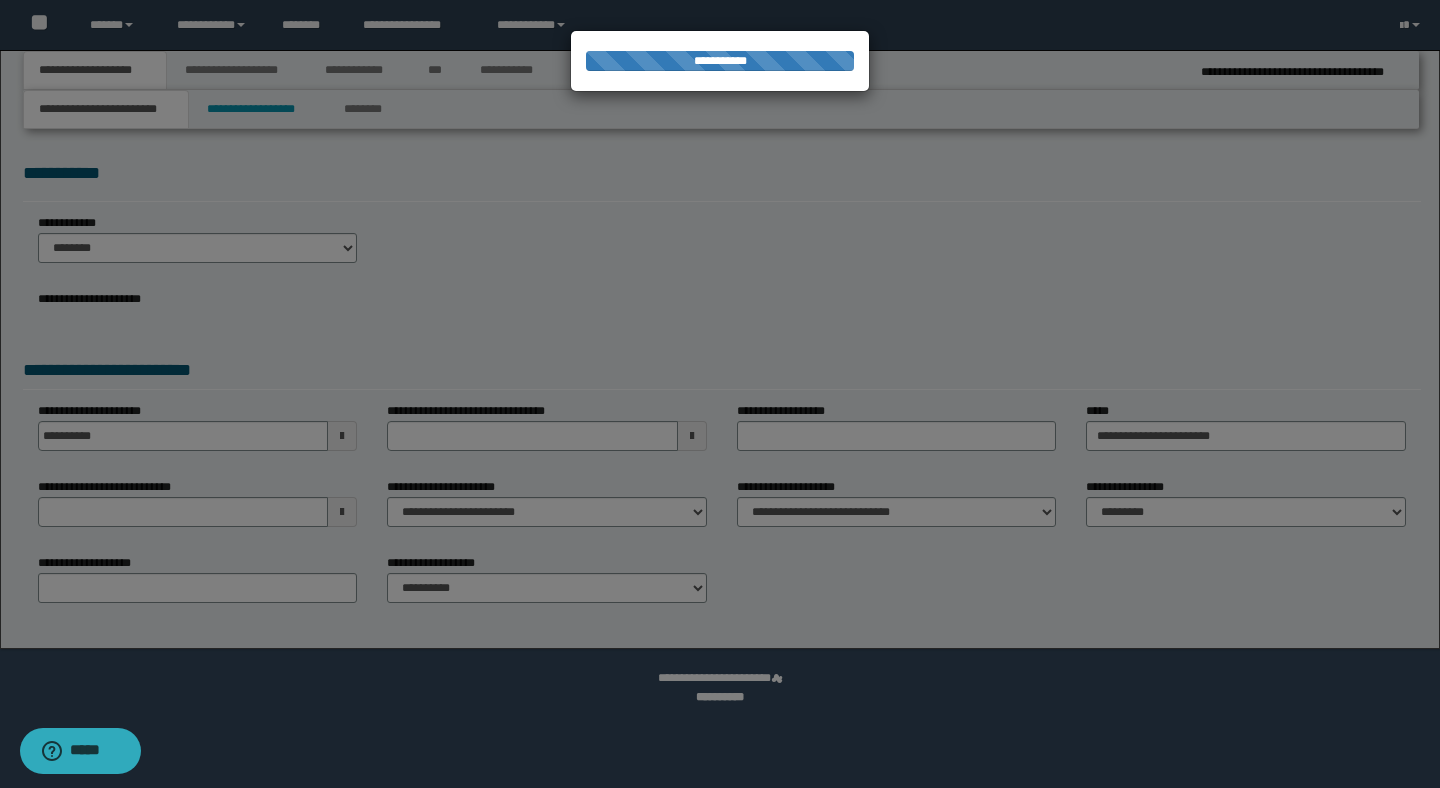 select on "*" 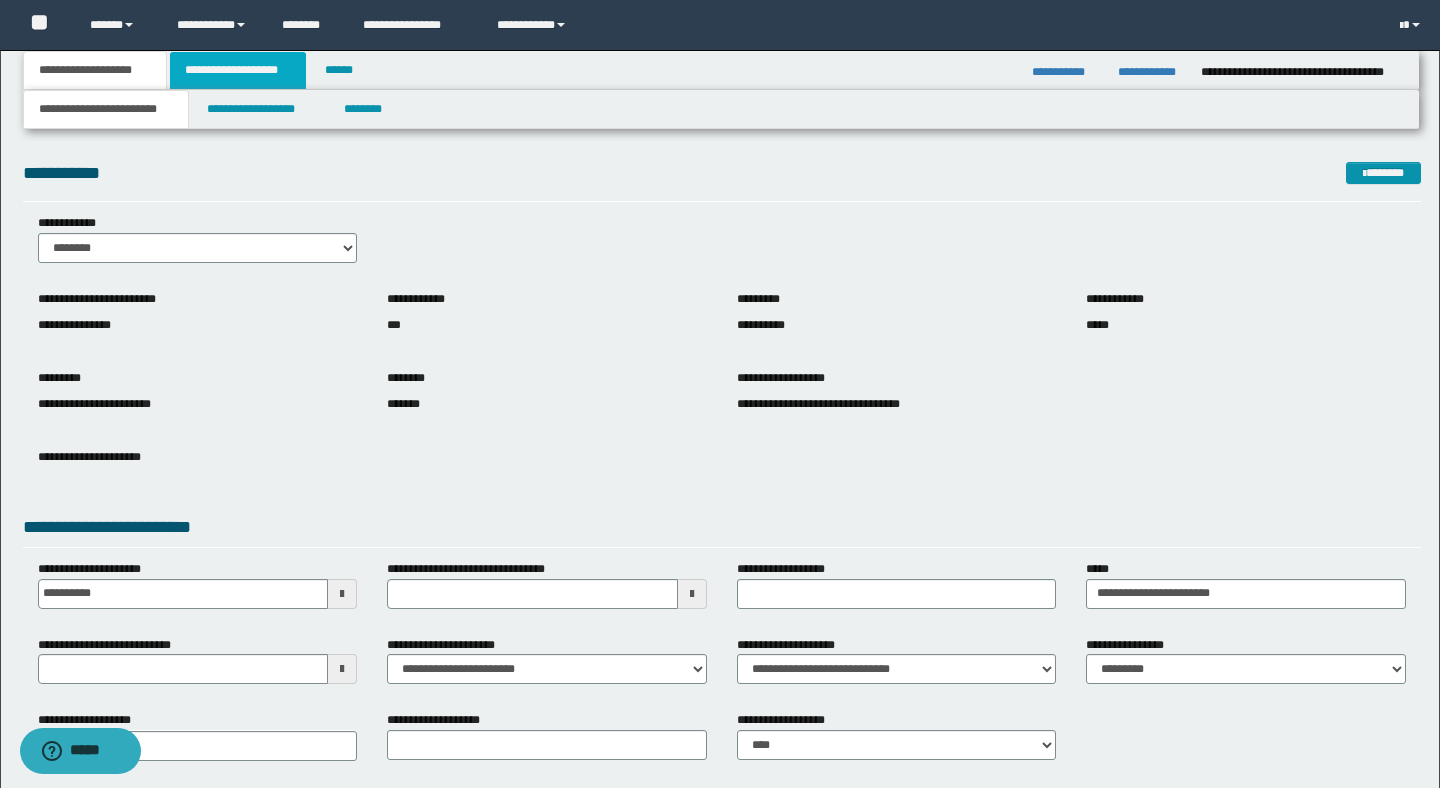 click on "**********" at bounding box center (238, 70) 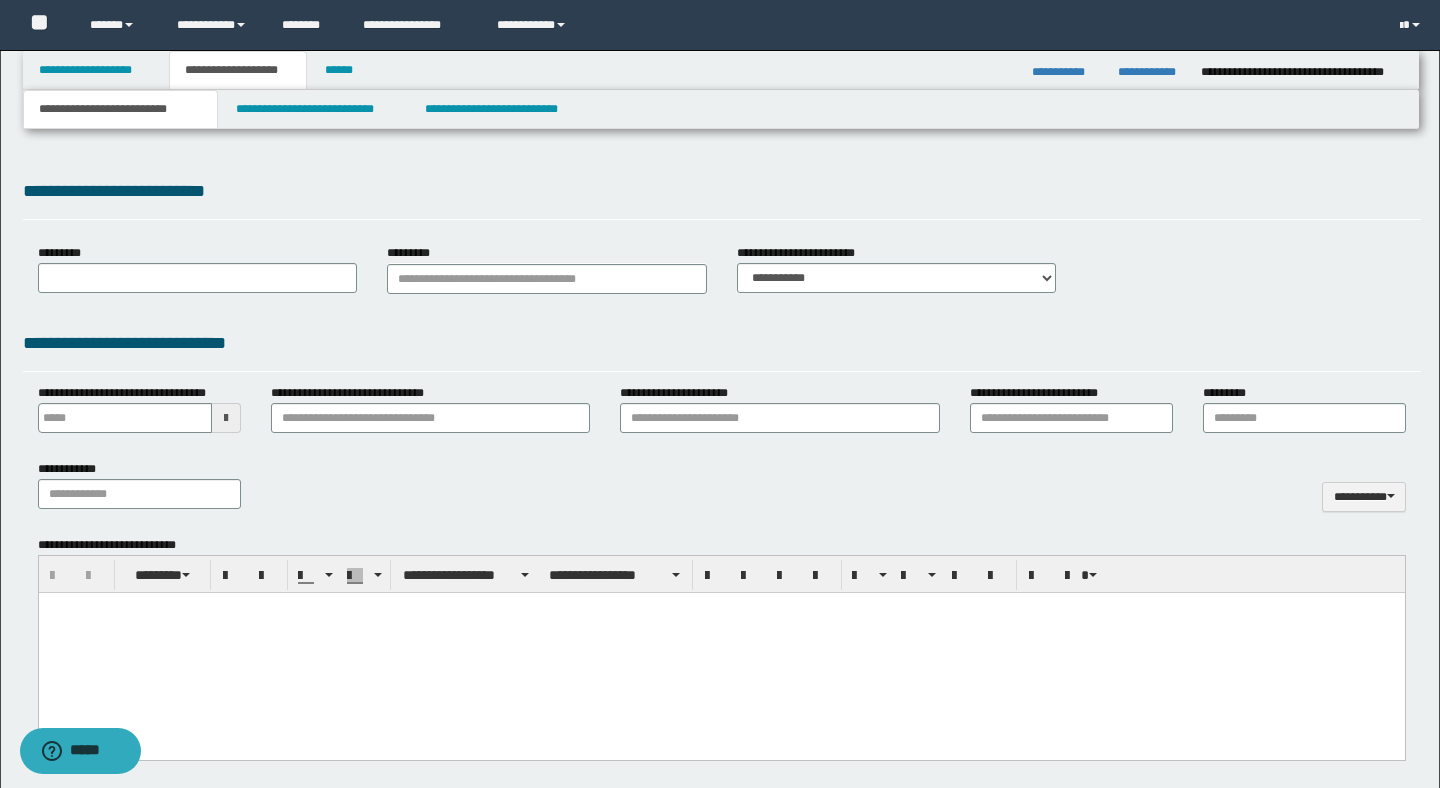scroll, scrollTop: 0, scrollLeft: 0, axis: both 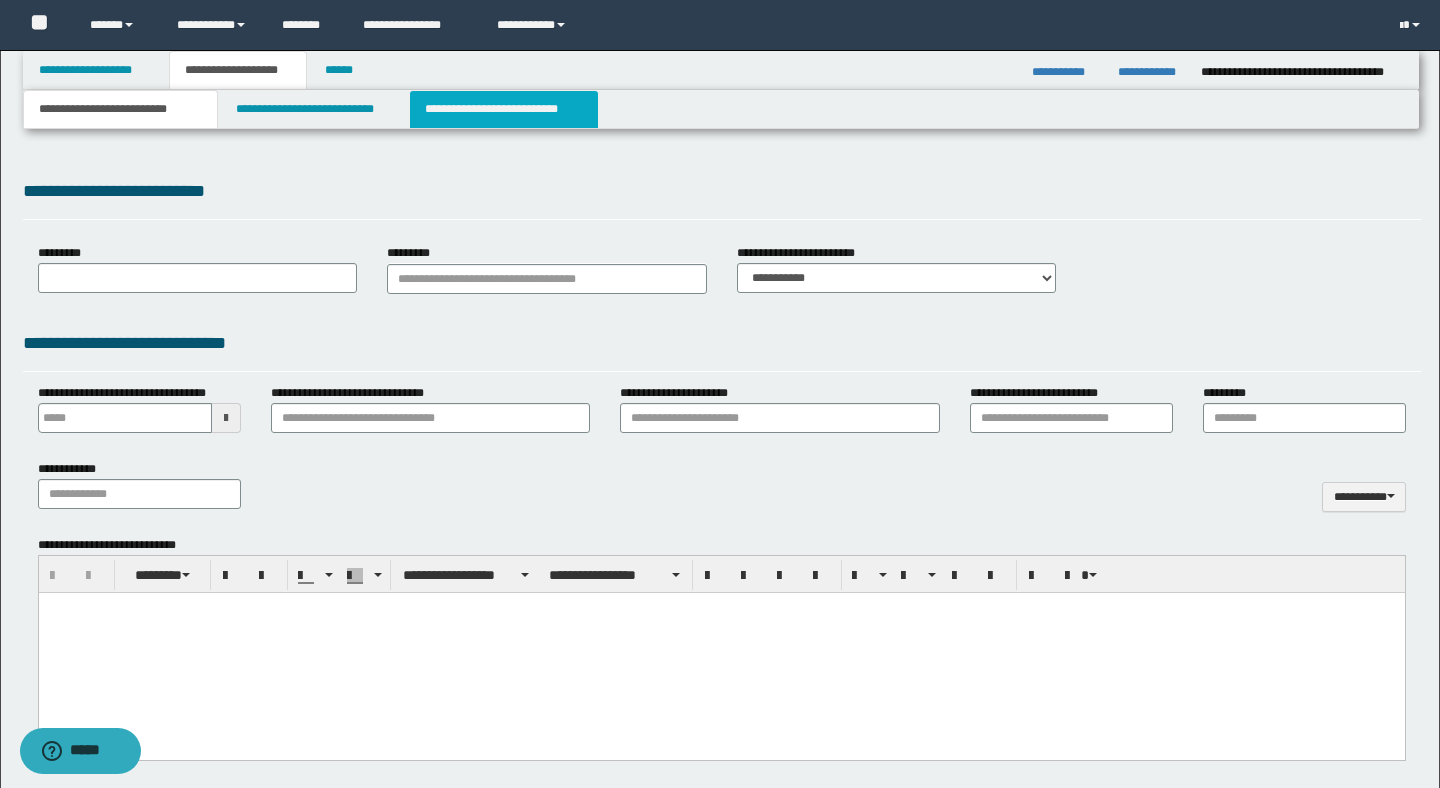 type 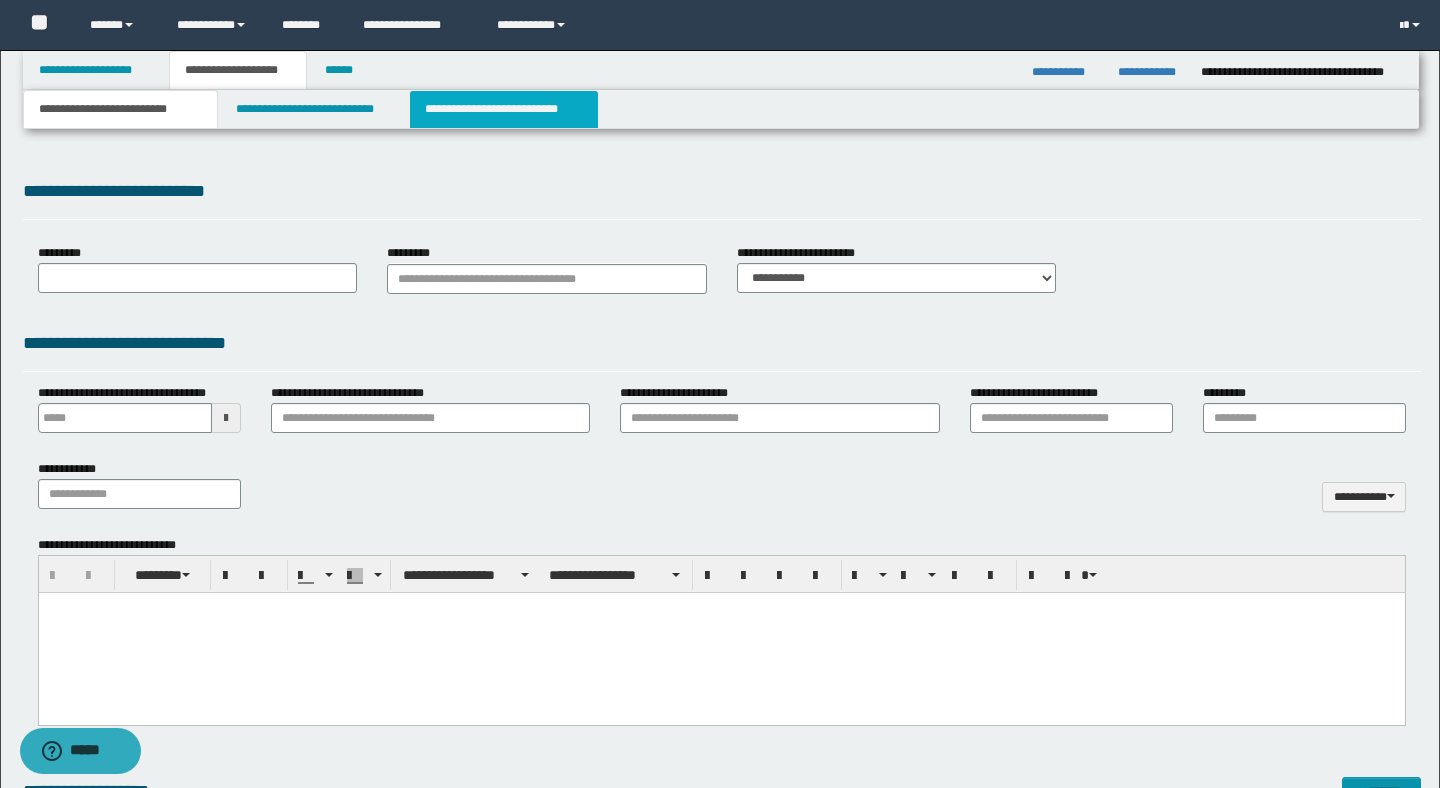 type on "**********" 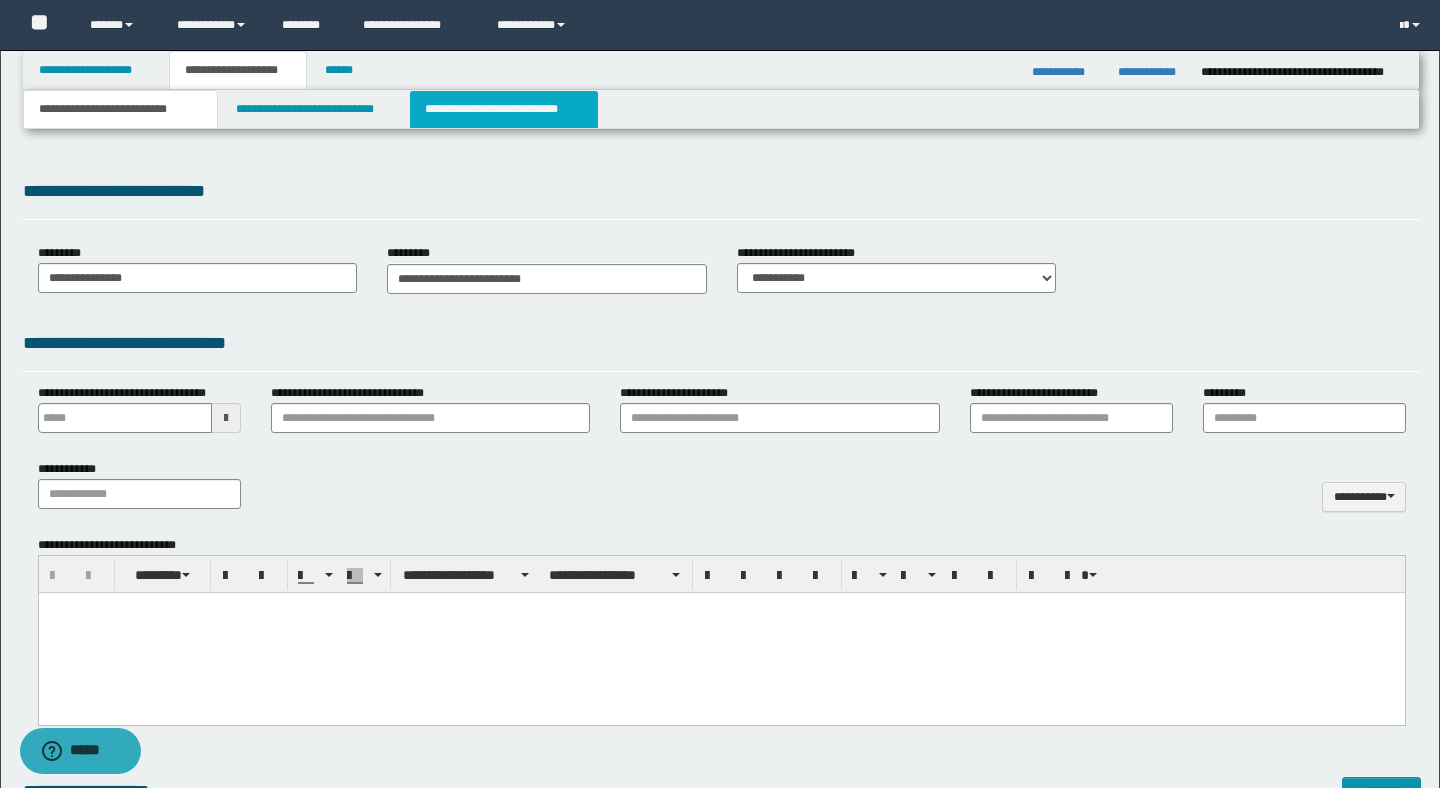 type on "**********" 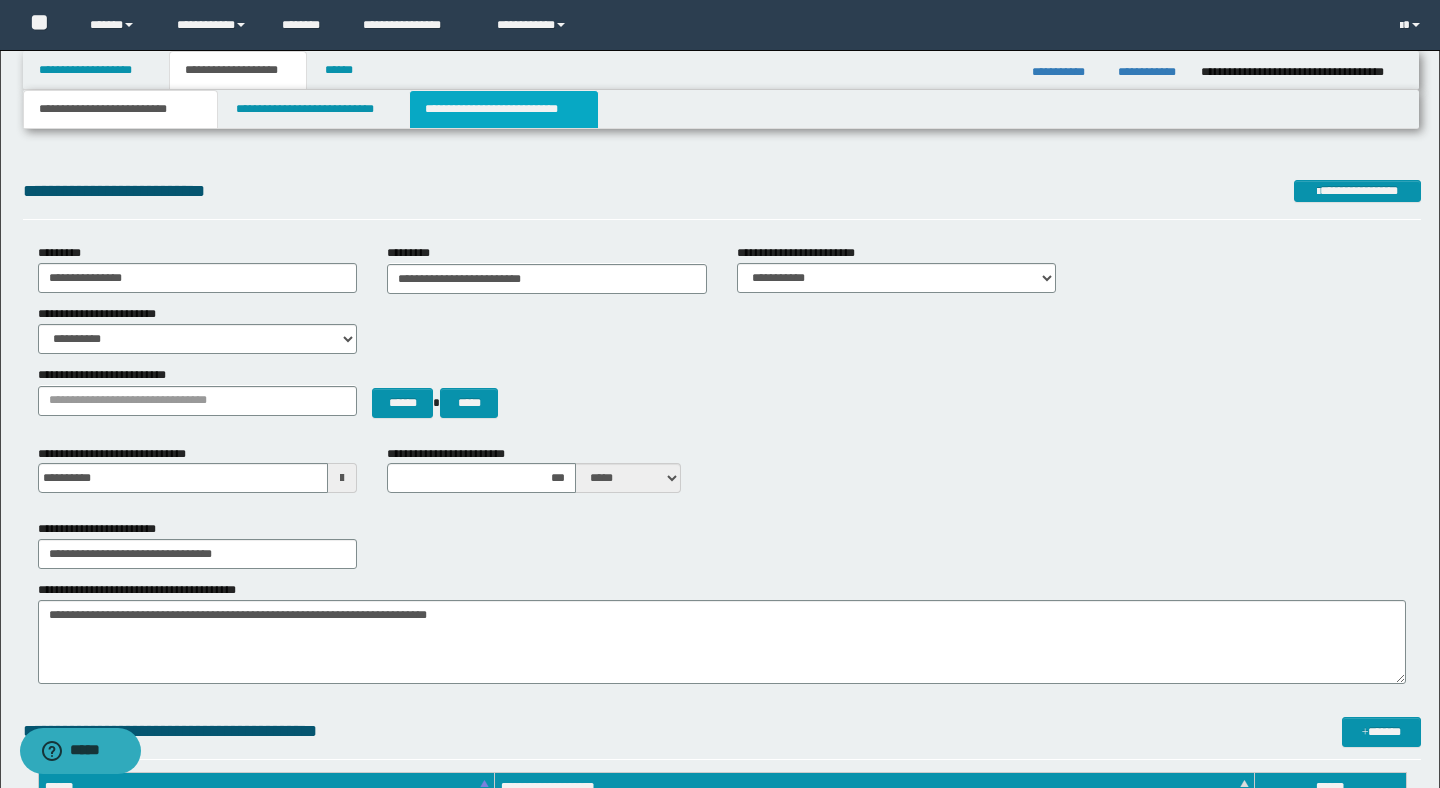click on "**********" at bounding box center (504, 109) 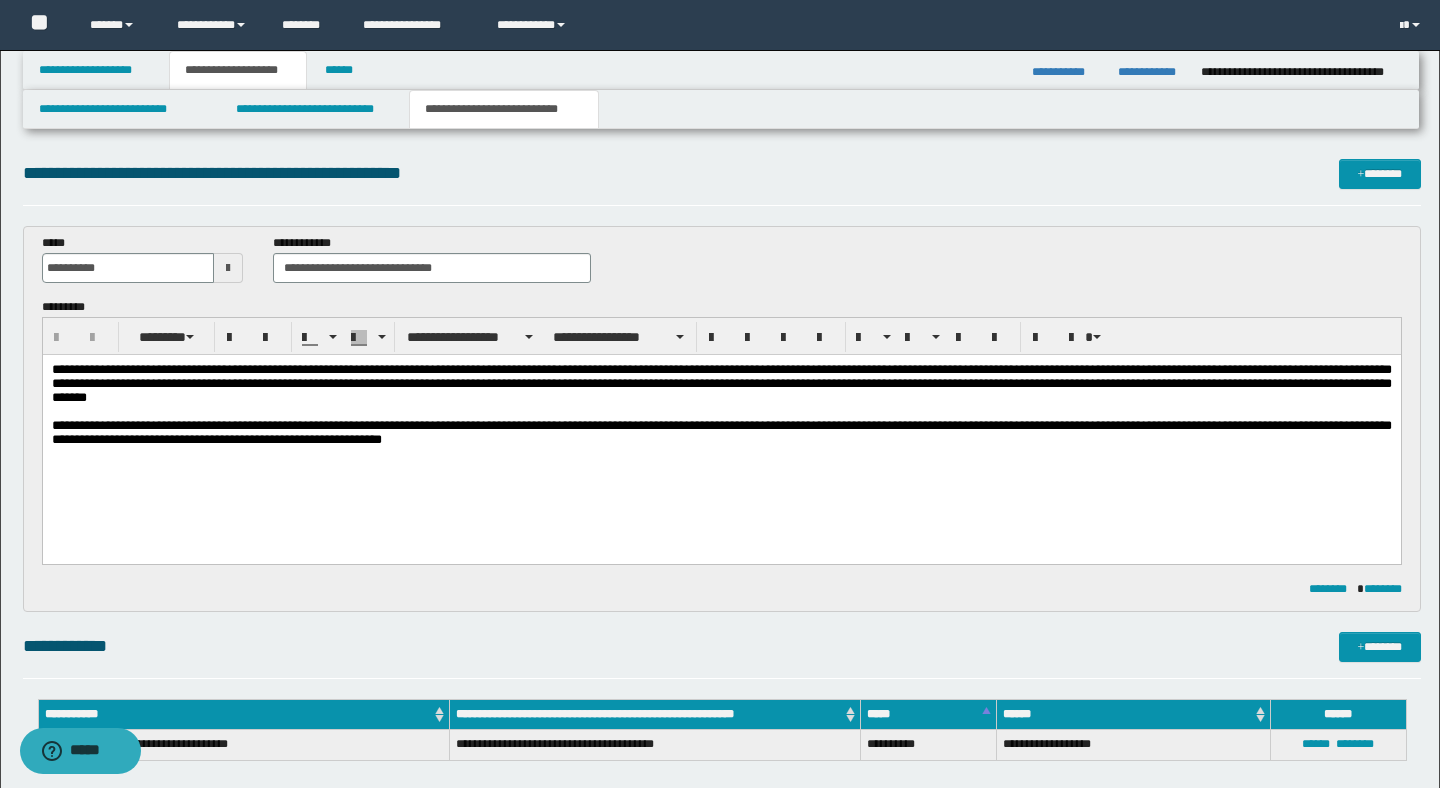 scroll, scrollTop: 0, scrollLeft: 0, axis: both 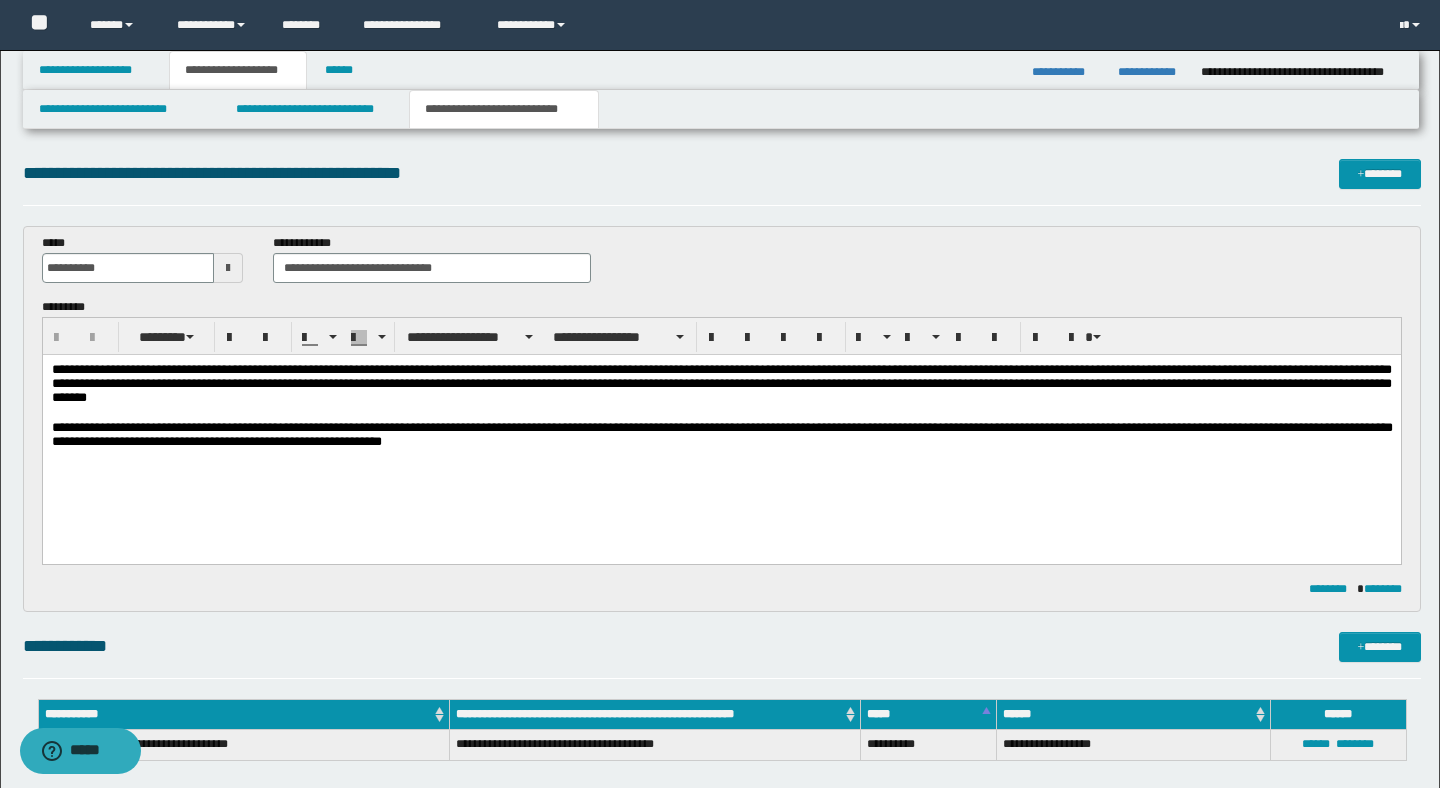 click on "********
********" at bounding box center [722, 589] 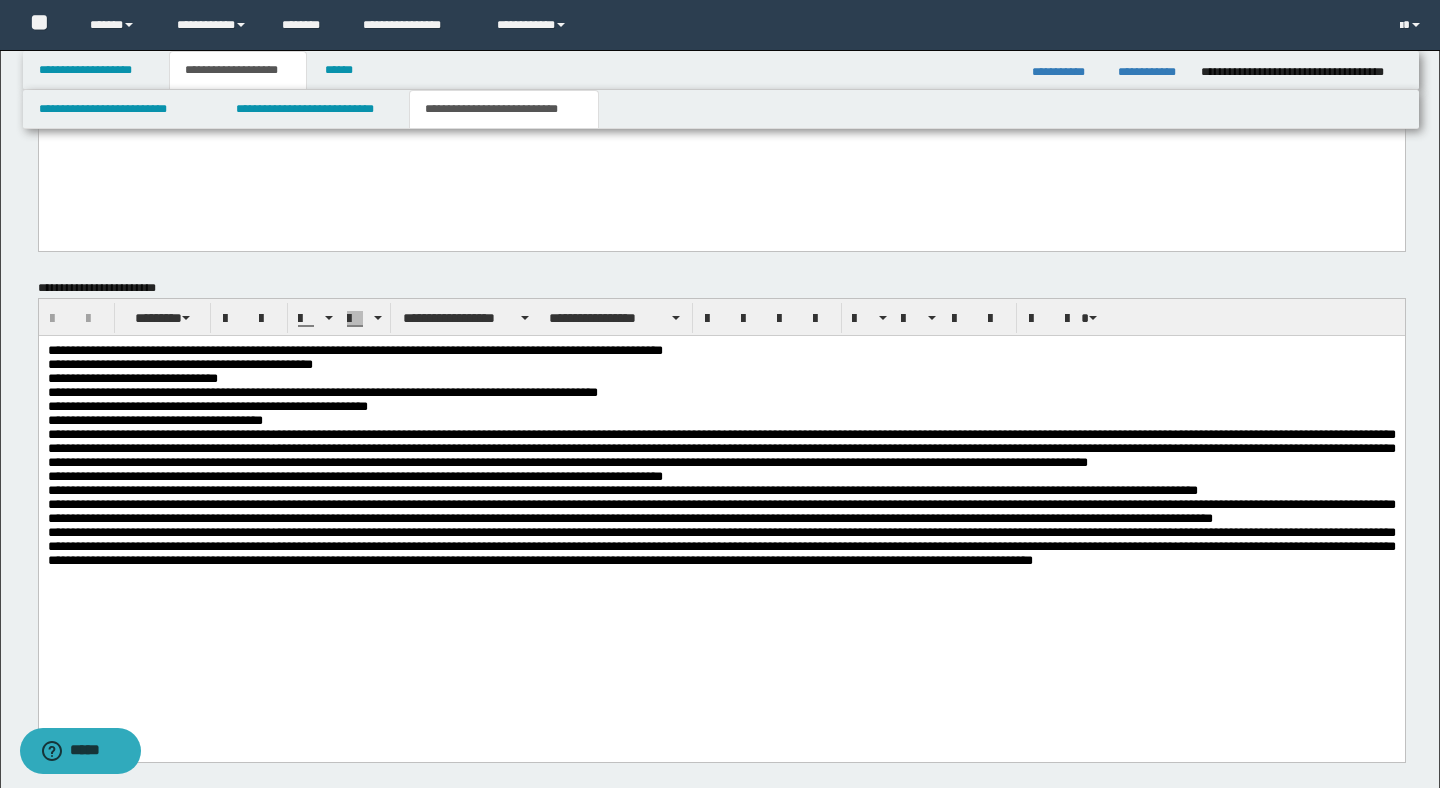 scroll, scrollTop: 800, scrollLeft: 0, axis: vertical 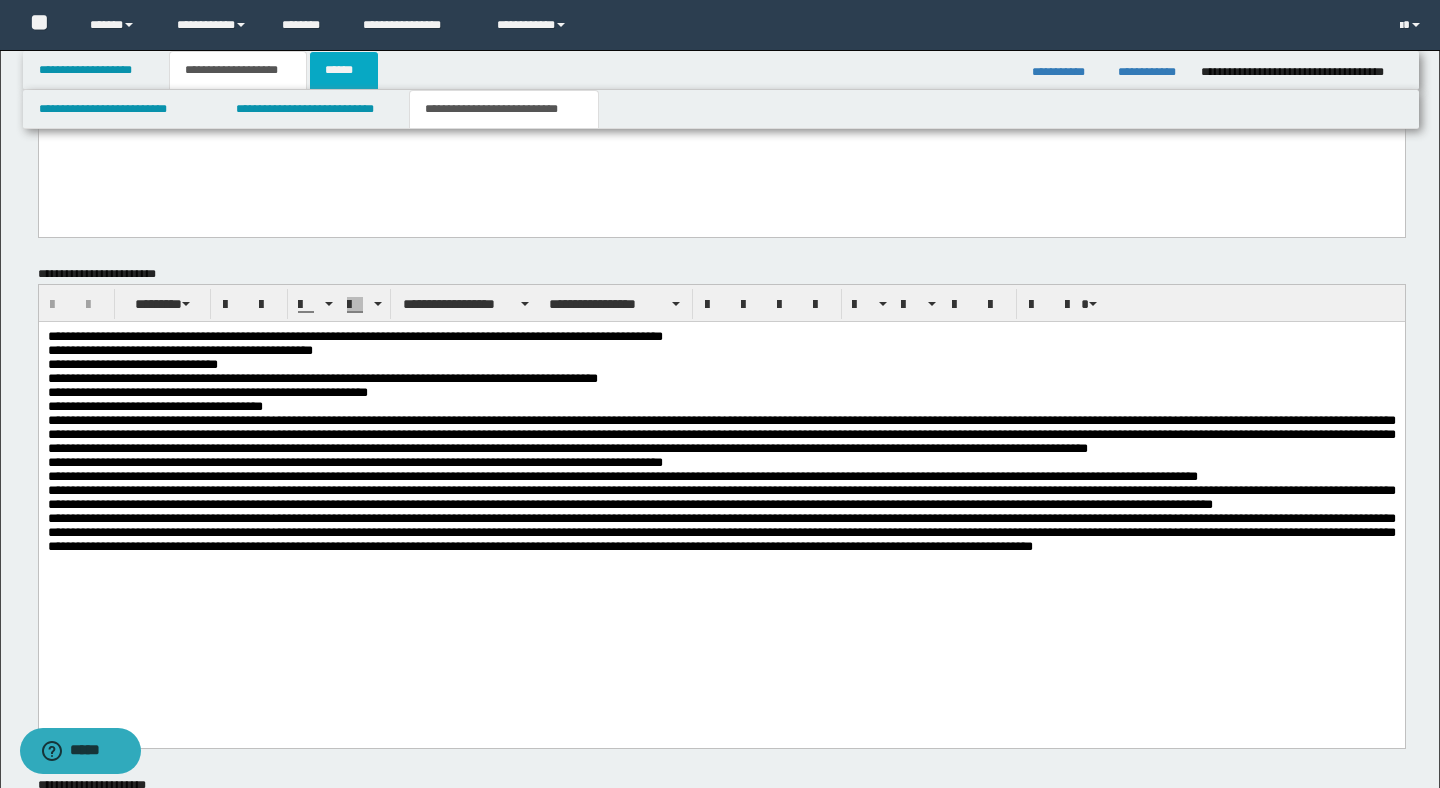 click on "******" at bounding box center [344, 70] 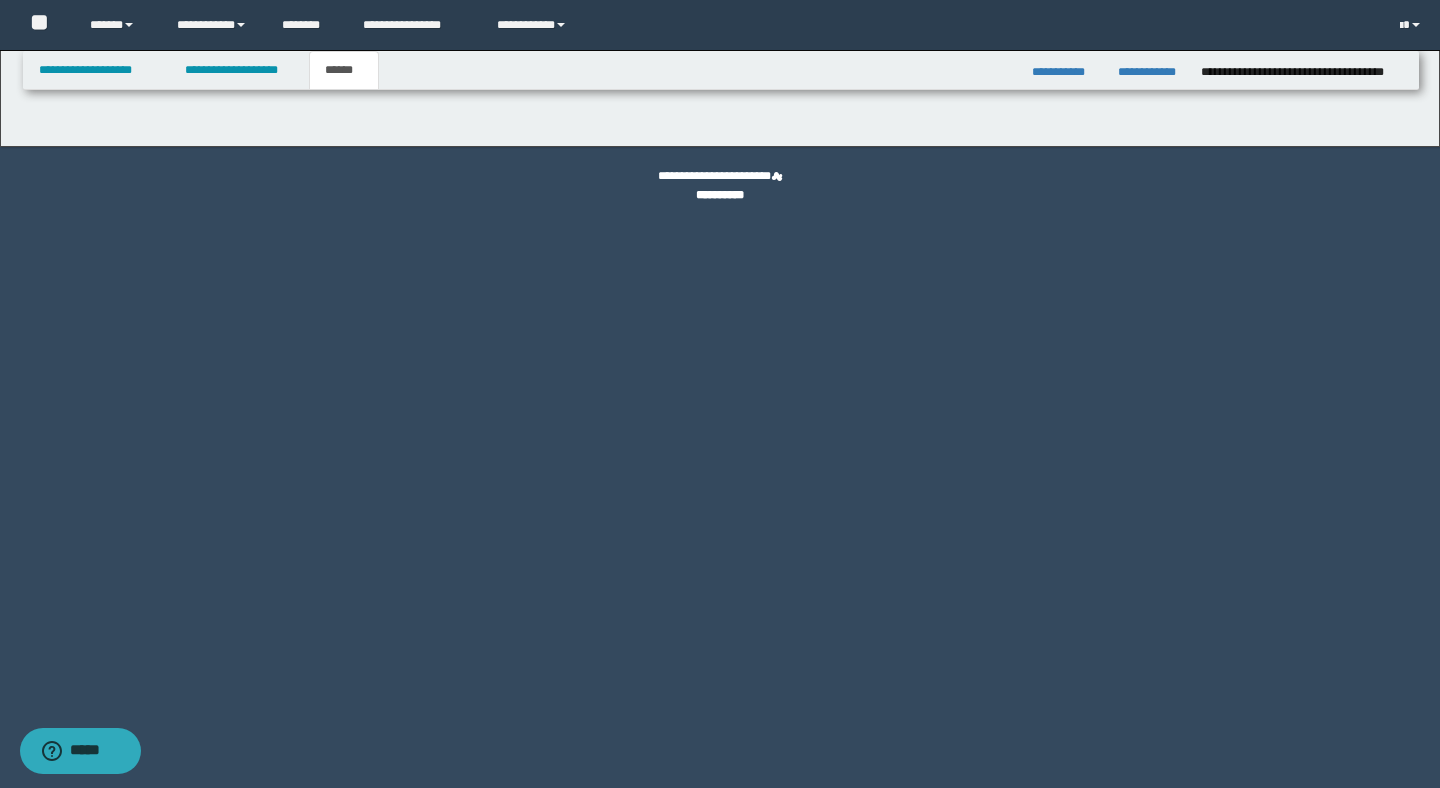 scroll, scrollTop: 0, scrollLeft: 0, axis: both 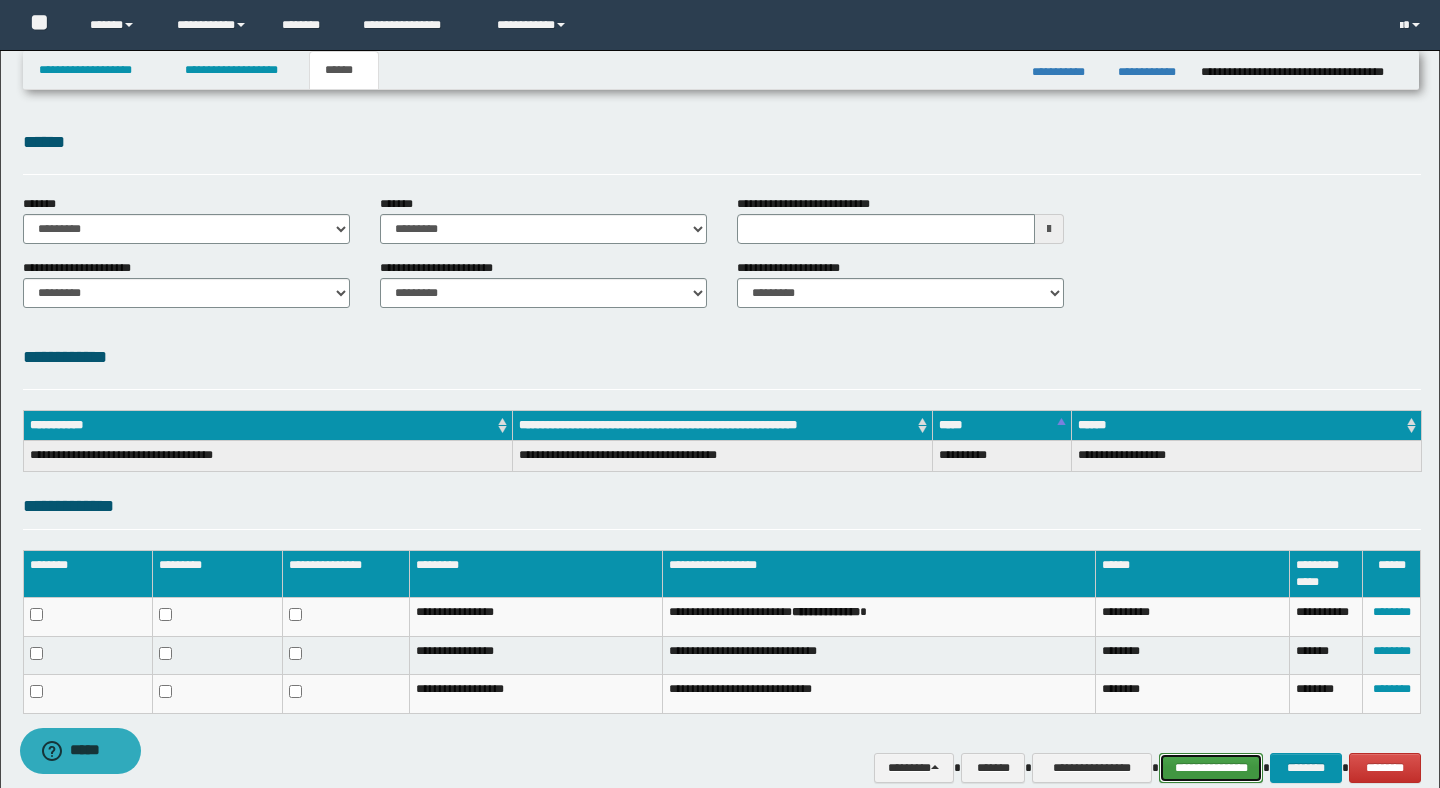 click on "**********" at bounding box center [1211, 768] 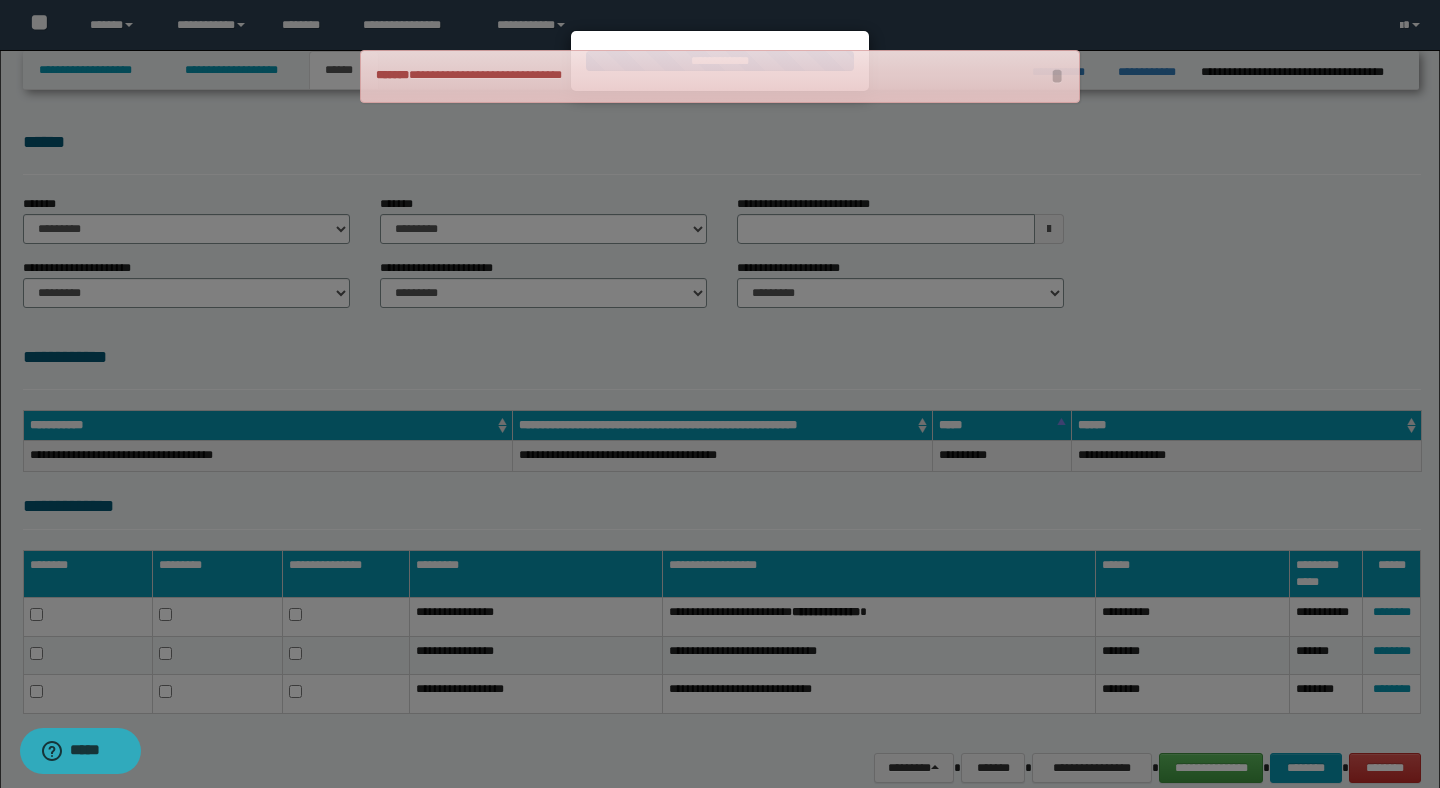 click at bounding box center (720, 394) 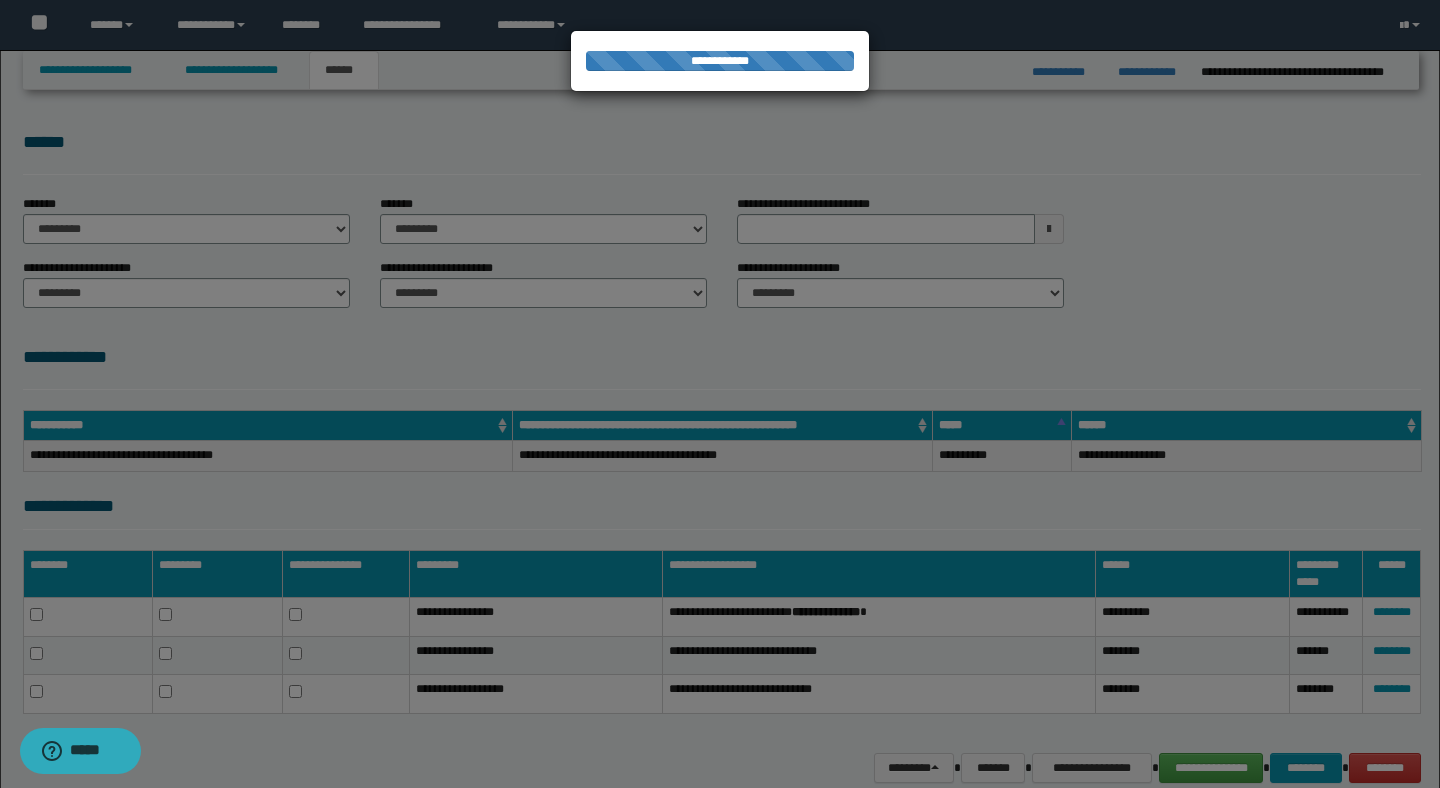 click at bounding box center (720, 394) 